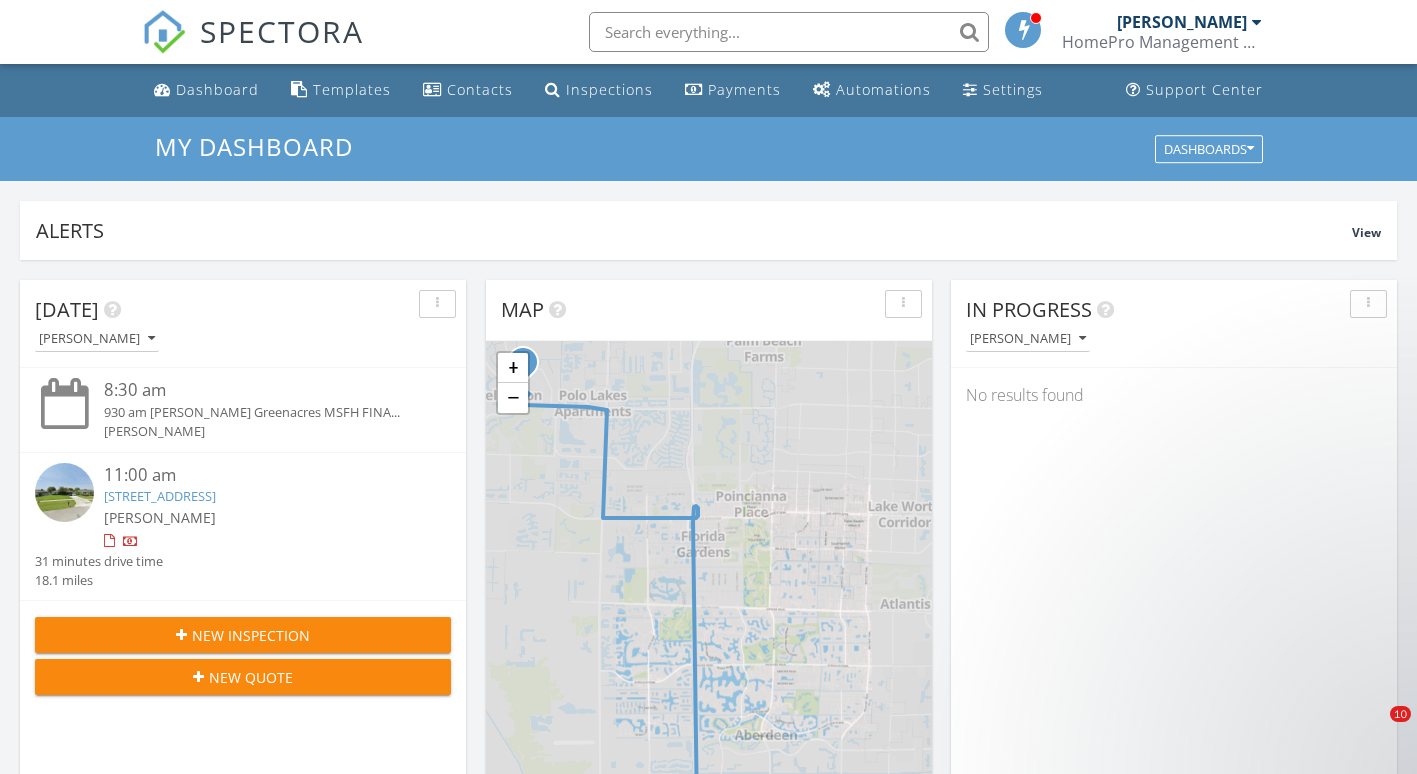 scroll, scrollTop: 0, scrollLeft: 0, axis: both 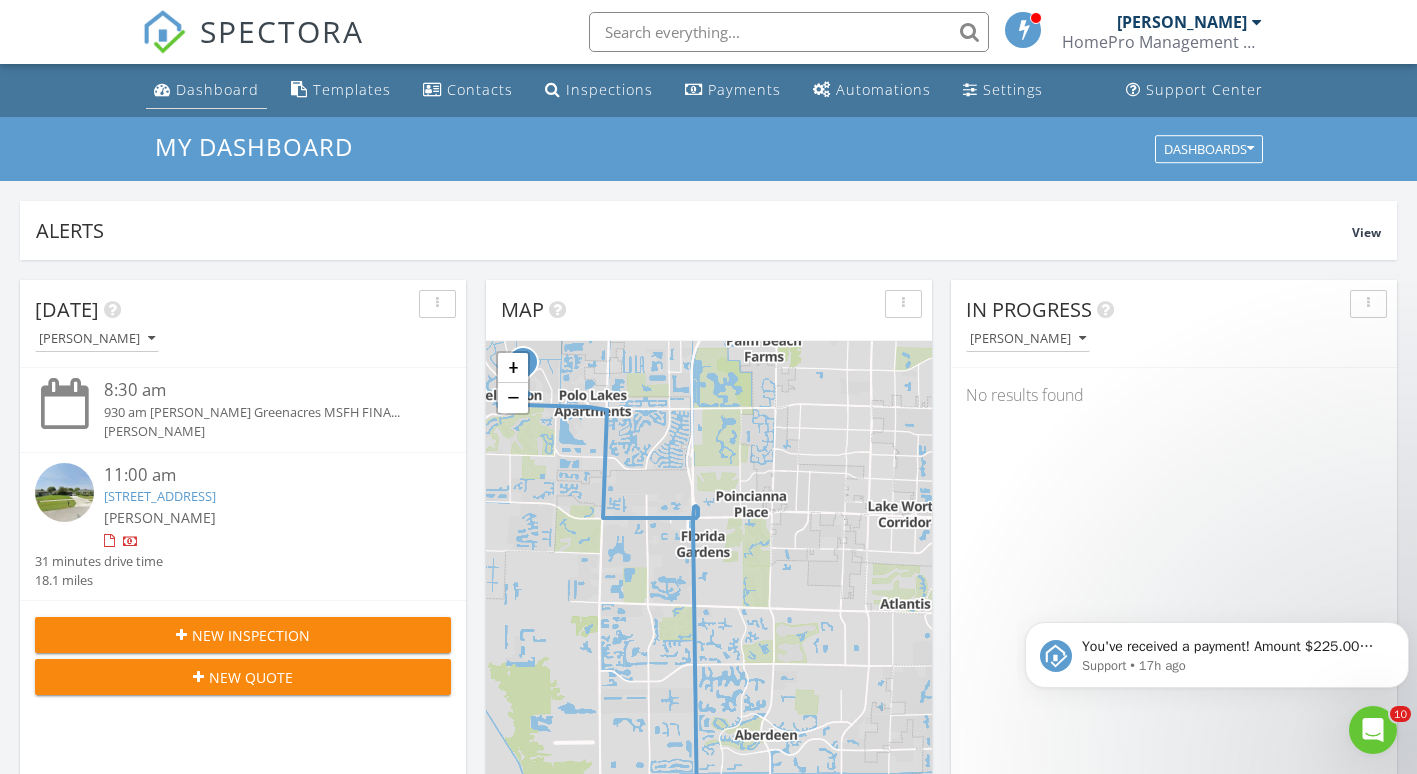 click on "Dashboard" at bounding box center (206, 90) 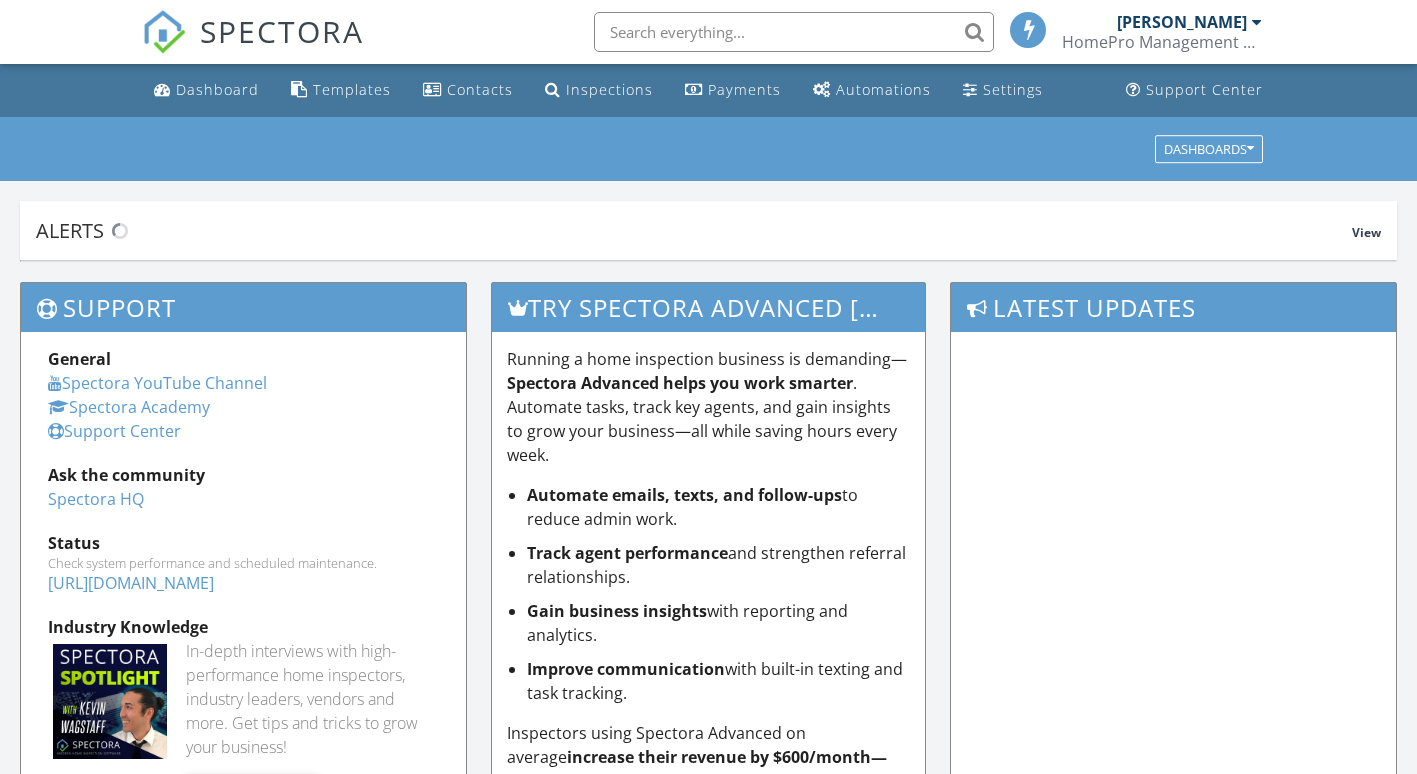 scroll, scrollTop: 0, scrollLeft: 0, axis: both 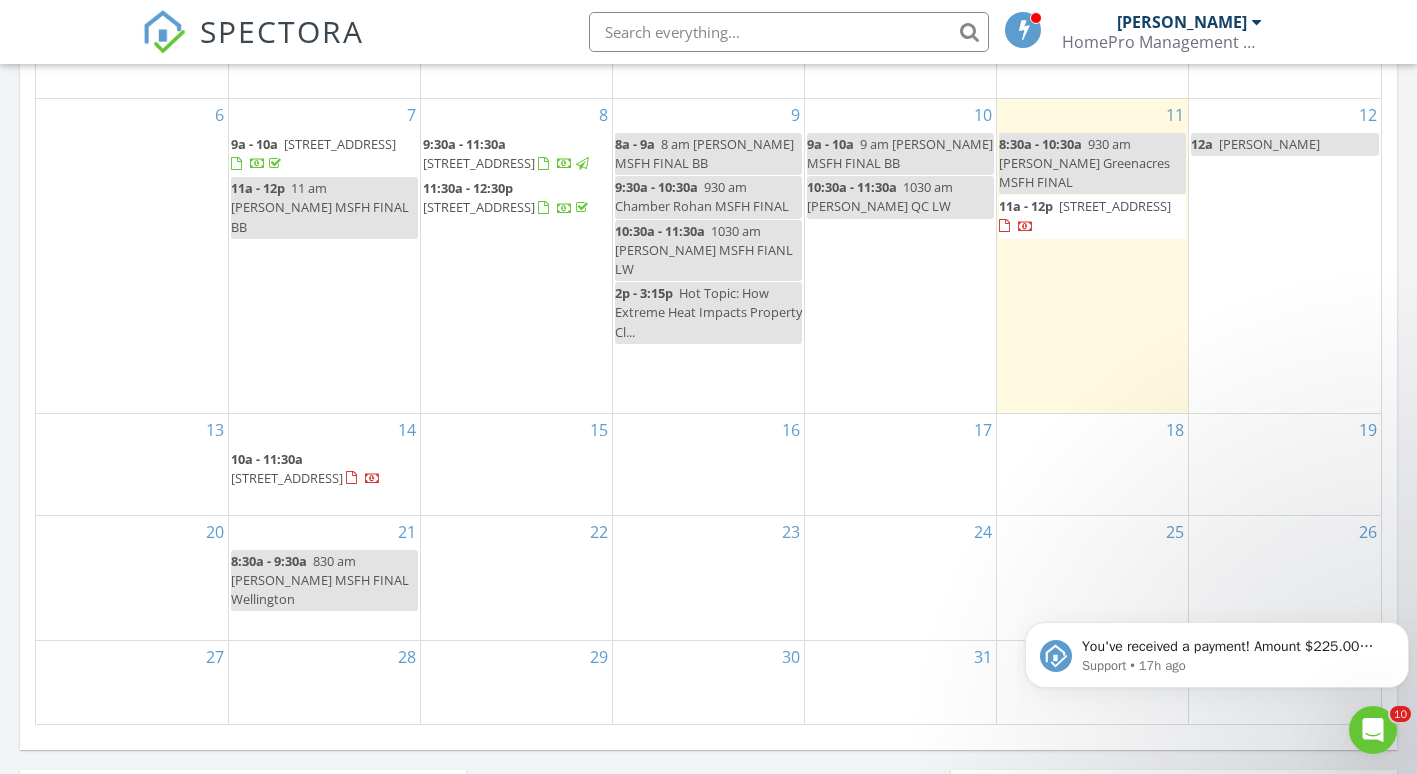 click on "11809 Inverness Cir, Wellington 33414" at bounding box center (1115, 206) 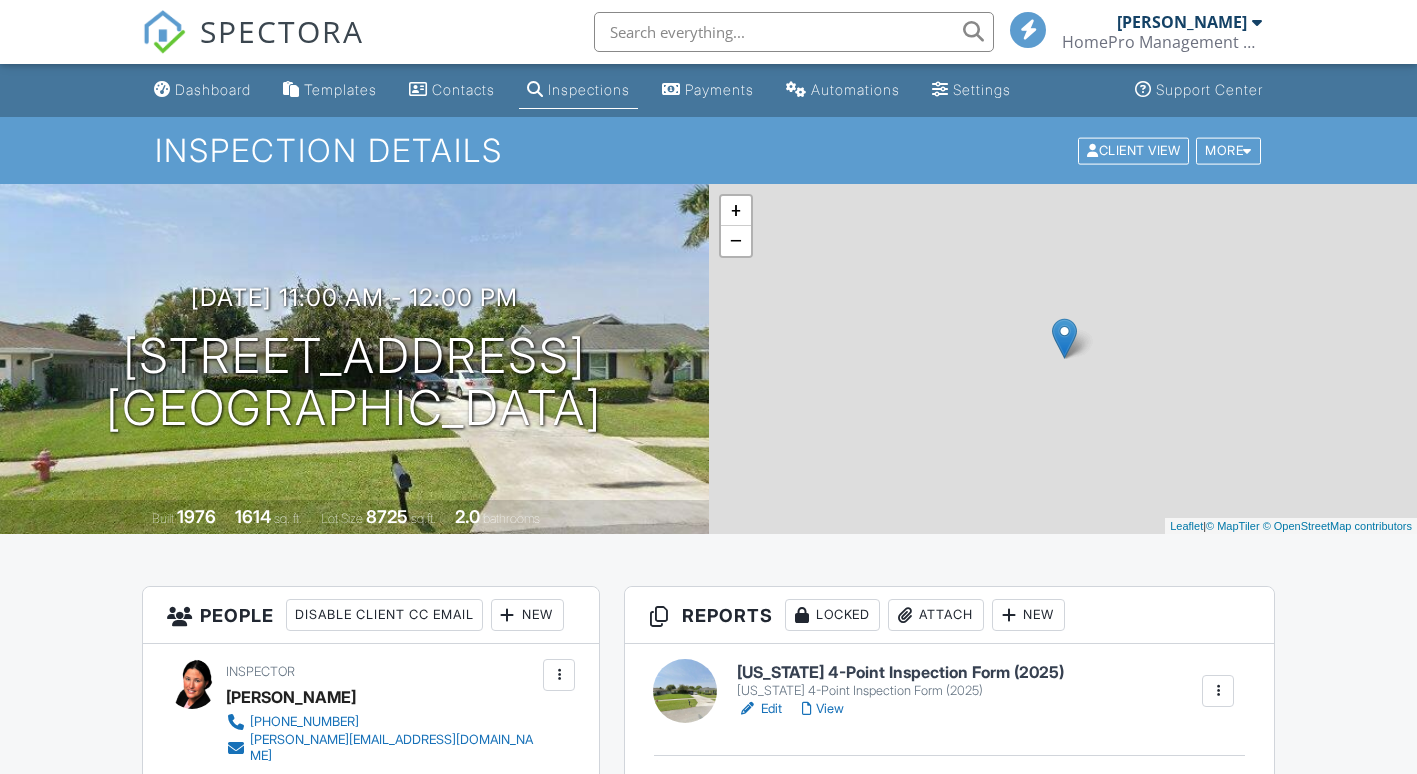 scroll, scrollTop: 0, scrollLeft: 0, axis: both 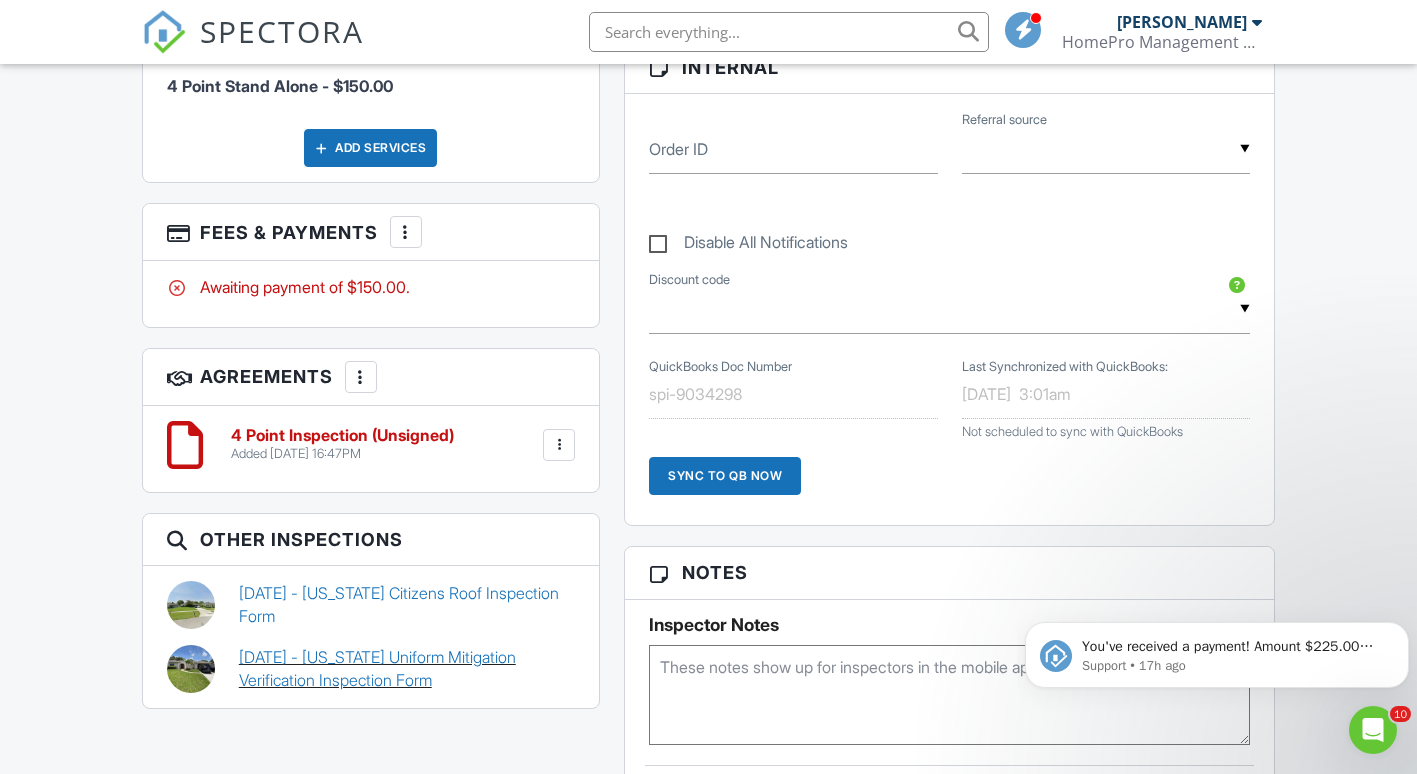 click on "07/10/2023 - Florida Uniform Mitigation Verification Inspection Form" at bounding box center (407, 668) 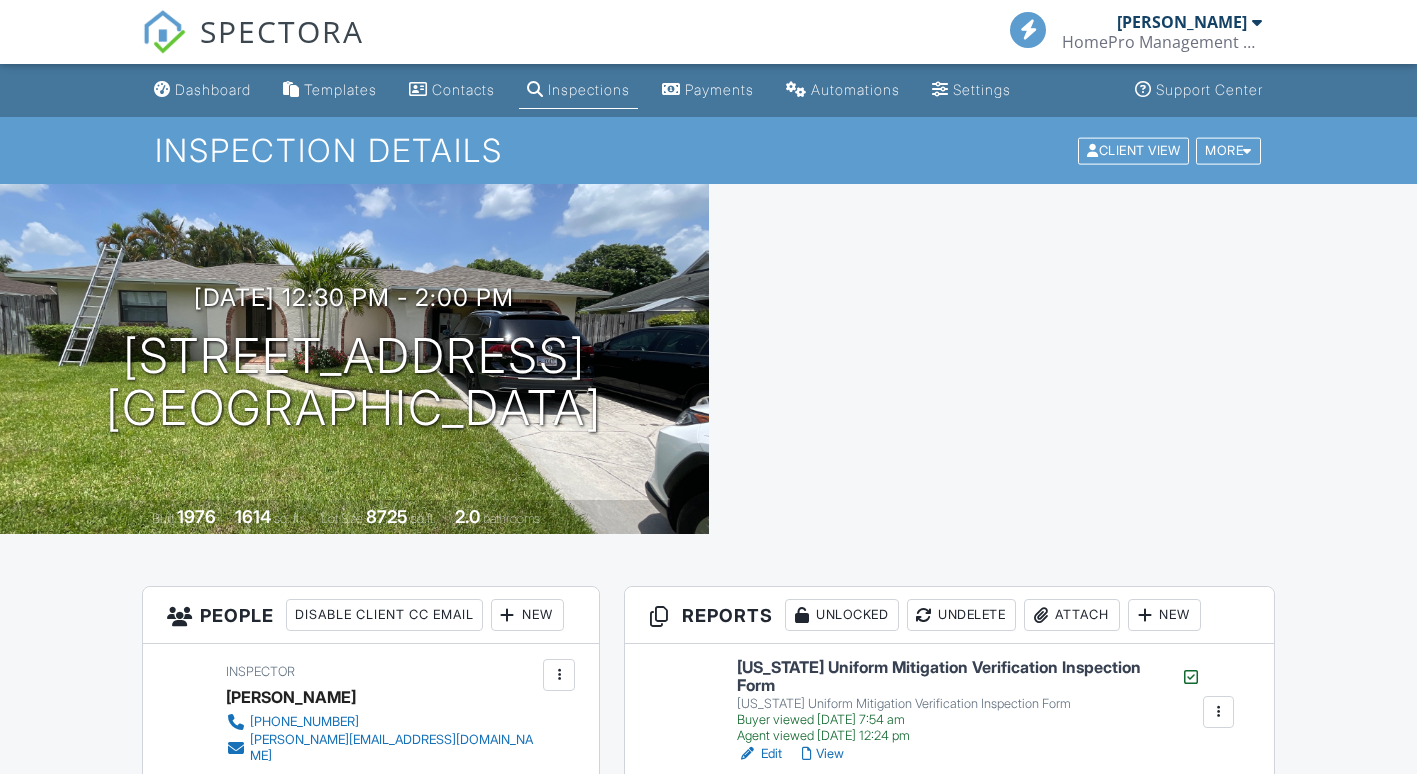 scroll, scrollTop: 0, scrollLeft: 0, axis: both 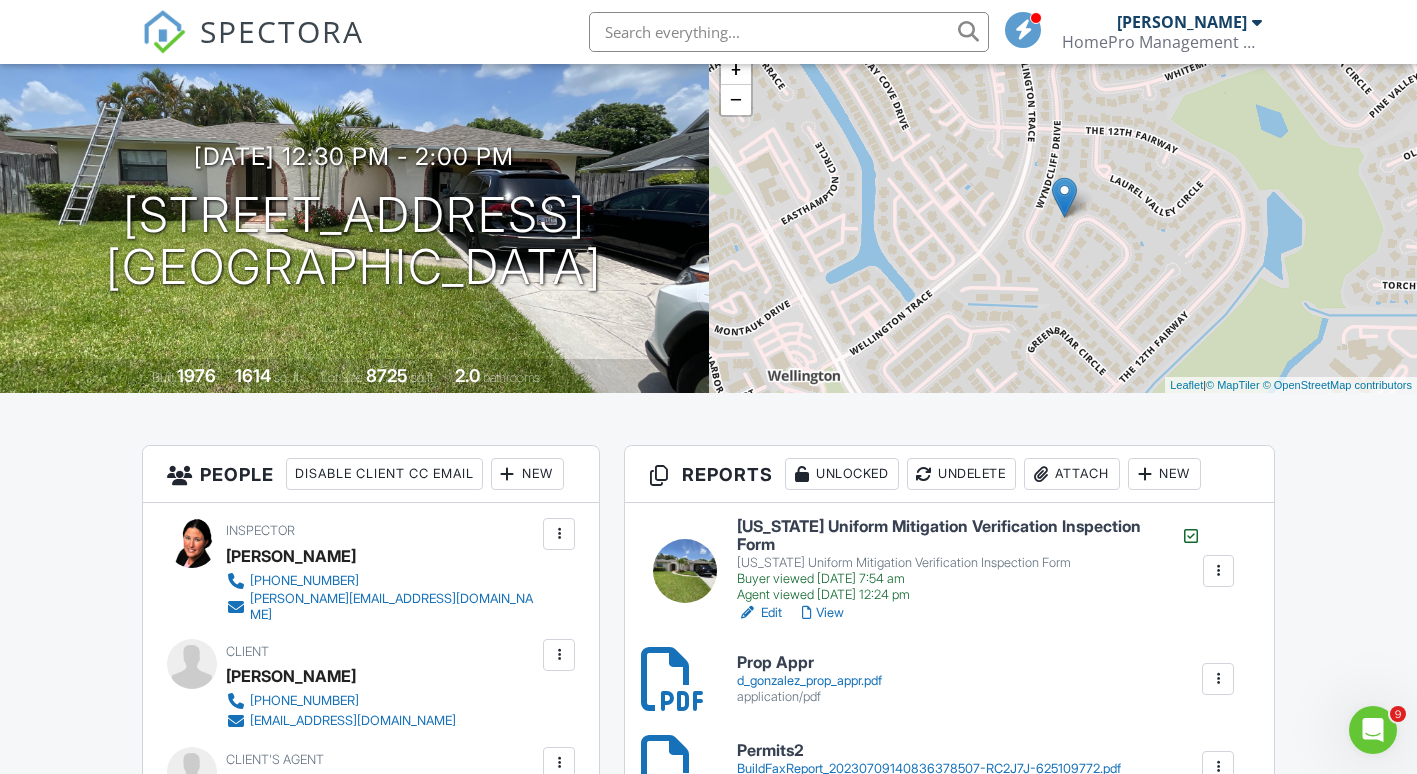 click on "View" at bounding box center [823, 613] 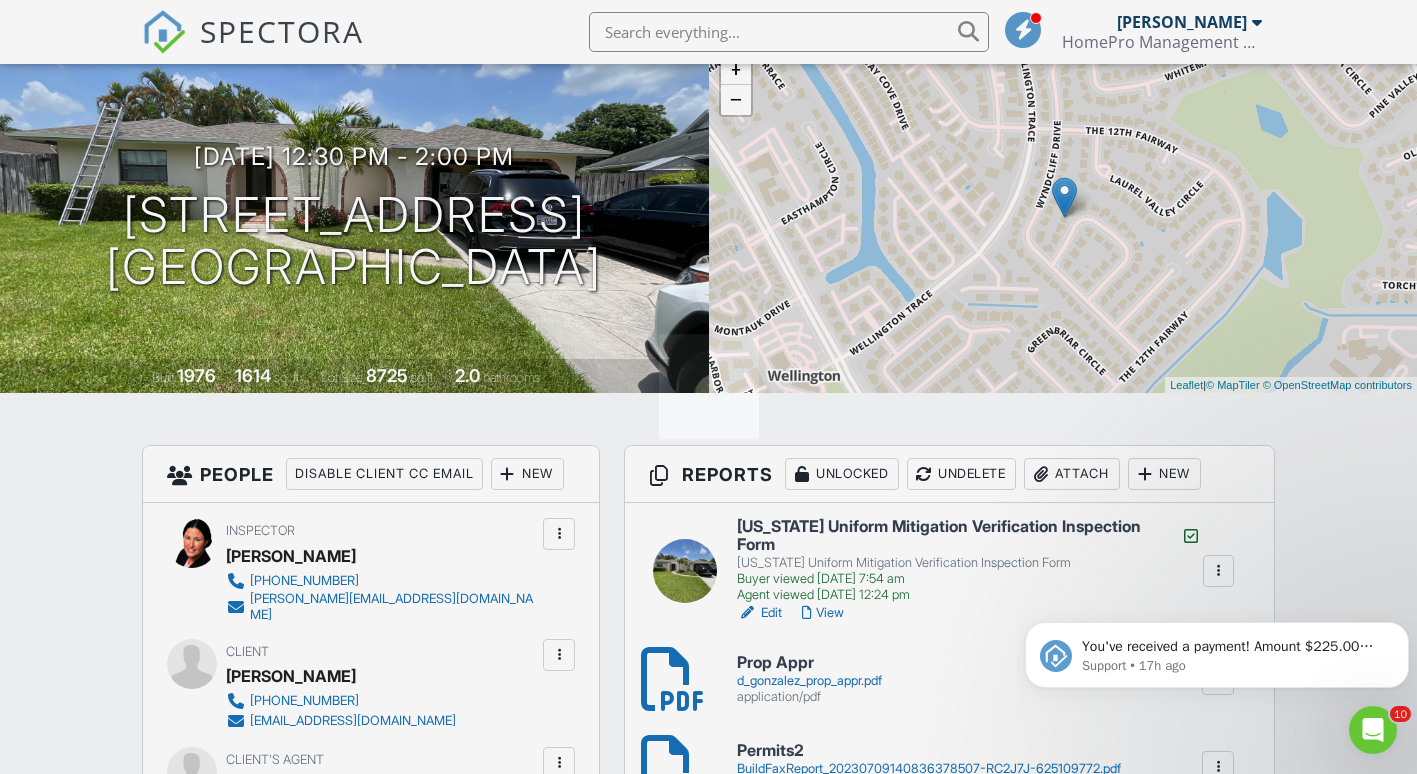 scroll, scrollTop: 0, scrollLeft: 0, axis: both 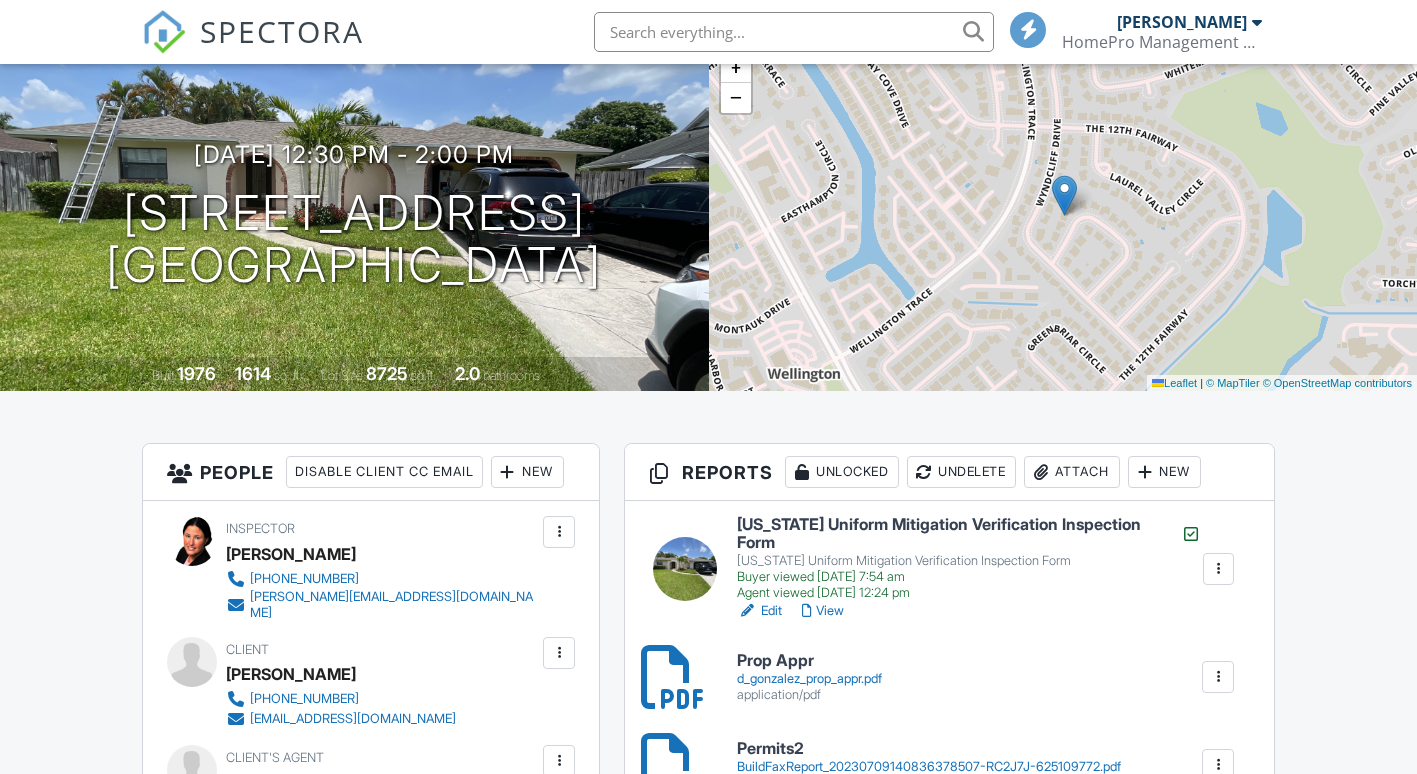 click on "Edit" at bounding box center [759, 611] 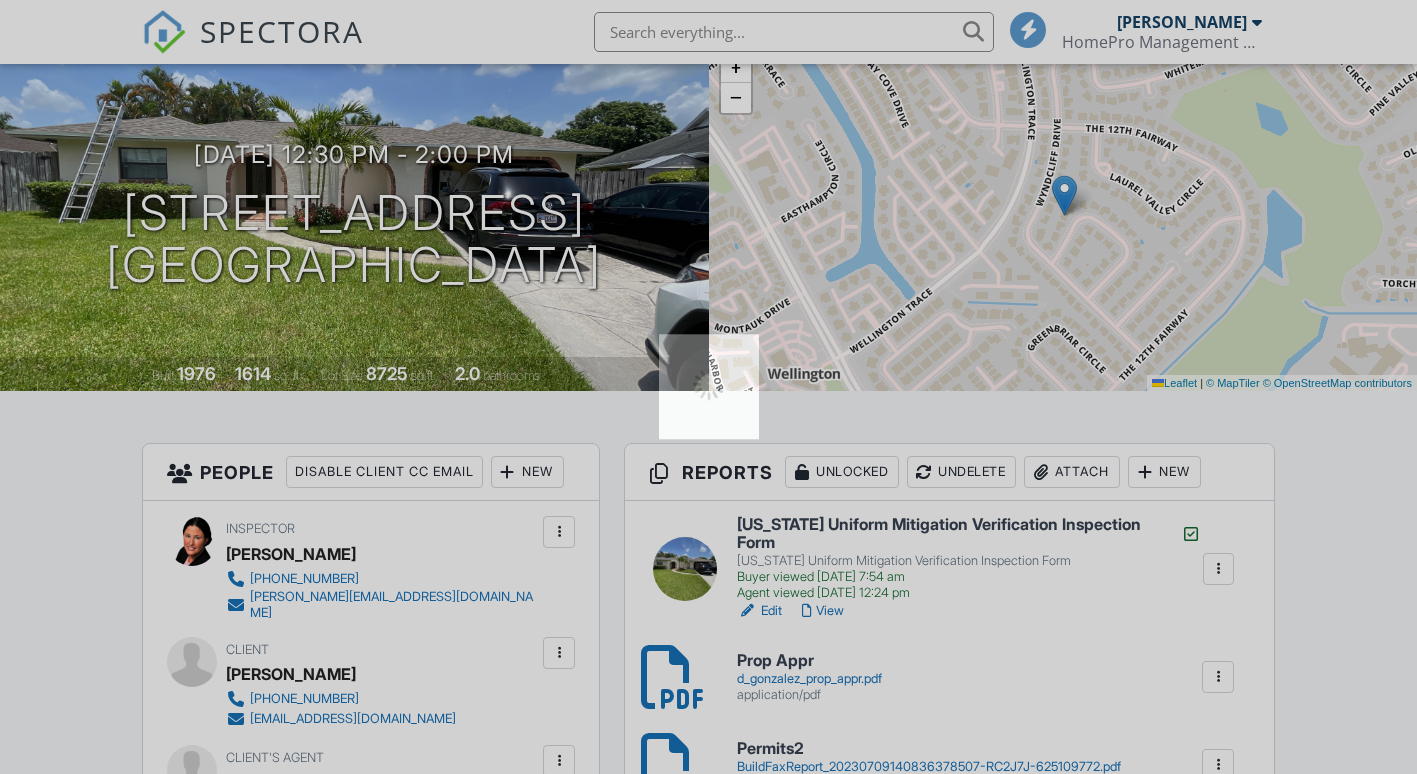 scroll, scrollTop: 0, scrollLeft: 0, axis: both 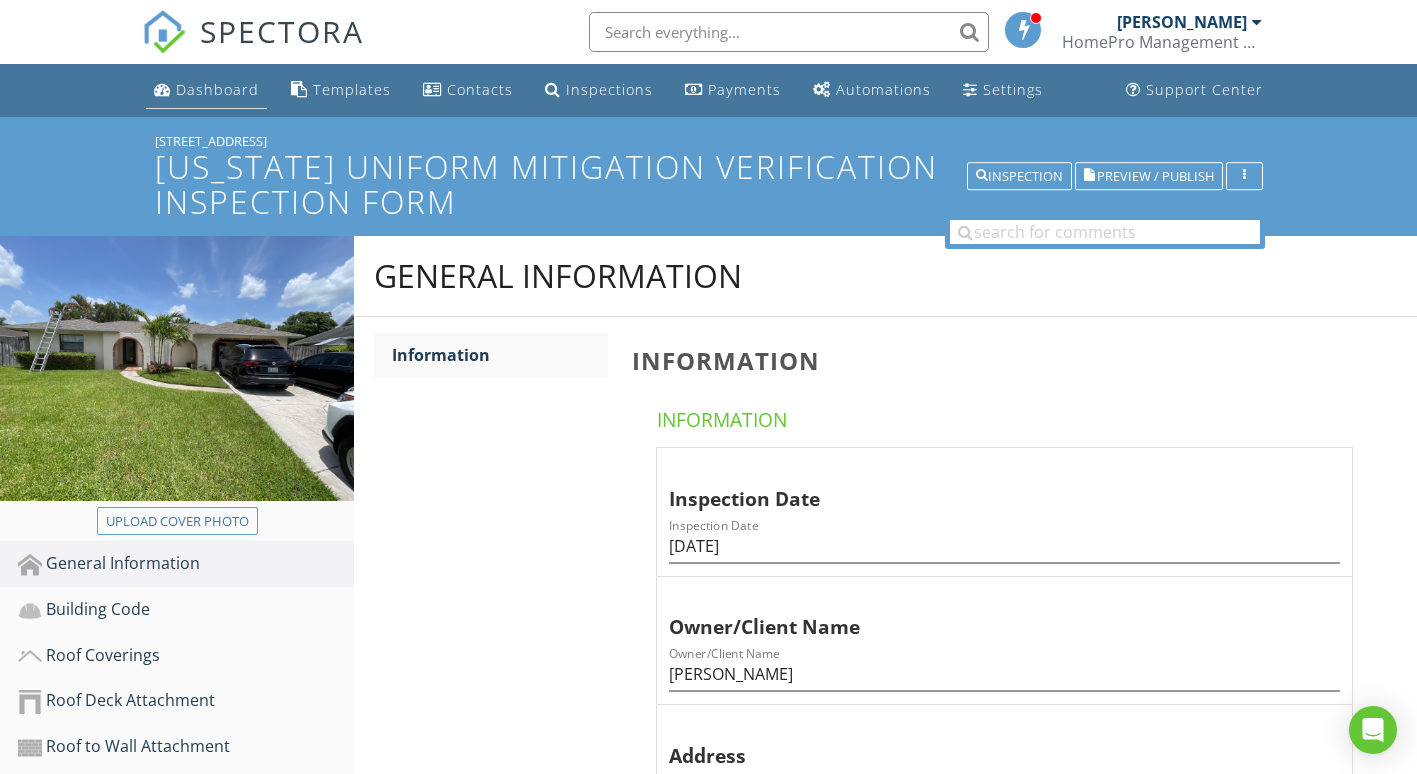 click on "Dashboard" at bounding box center (217, 89) 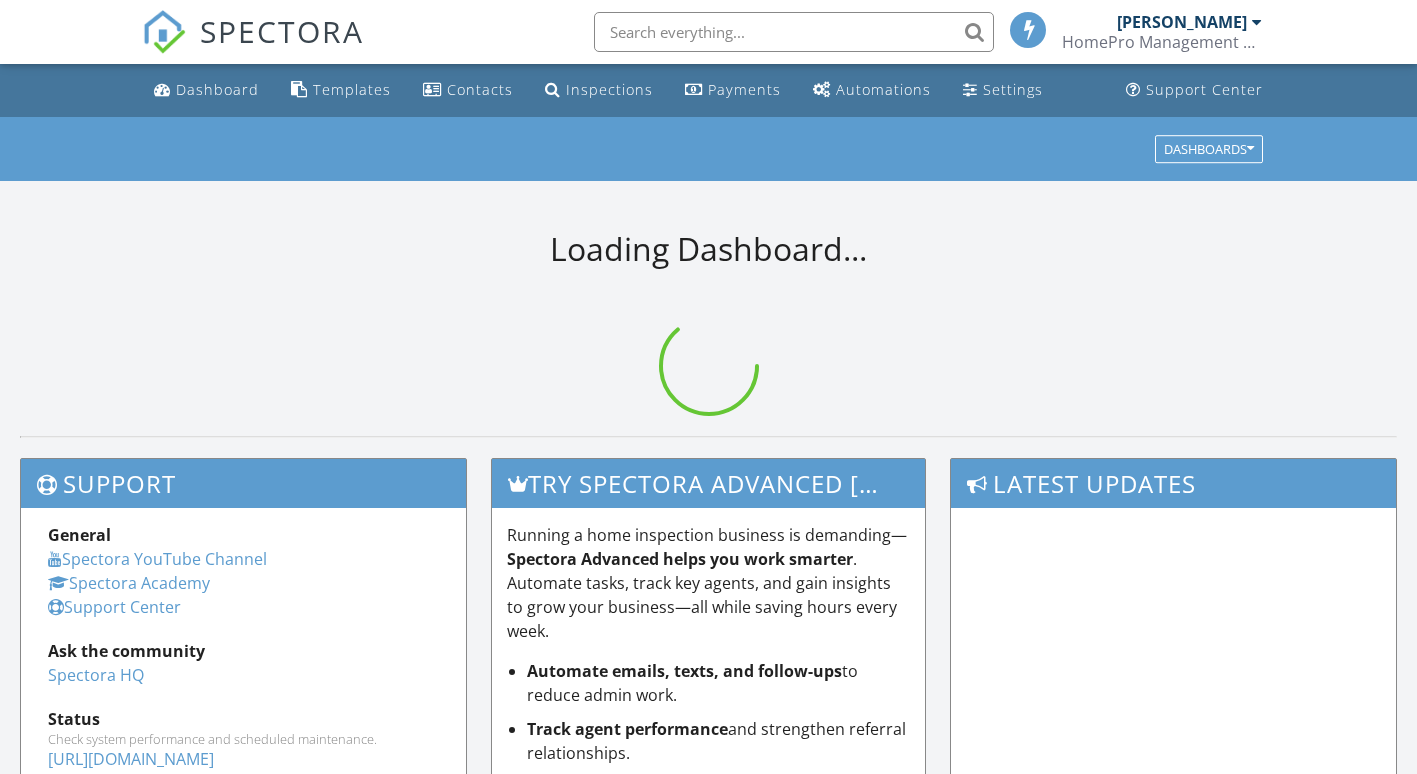 scroll, scrollTop: 0, scrollLeft: 0, axis: both 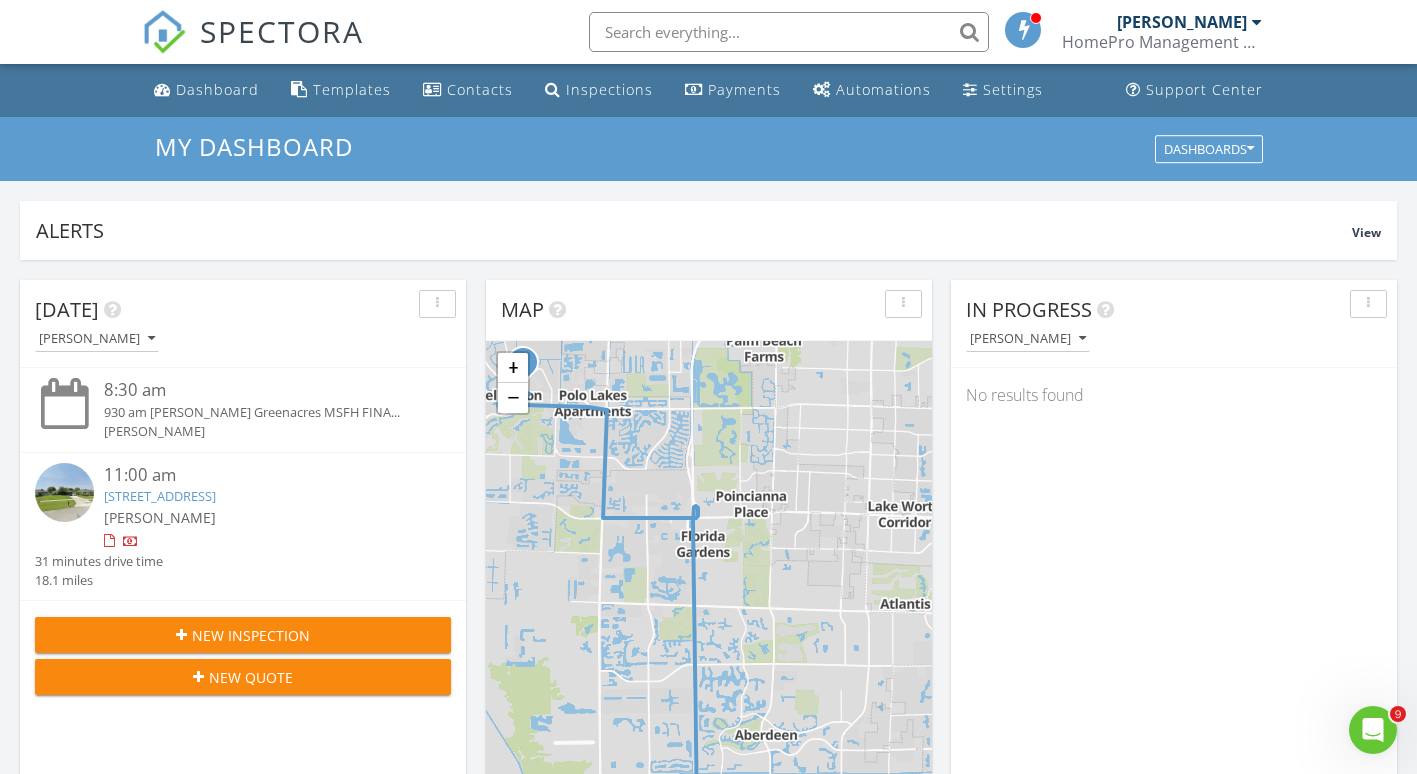 click on "11809 Inverness Cir, Wellington, FL 33414" at bounding box center (160, 496) 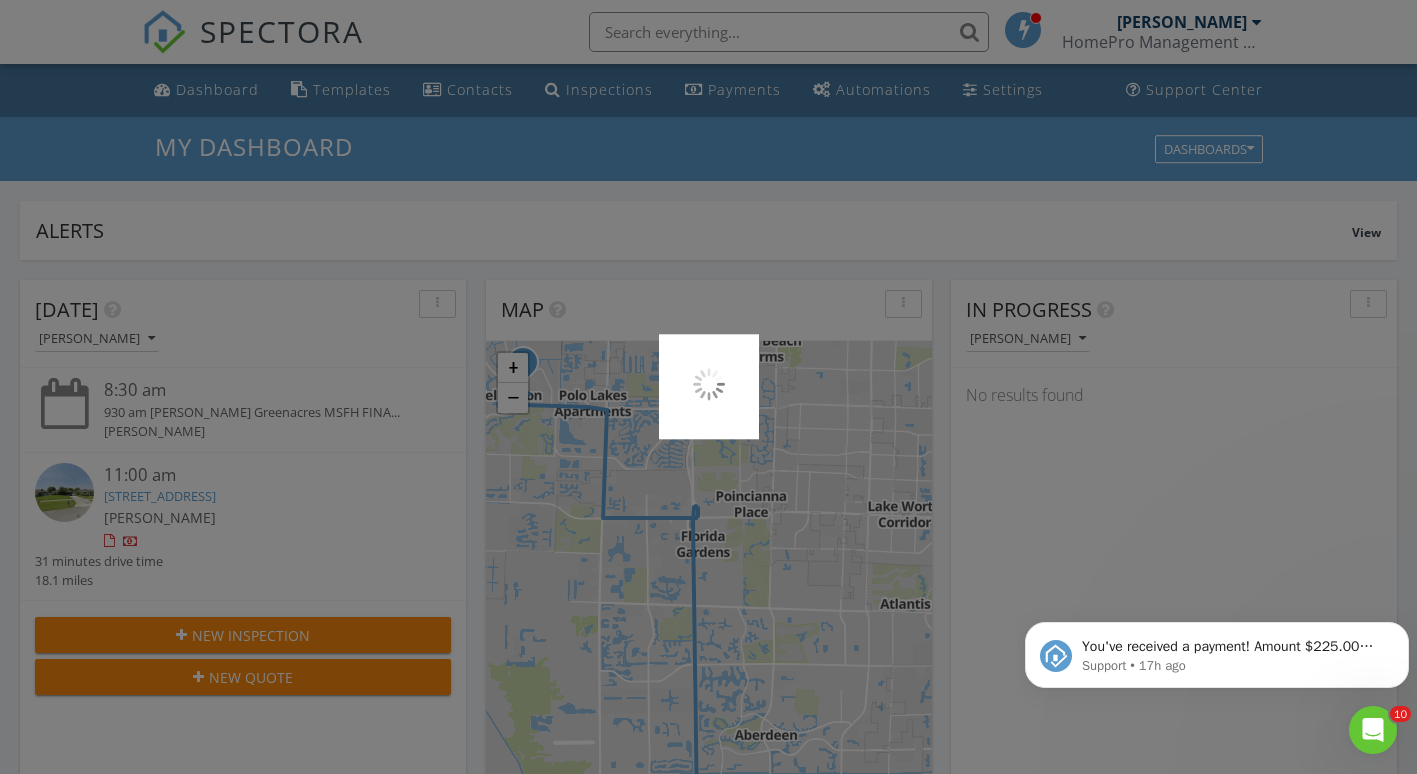 scroll, scrollTop: 0, scrollLeft: 0, axis: both 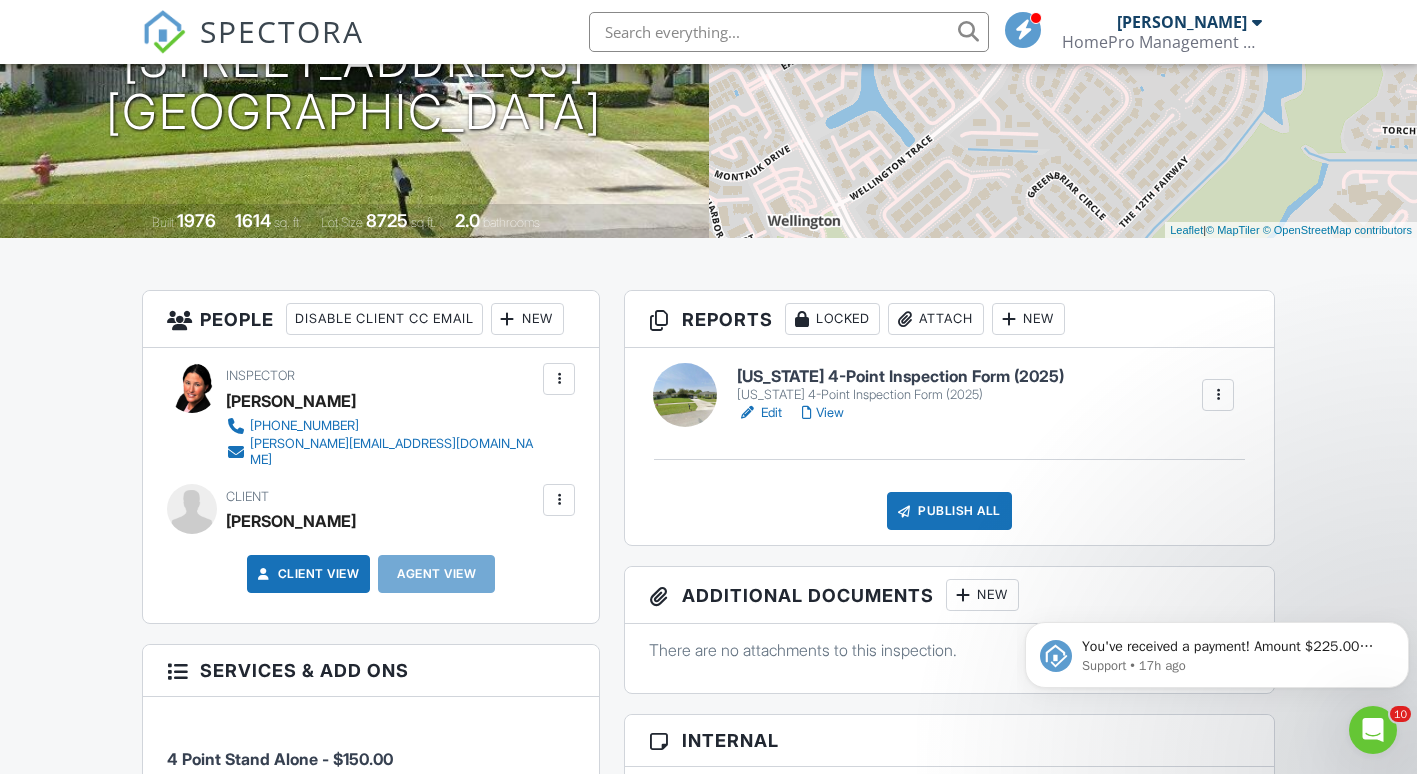 click on "Edit" at bounding box center (759, 413) 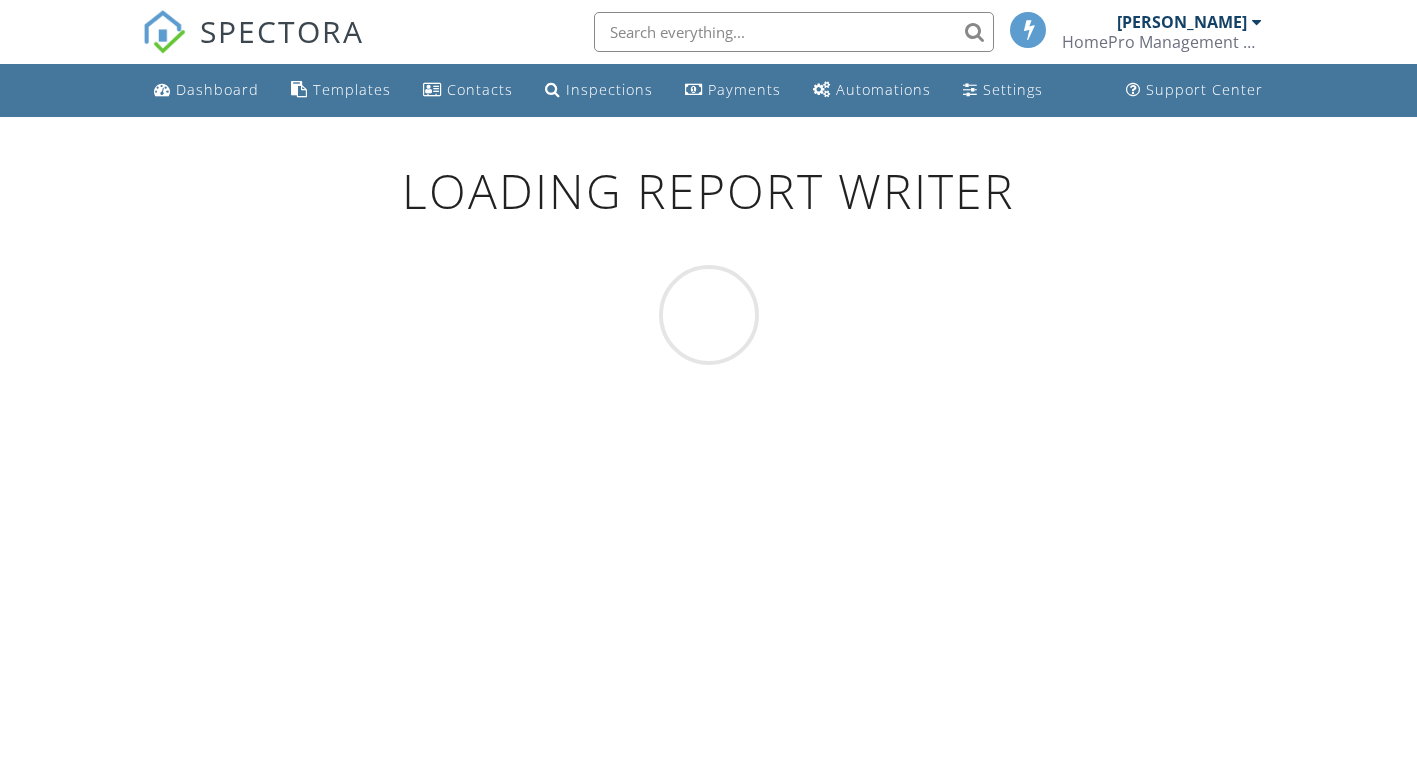 scroll, scrollTop: 0, scrollLeft: 0, axis: both 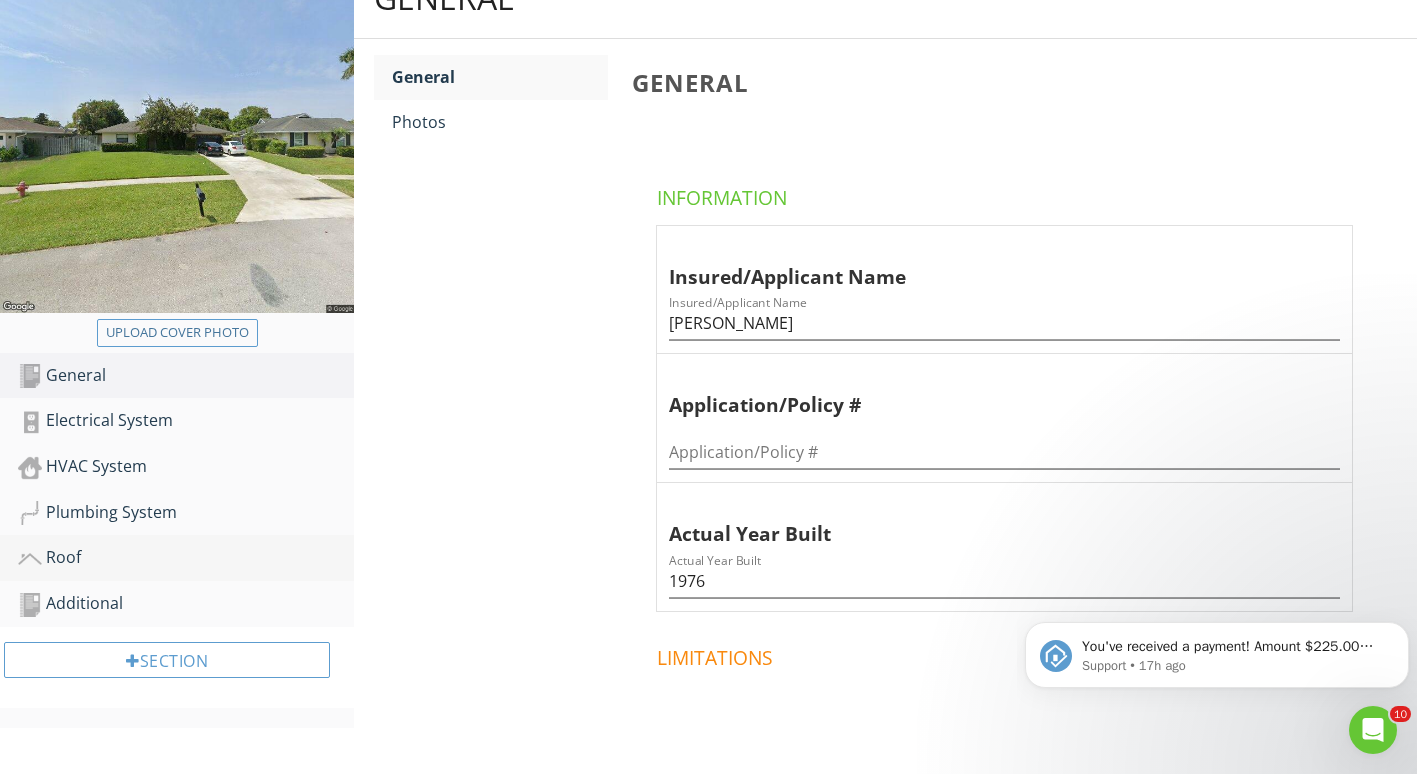 click on "Roof" at bounding box center (186, 558) 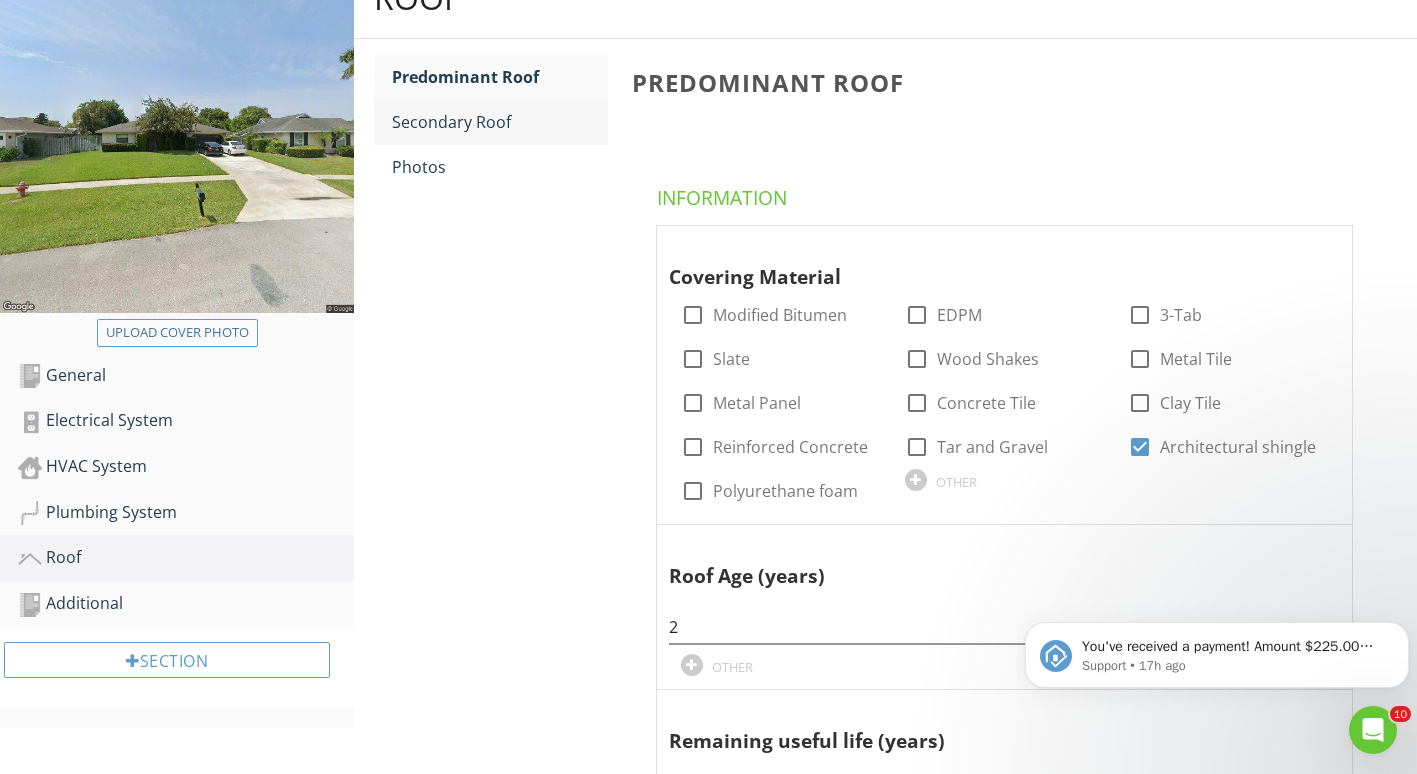 click on "Secondary Roof" at bounding box center [500, 122] 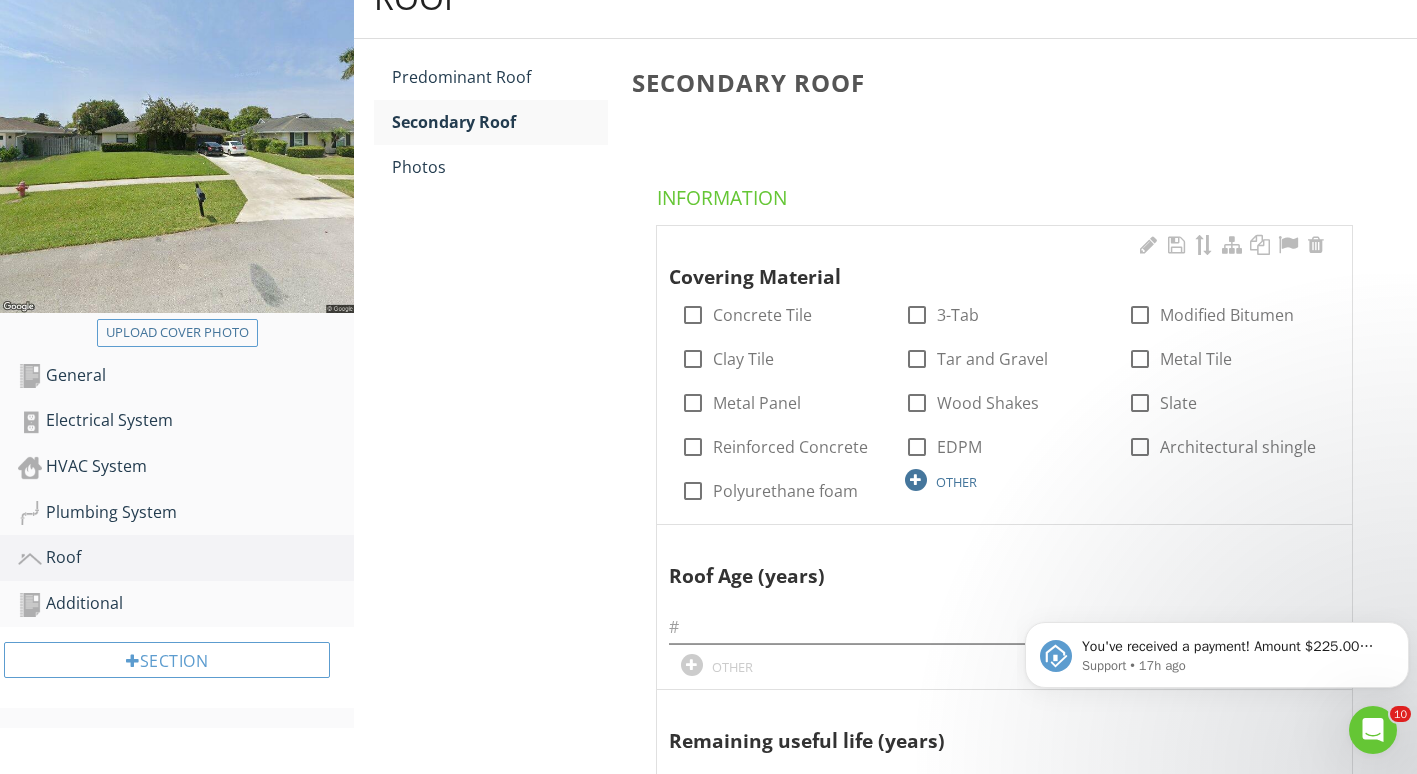 click at bounding box center [916, 480] 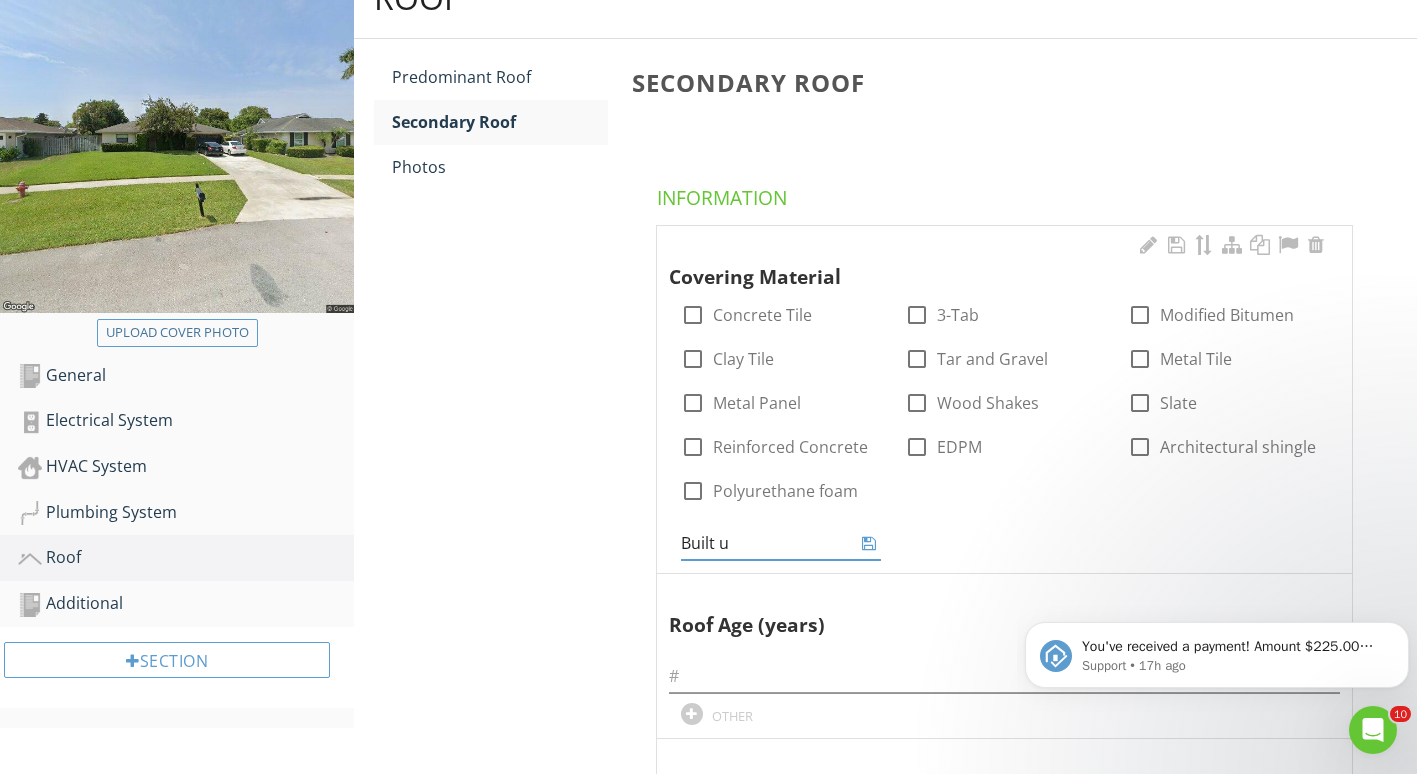 type on "Built up" 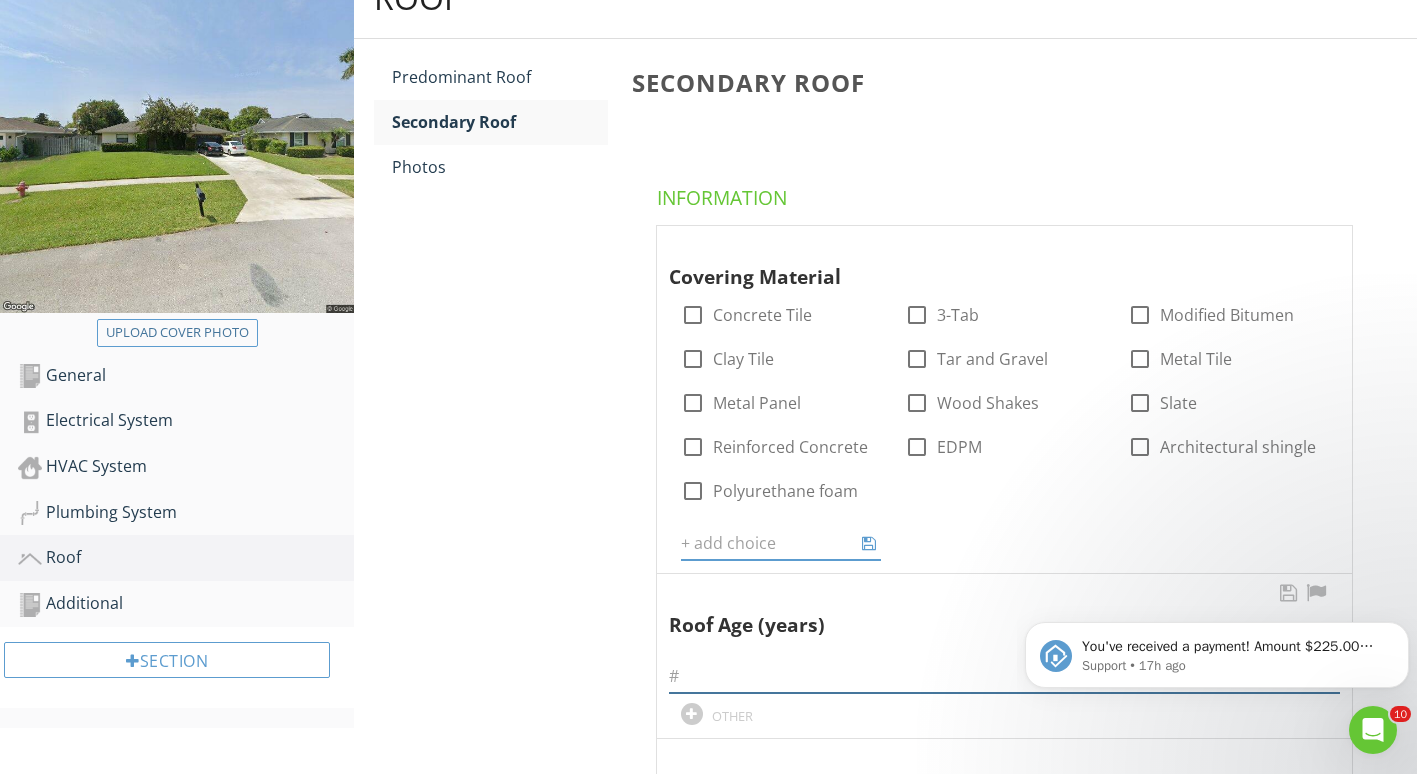 click on "OTHER" at bounding box center [1004, 670] 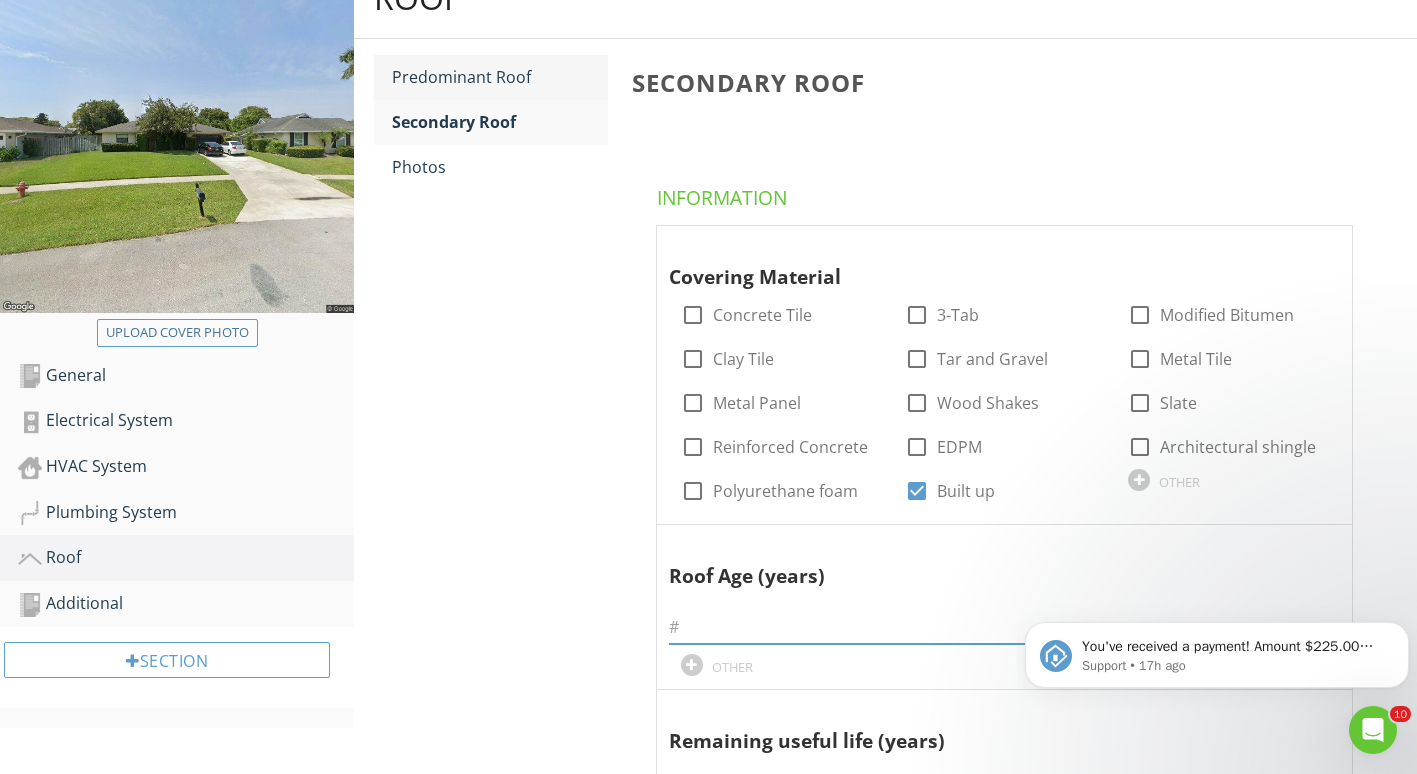 click on "Predominant Roof" at bounding box center [500, 77] 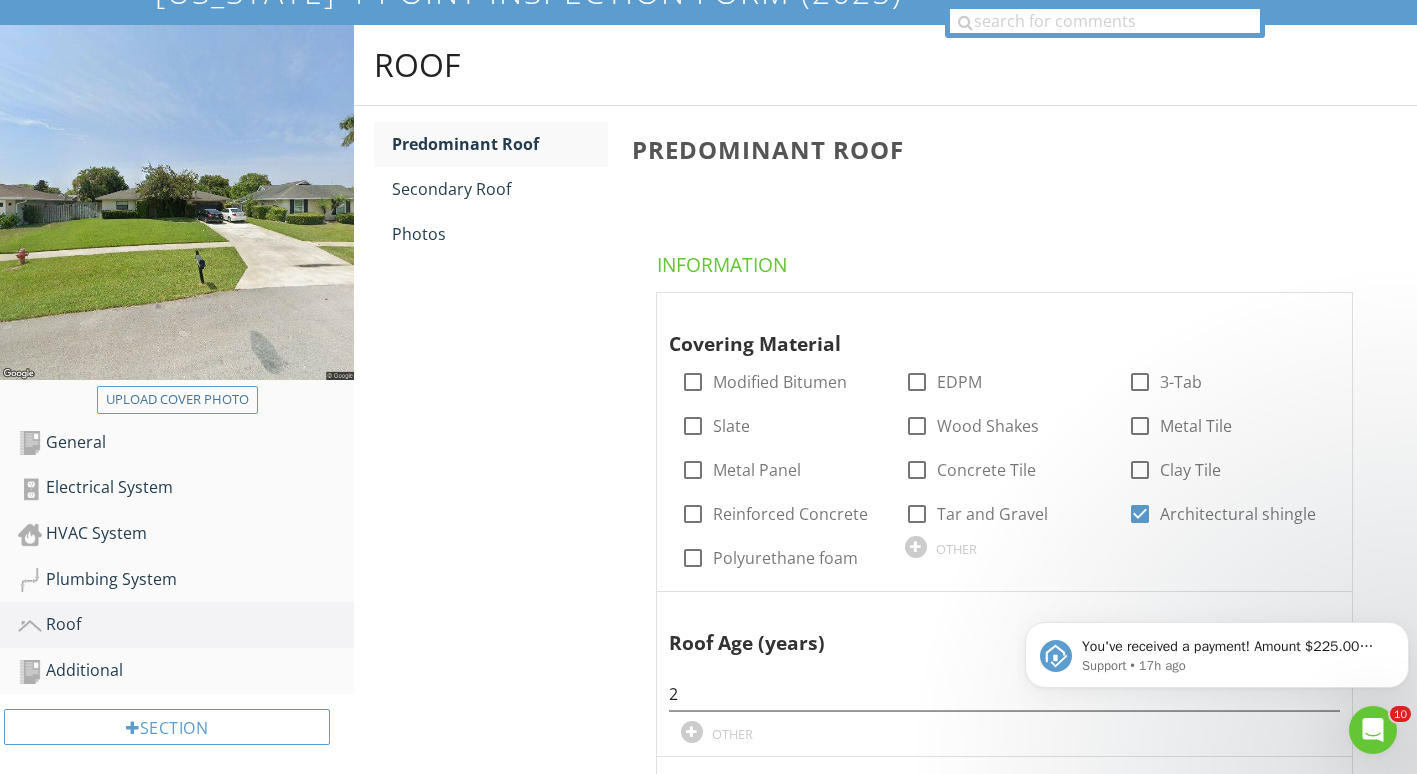 scroll, scrollTop: 172, scrollLeft: 0, axis: vertical 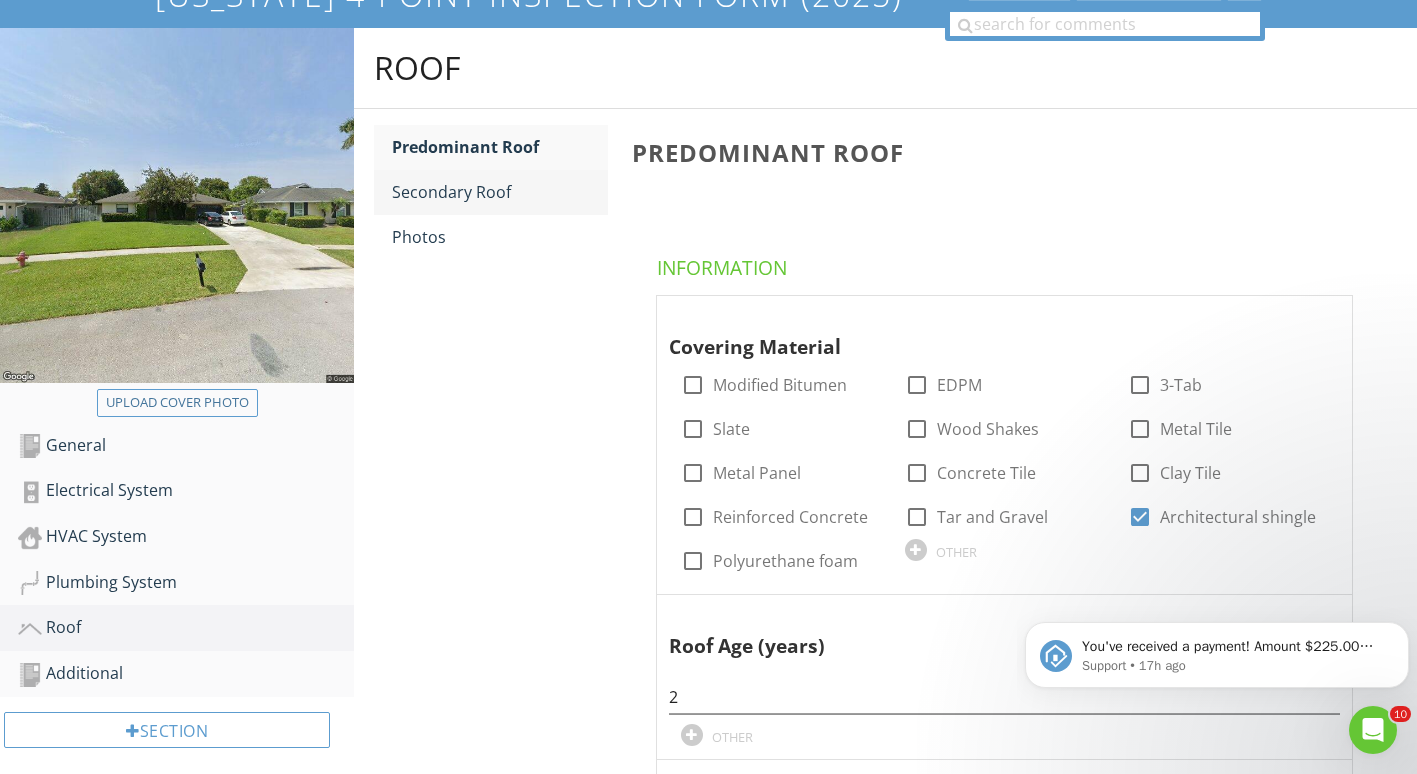click on "Secondary Roof" at bounding box center [500, 192] 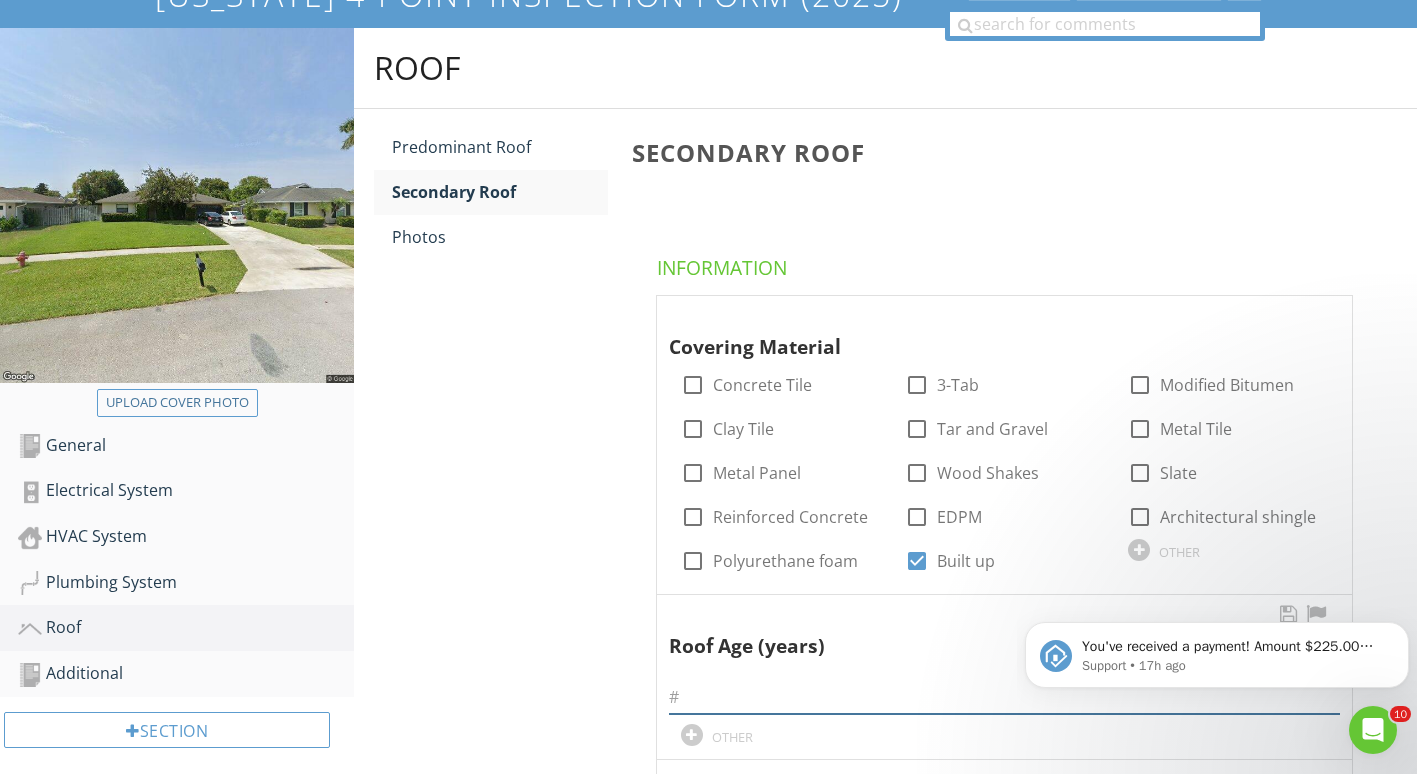 click at bounding box center [1004, 697] 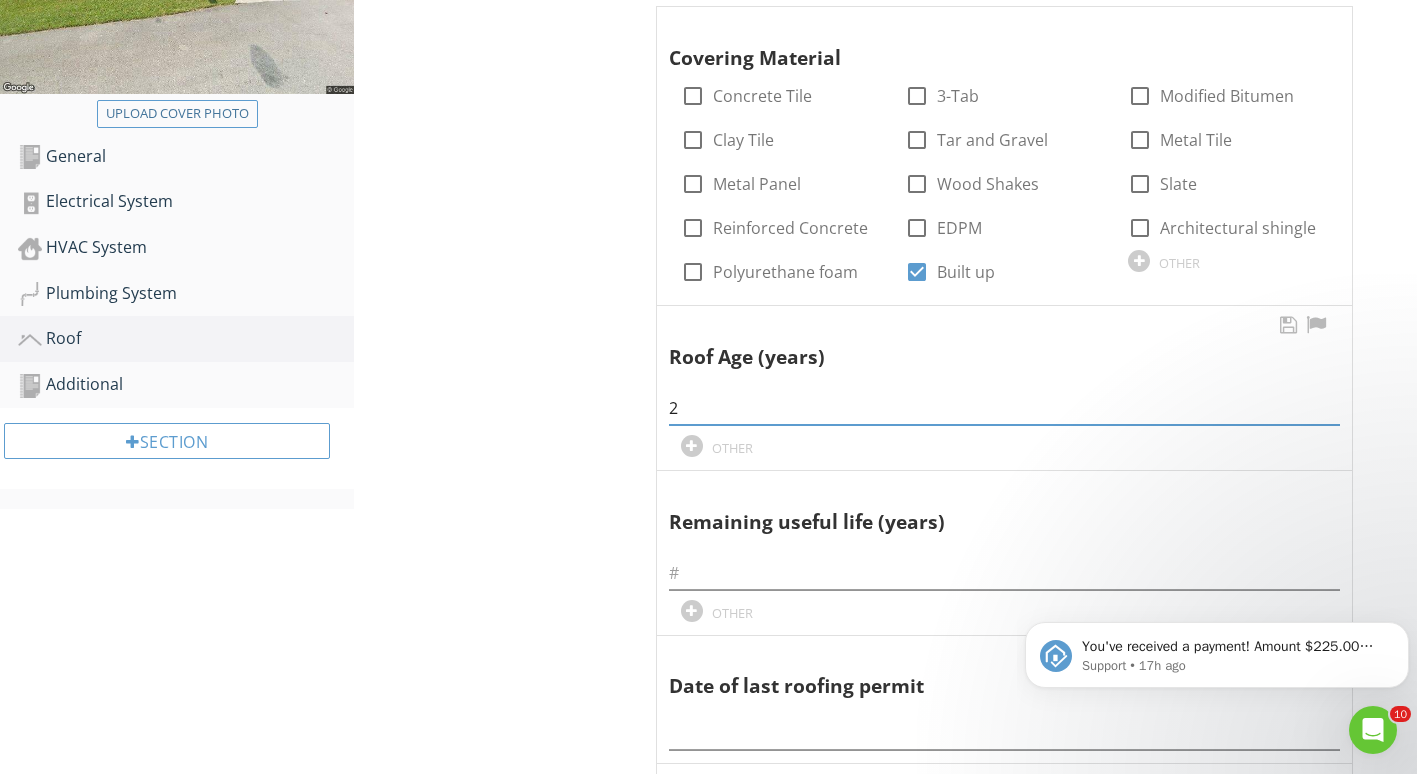 scroll, scrollTop: 463, scrollLeft: 0, axis: vertical 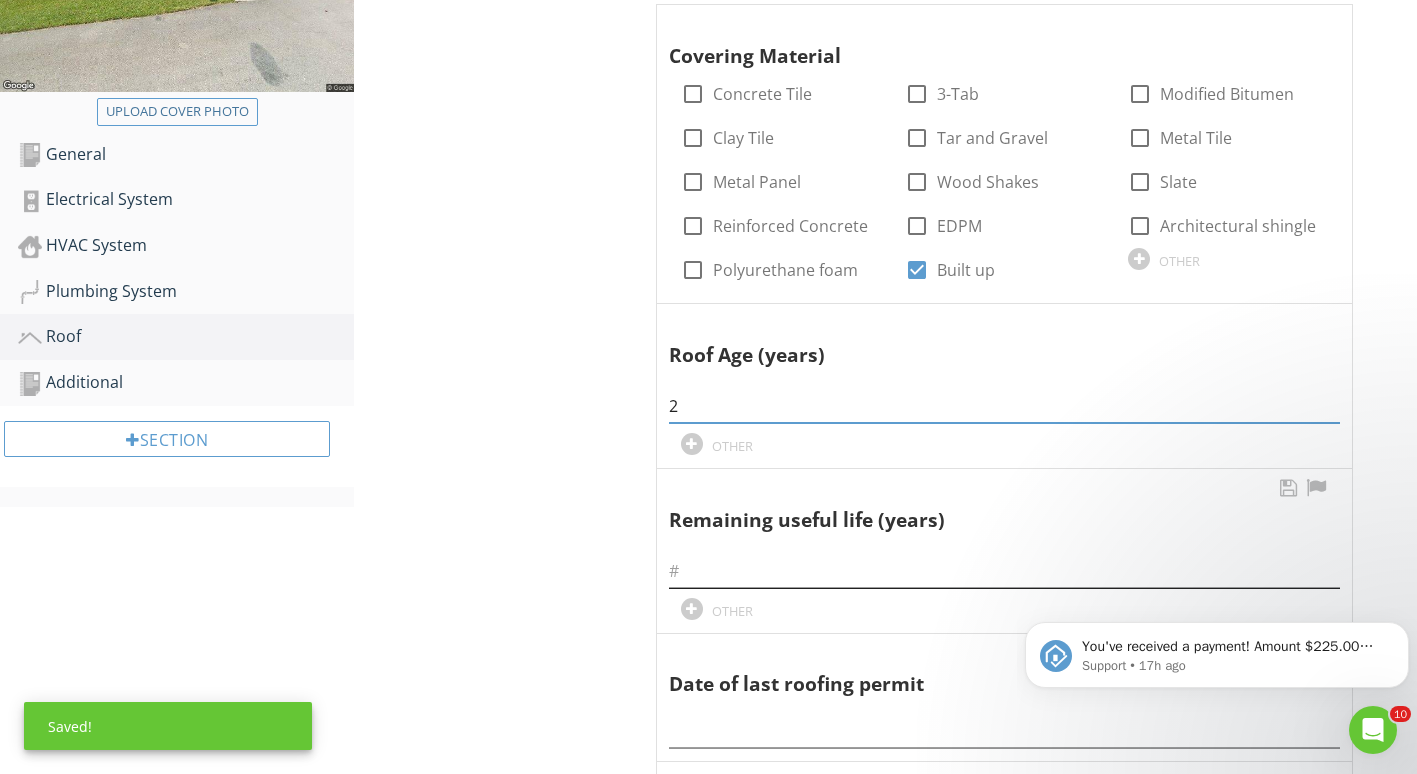 type on "2" 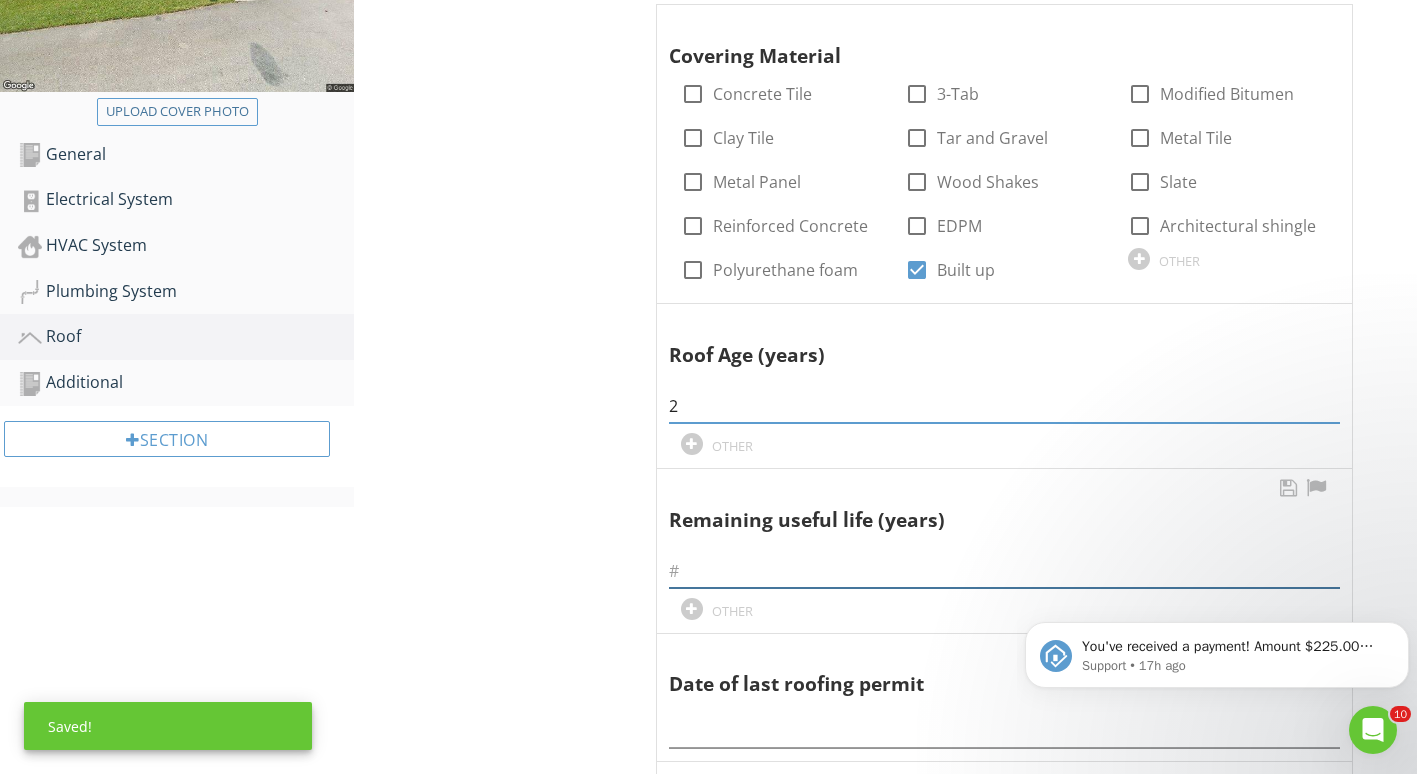 click at bounding box center [1004, 571] 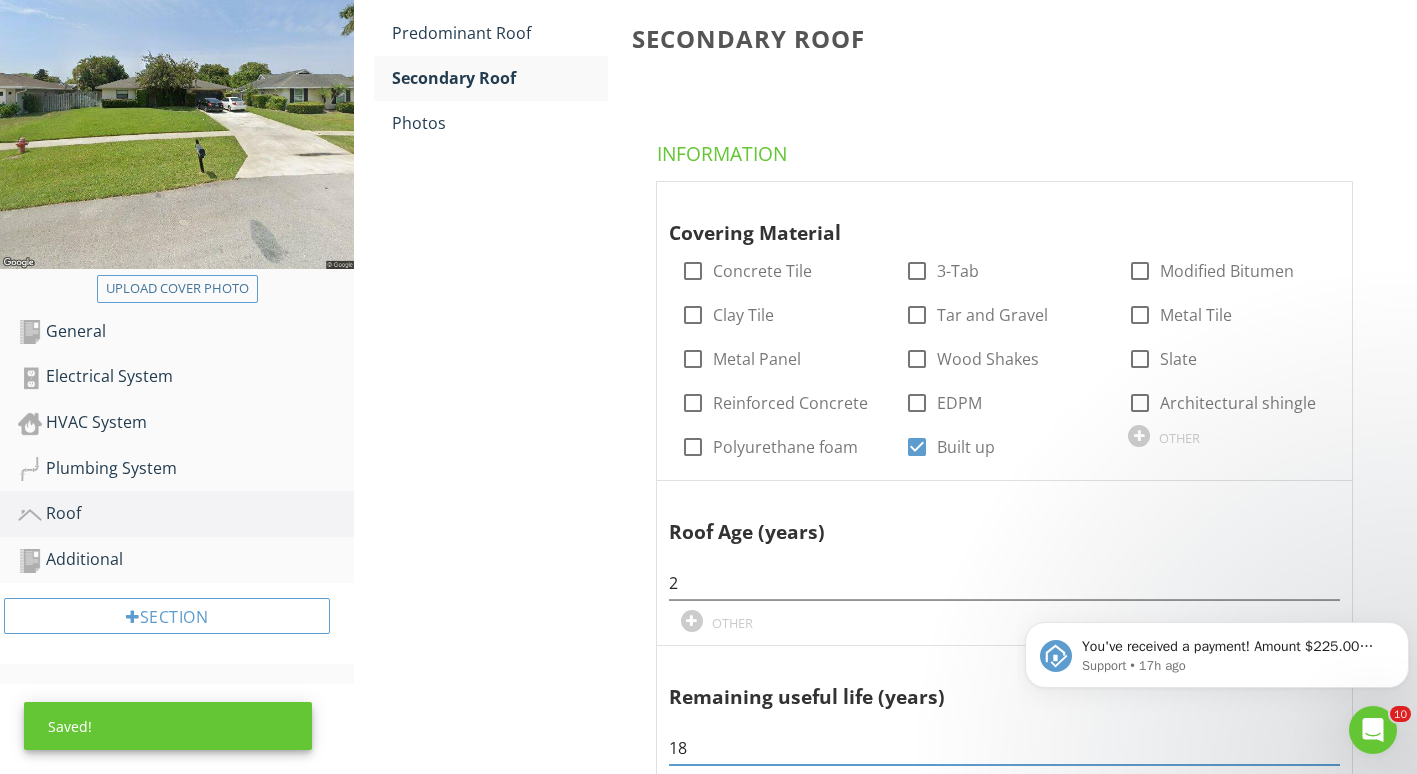 scroll, scrollTop: 285, scrollLeft: 0, axis: vertical 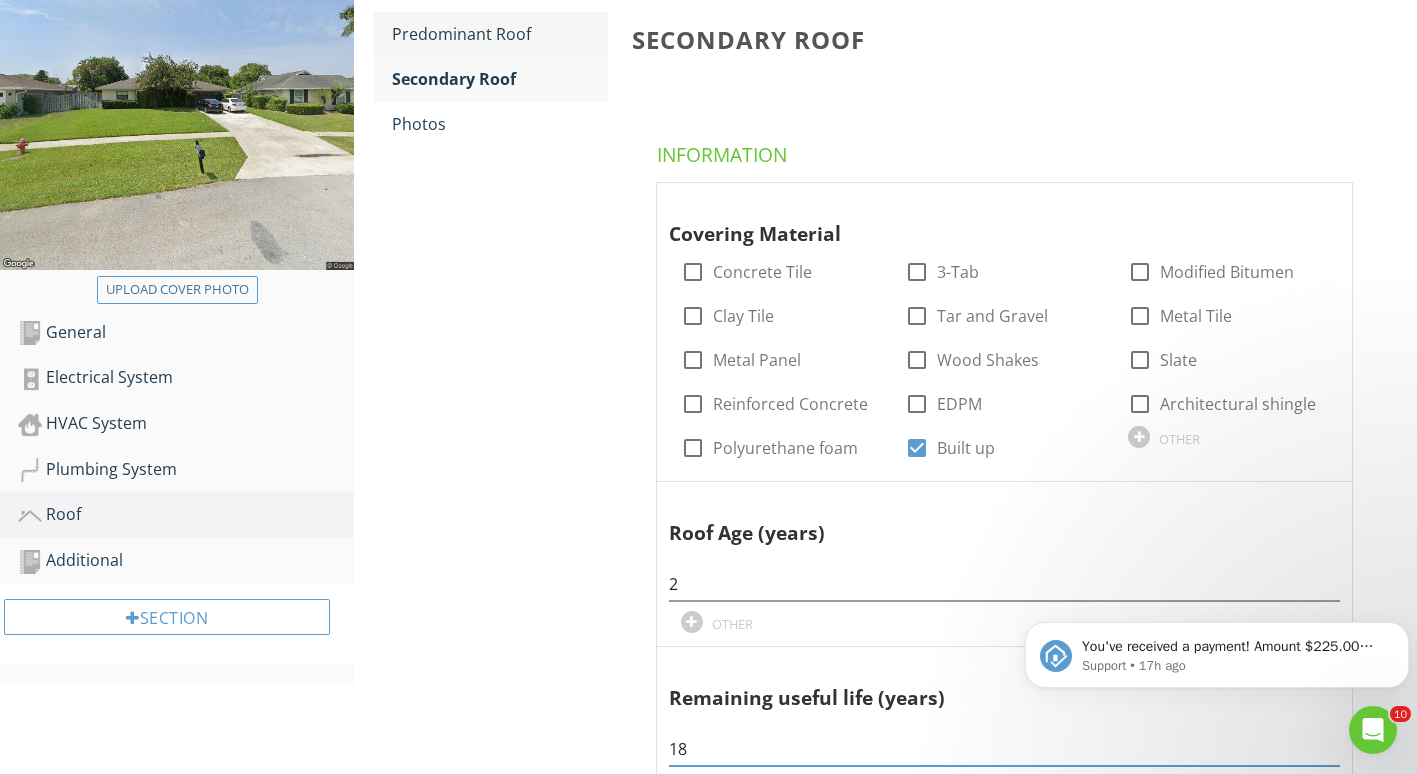 type on "18" 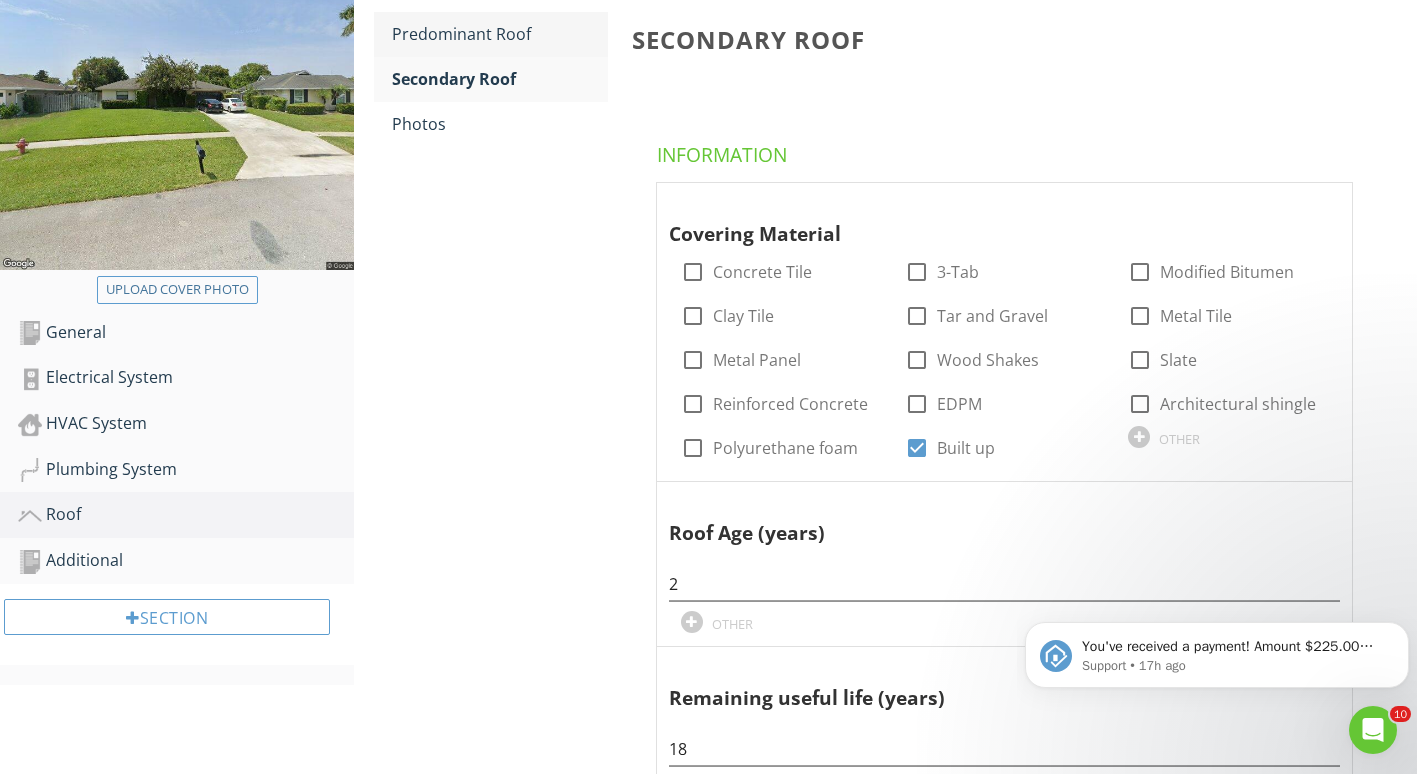 click on "Predominant Roof" at bounding box center [500, 34] 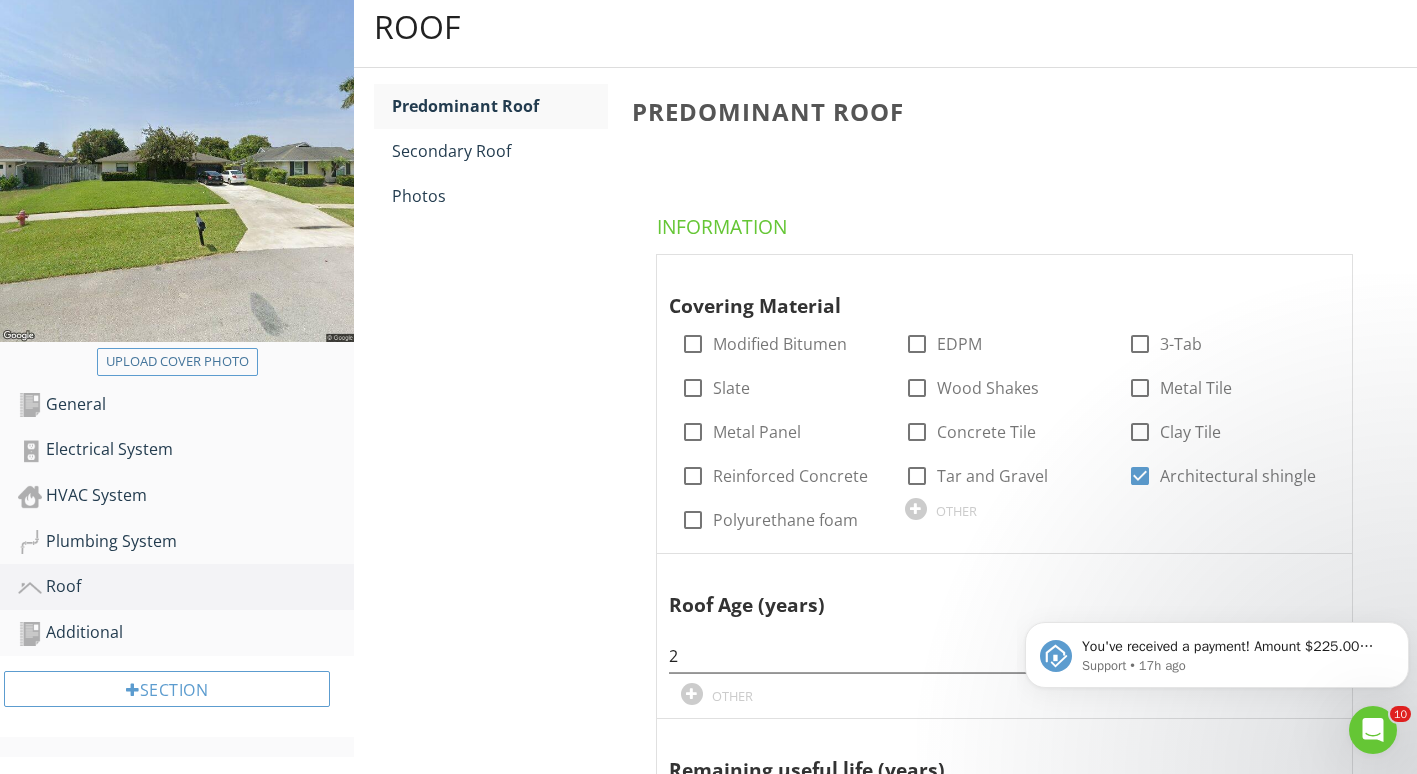 scroll, scrollTop: 211, scrollLeft: 0, axis: vertical 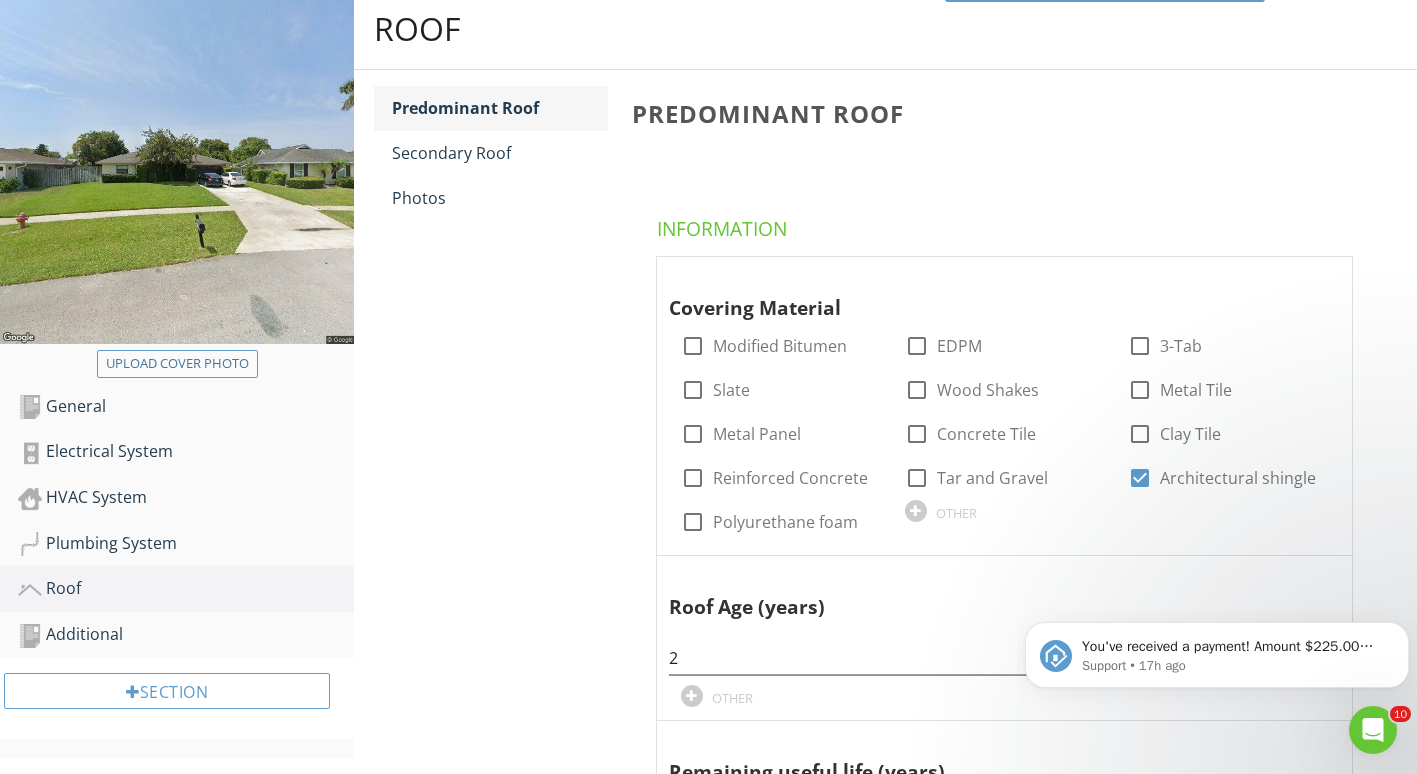 click on "Predominant Roof" at bounding box center [500, 108] 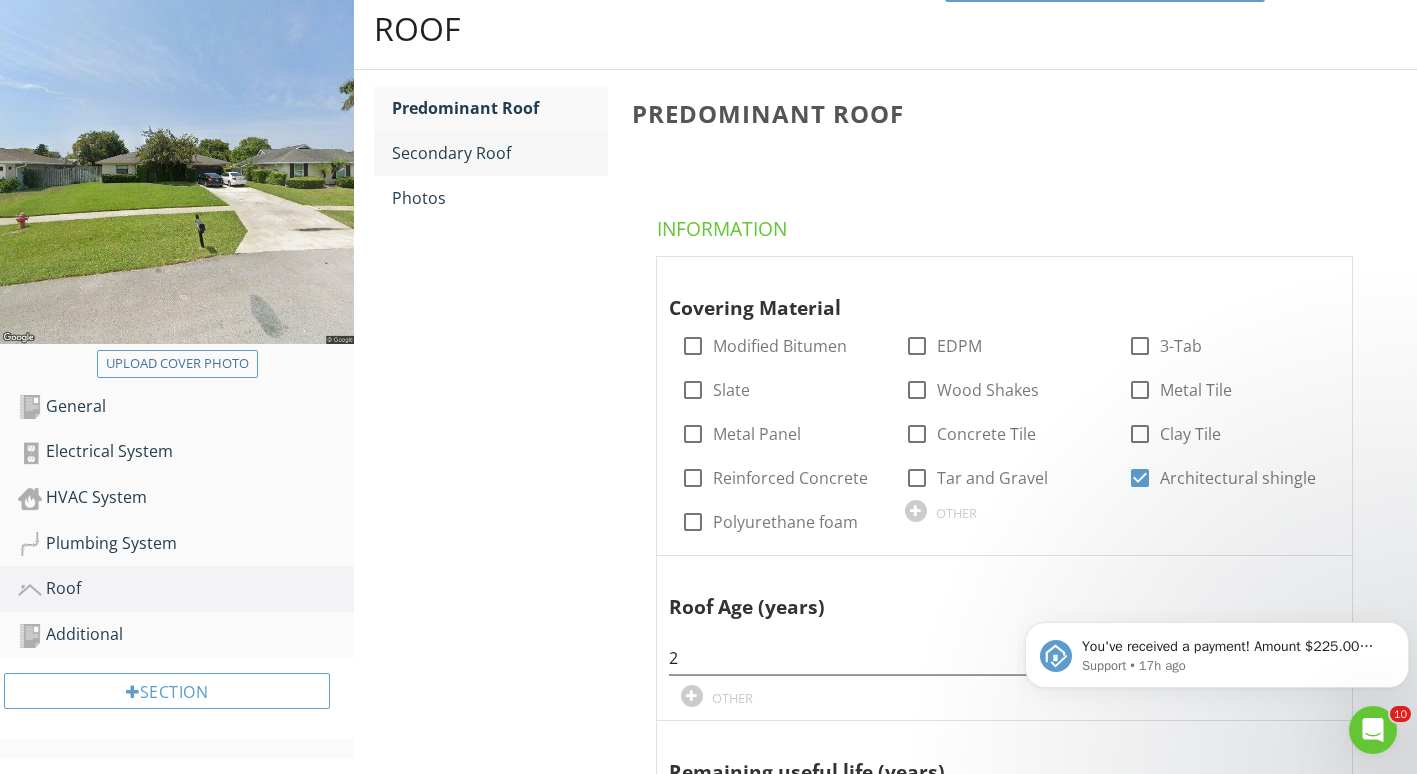 click on "Secondary Roof" at bounding box center (500, 153) 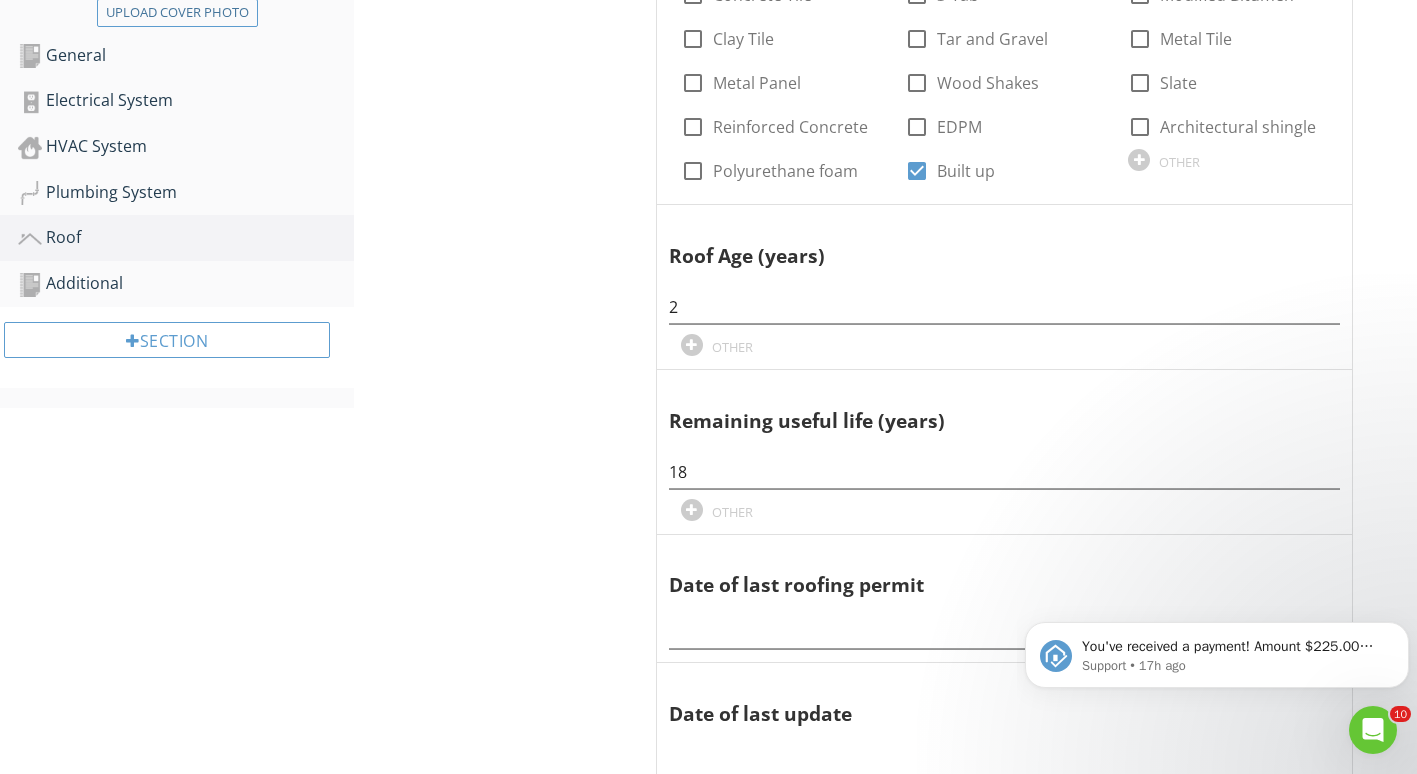 scroll, scrollTop: 564, scrollLeft: 0, axis: vertical 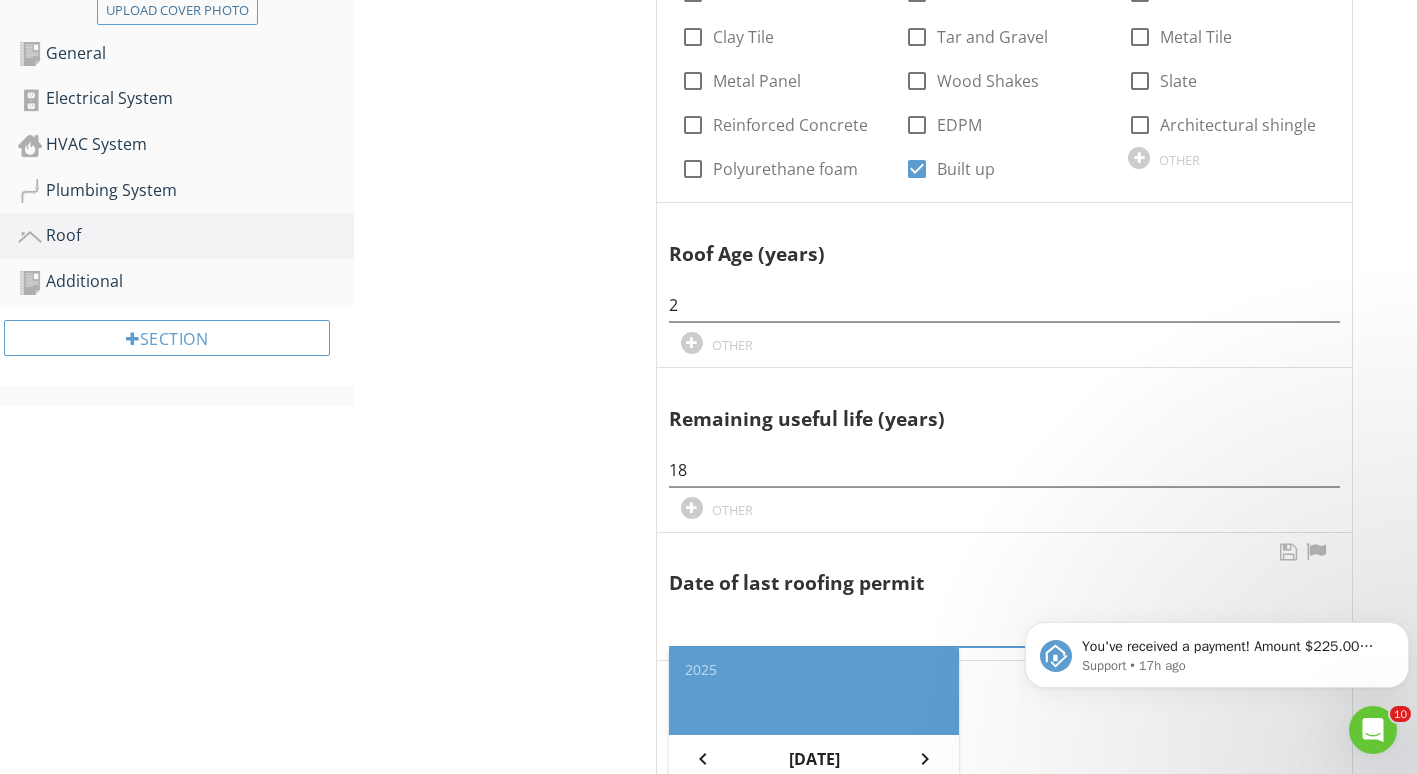 click on "2025   chevron_left July 2025 chevron_right S M T W T F S 1 2 3 4 5 6 7 8 9 10 11 12 13 14 15 16 17 18 19 20 21 22 23 24 25 26 27 28 29 30 31   Cancel" at bounding box center [1004, 624] 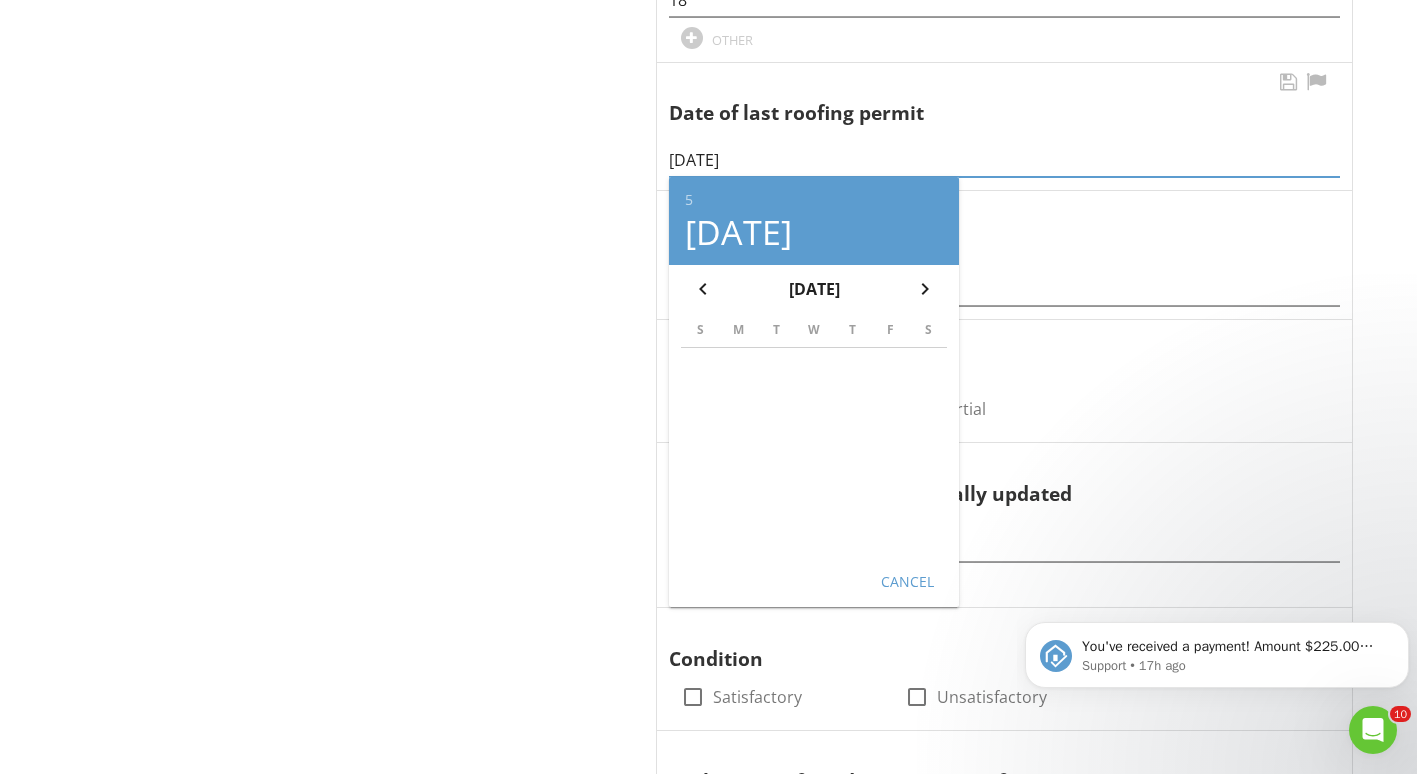 scroll, scrollTop: 1039, scrollLeft: 0, axis: vertical 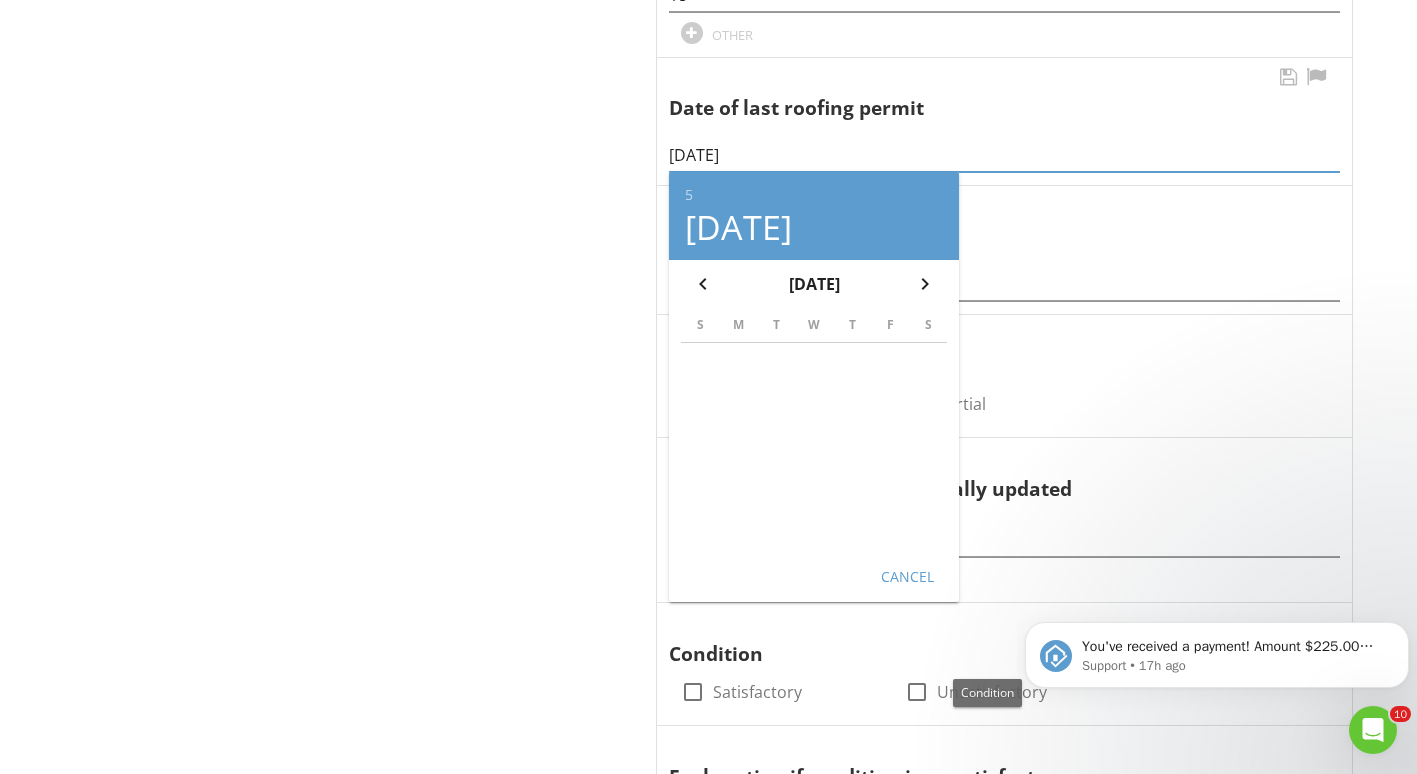 type on "05/01/2023" 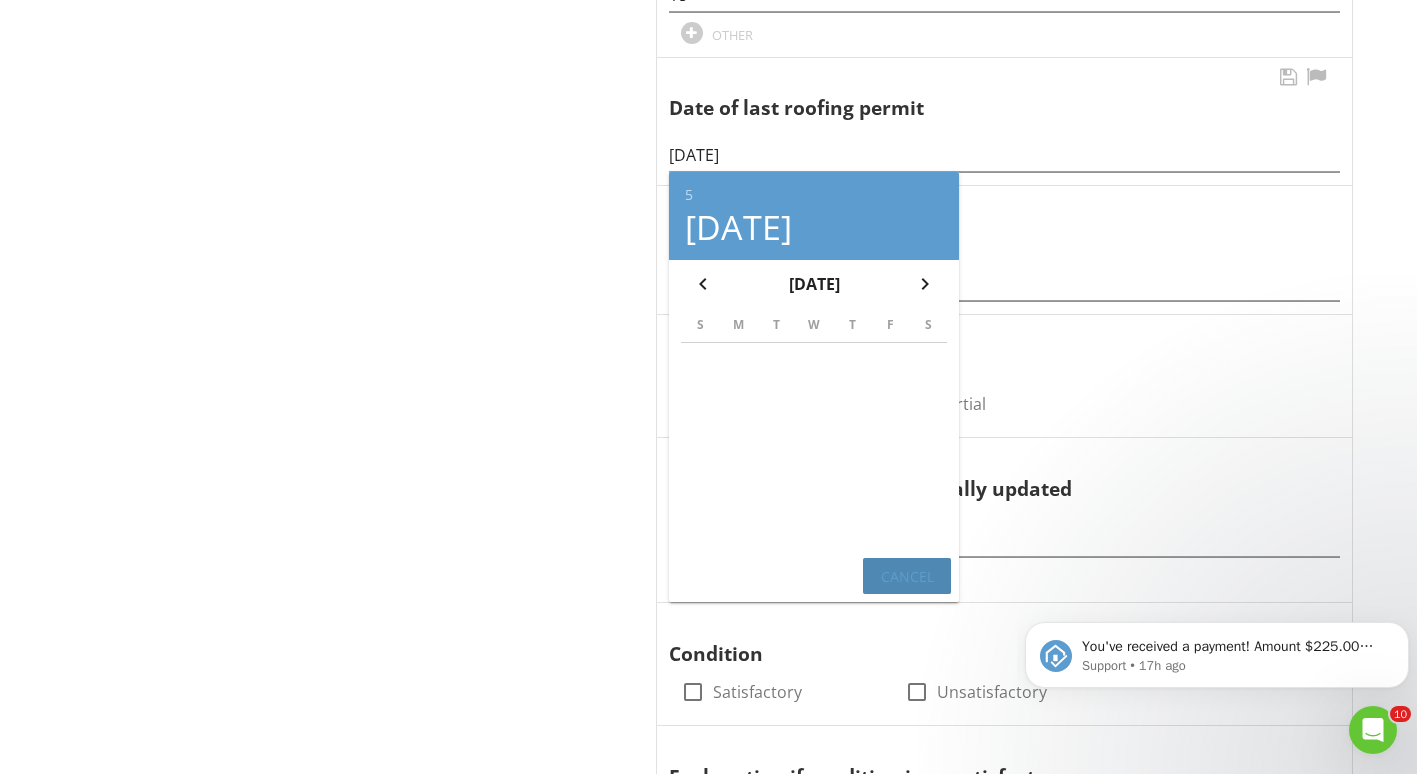 click on "Cancel" at bounding box center [907, 576] 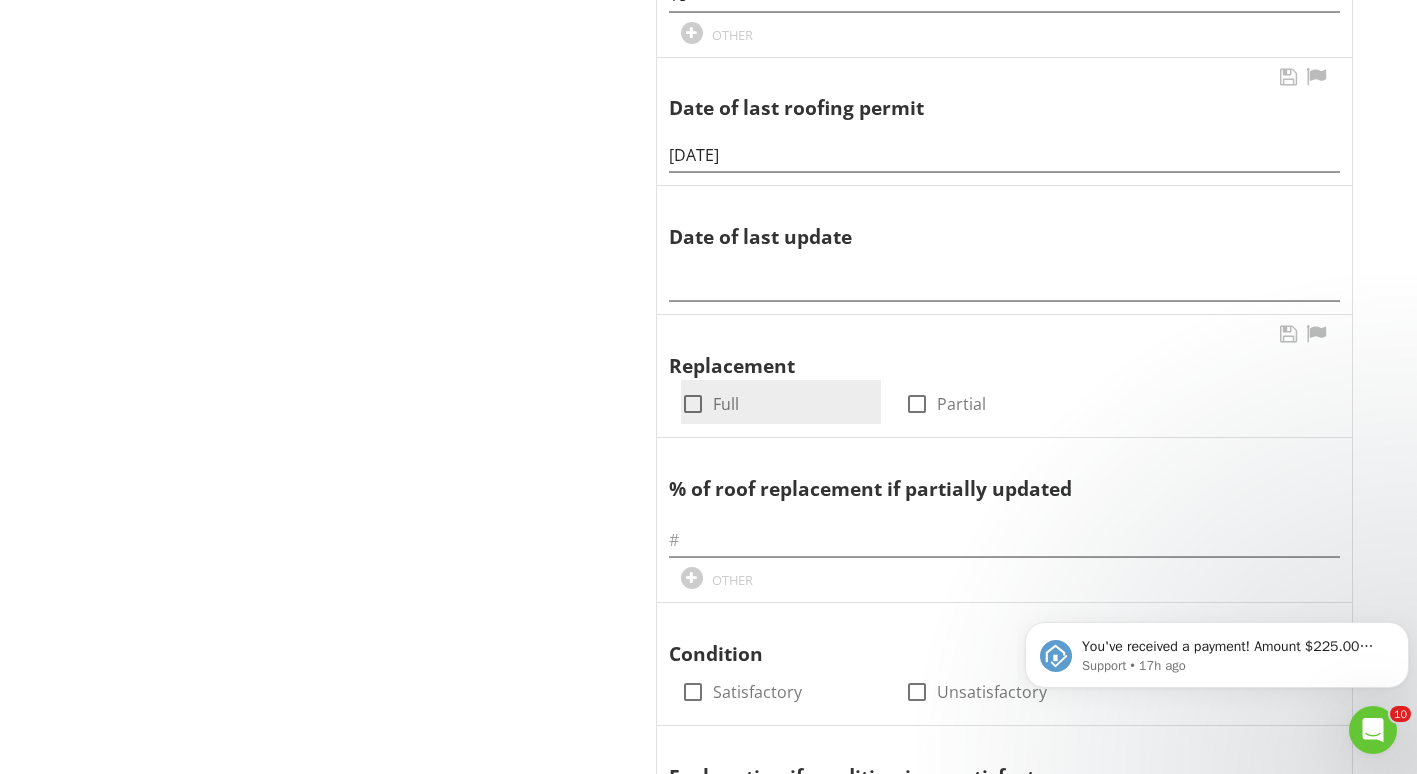 click at bounding box center [693, 404] 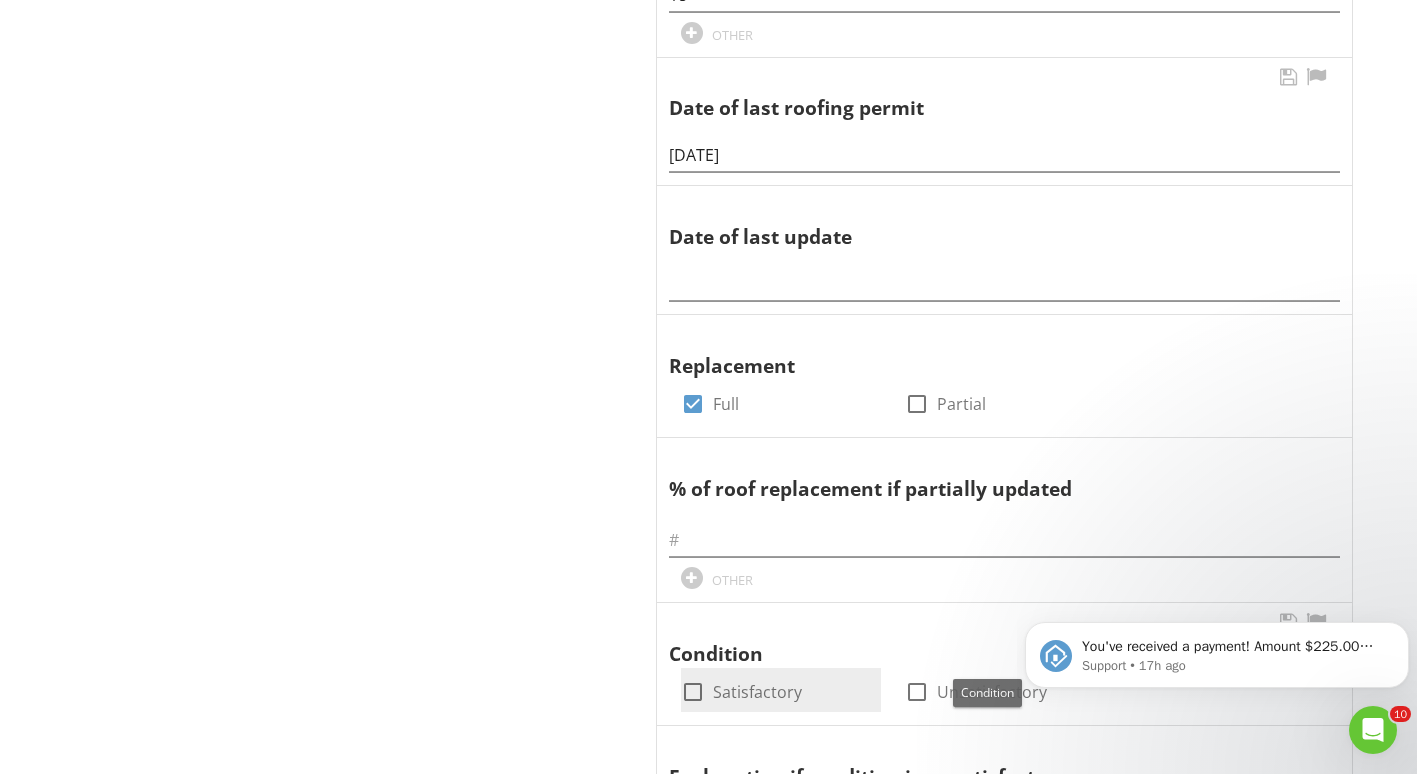 click at bounding box center (693, 692) 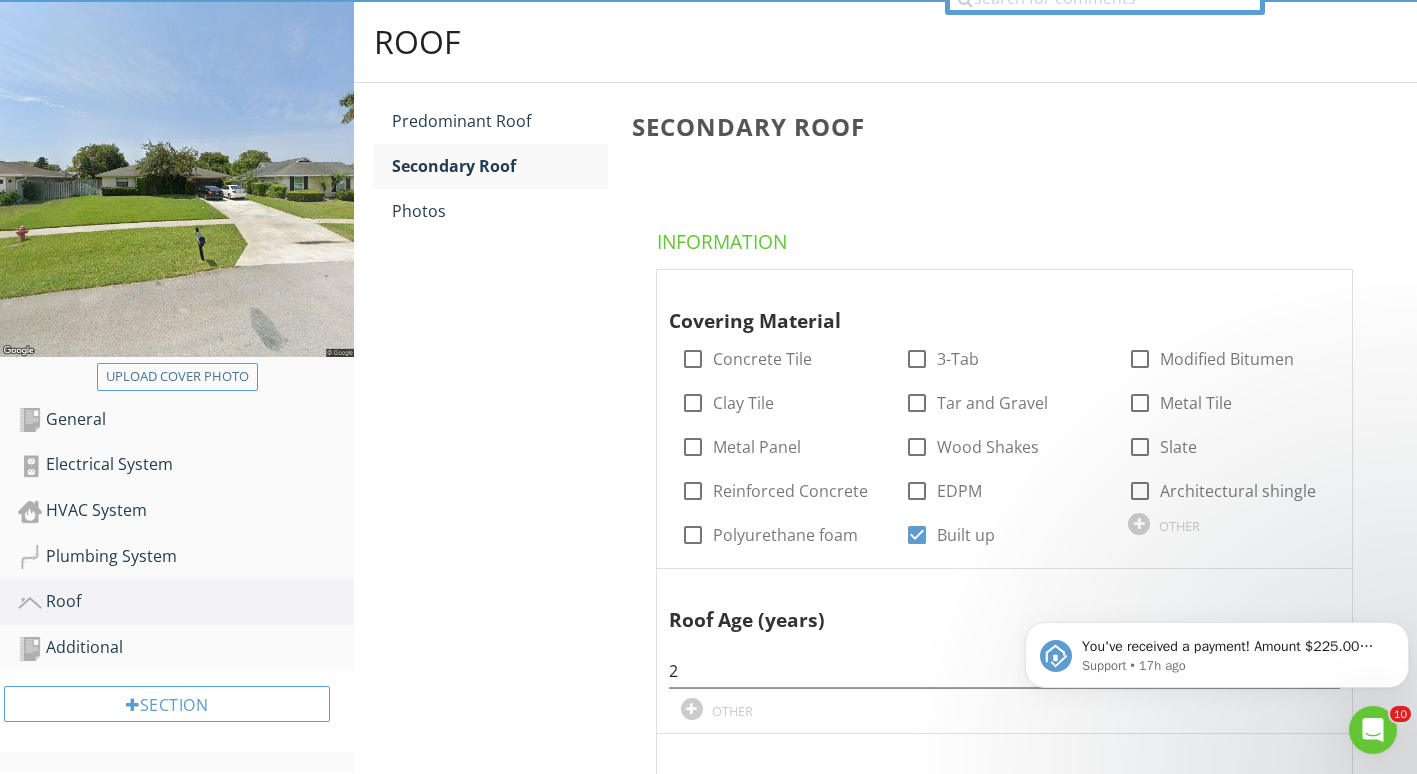 scroll, scrollTop: 0, scrollLeft: 0, axis: both 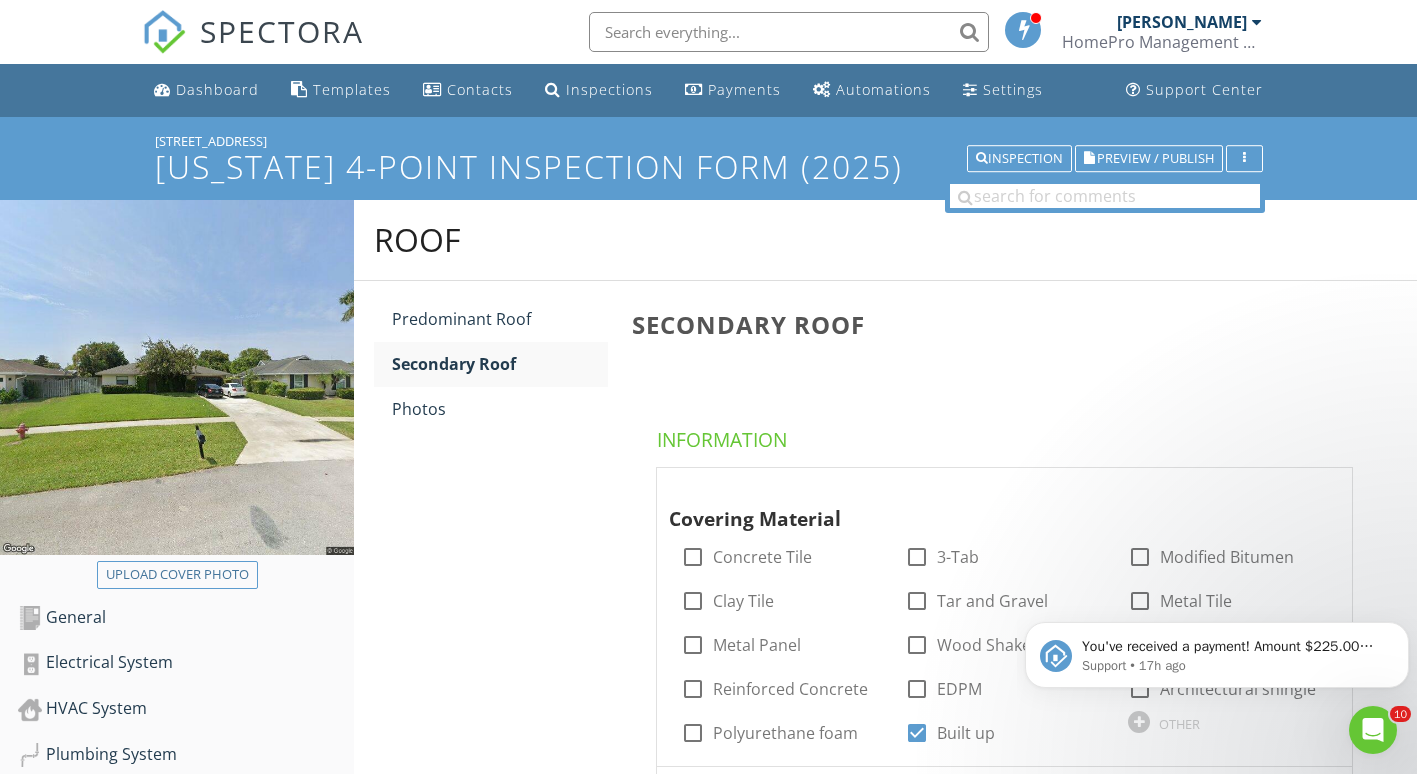 click at bounding box center (164, 32) 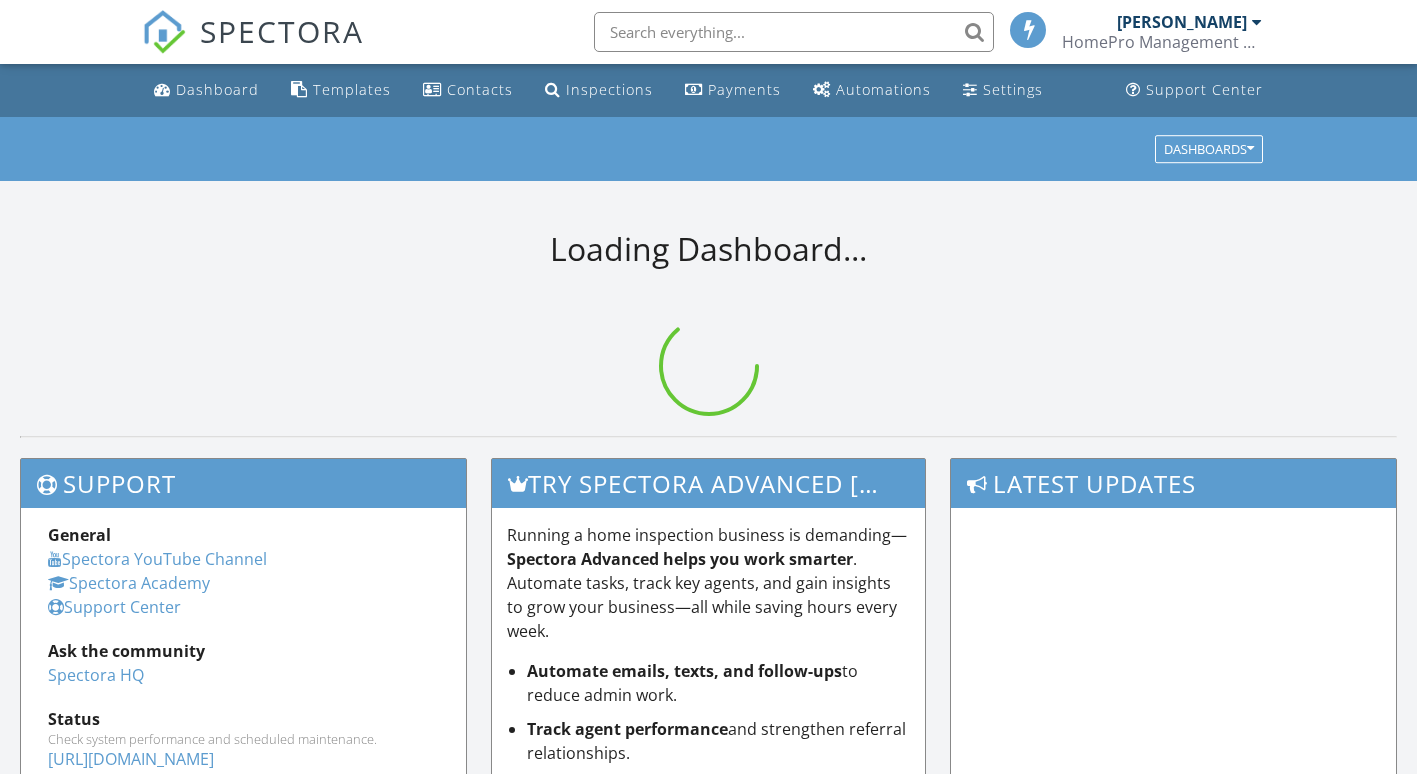 scroll, scrollTop: 0, scrollLeft: 0, axis: both 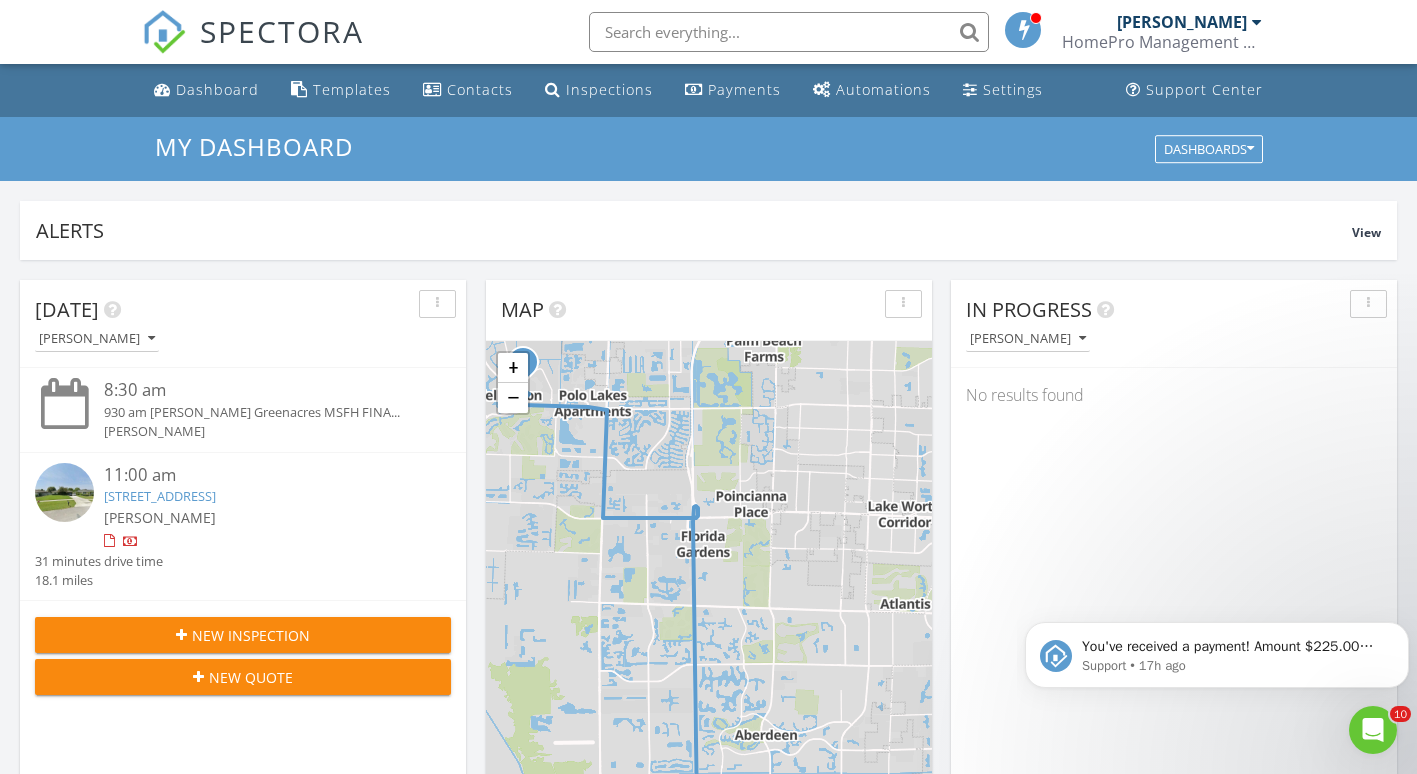 click on "[PERSON_NAME]" at bounding box center (160, 517) 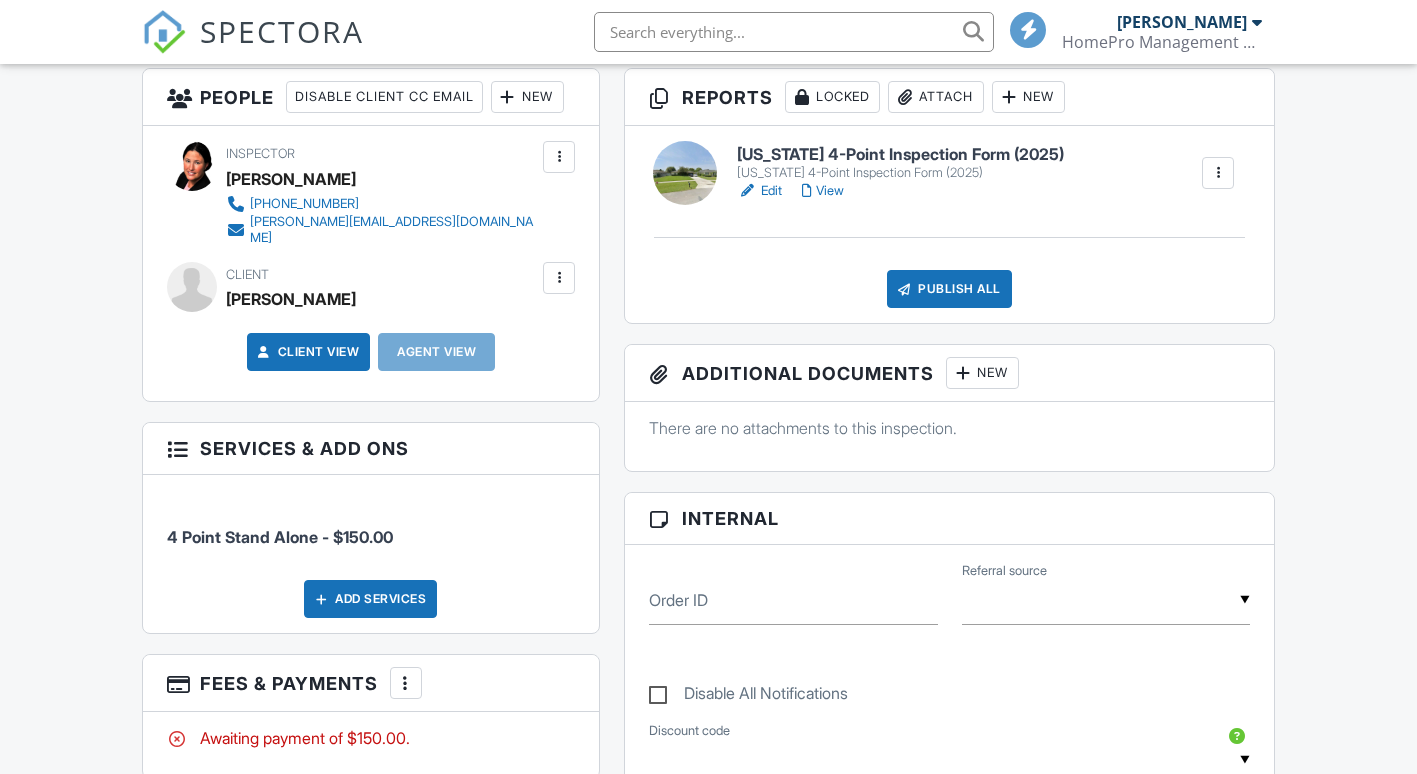scroll, scrollTop: 1379, scrollLeft: 0, axis: vertical 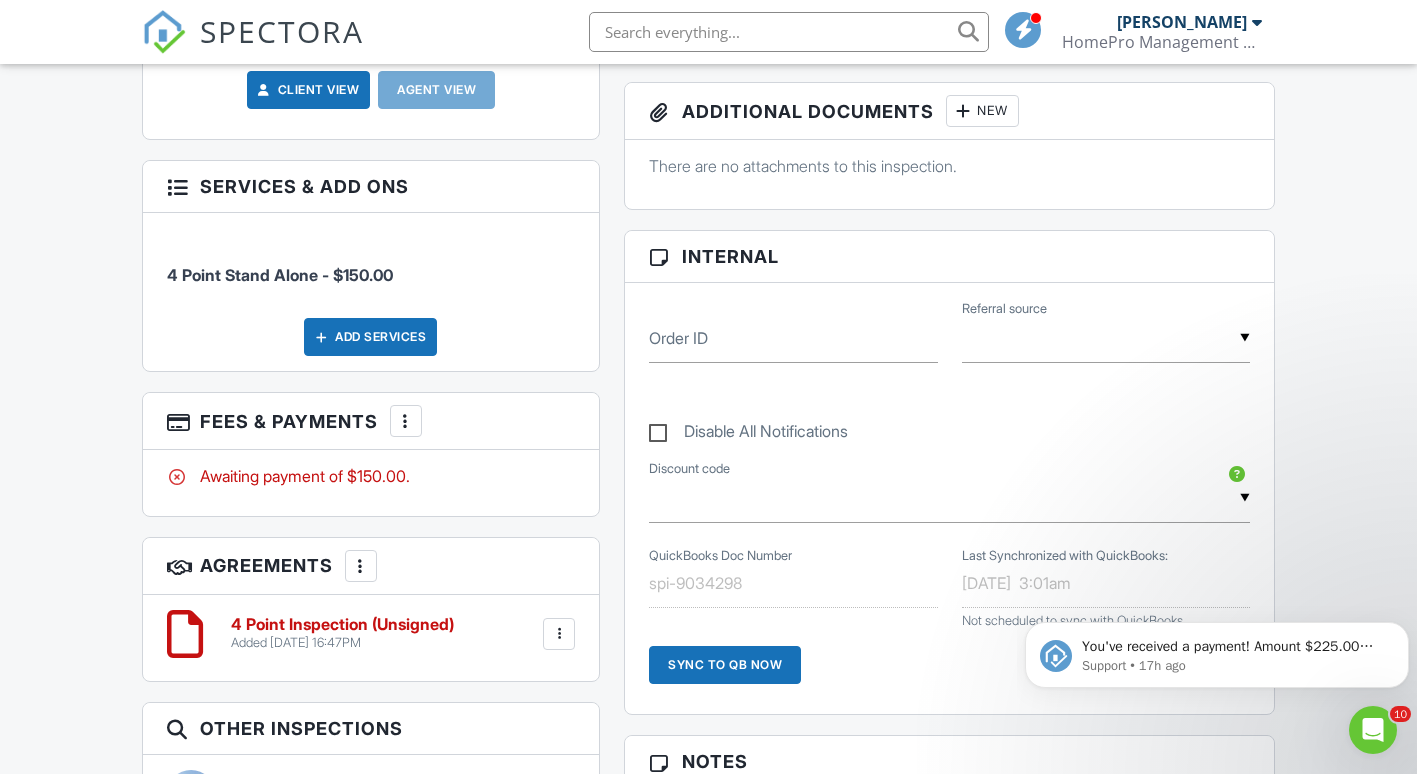 click on "4 Point Inspection
(Unsigned)" at bounding box center [342, 625] 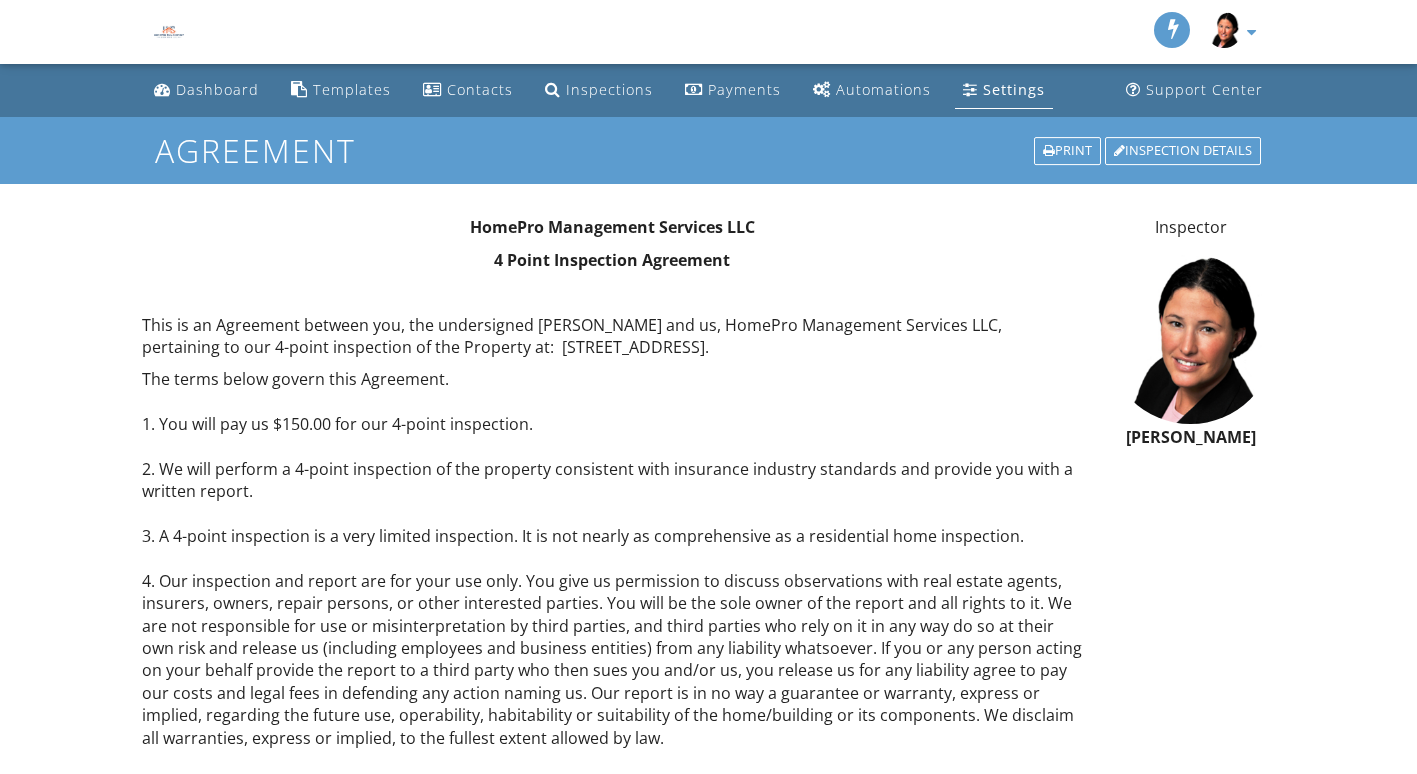 scroll, scrollTop: 0, scrollLeft: 0, axis: both 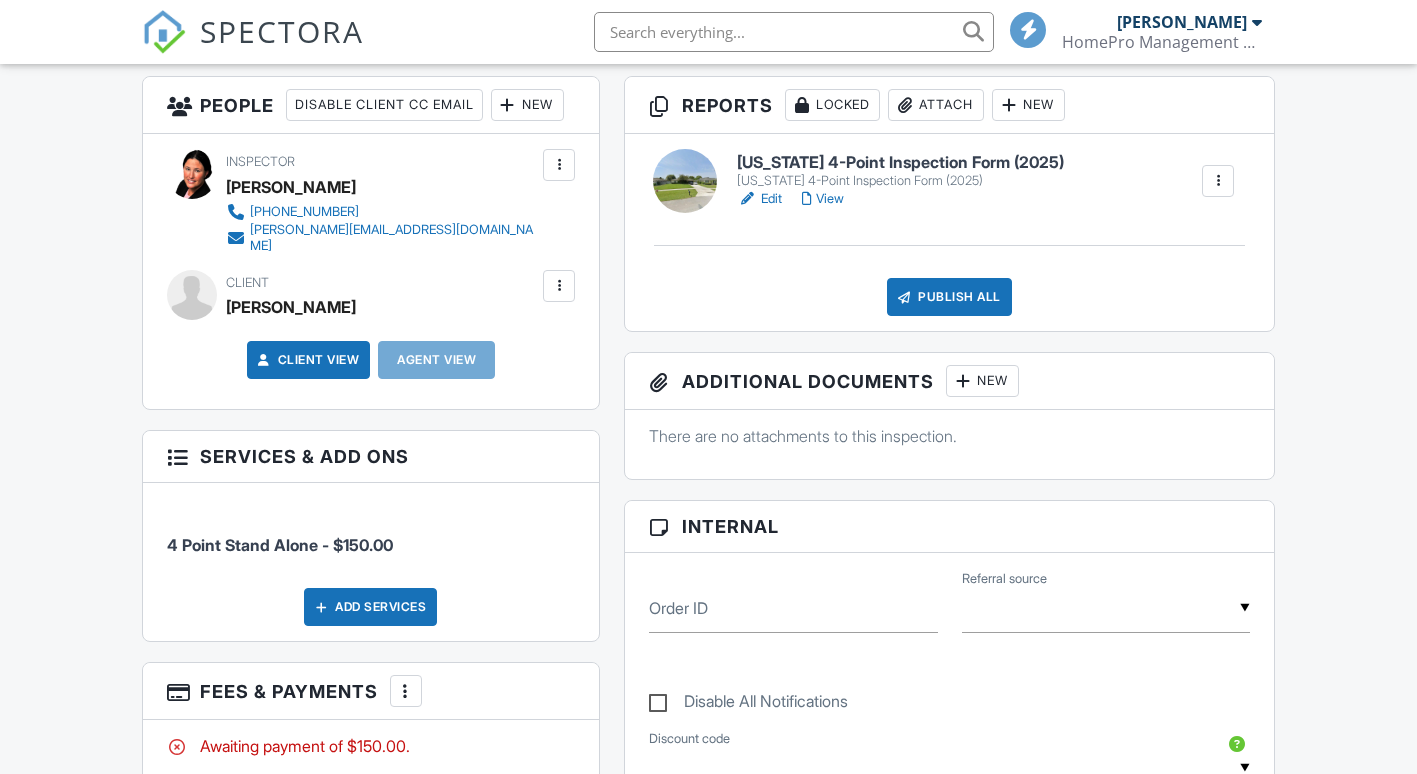 click on "Client
Daniel Gonzalez" at bounding box center [371, 297] 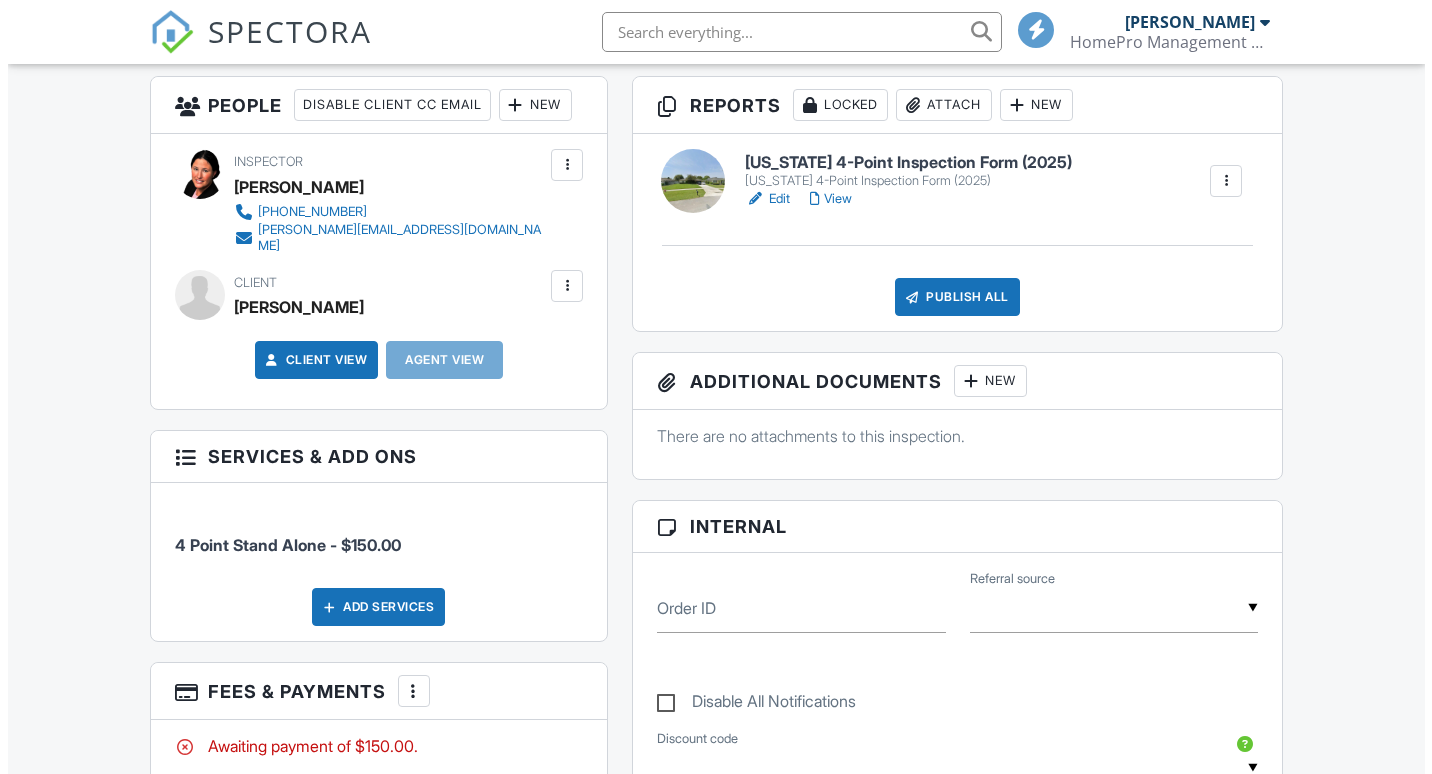 scroll, scrollTop: 440, scrollLeft: 0, axis: vertical 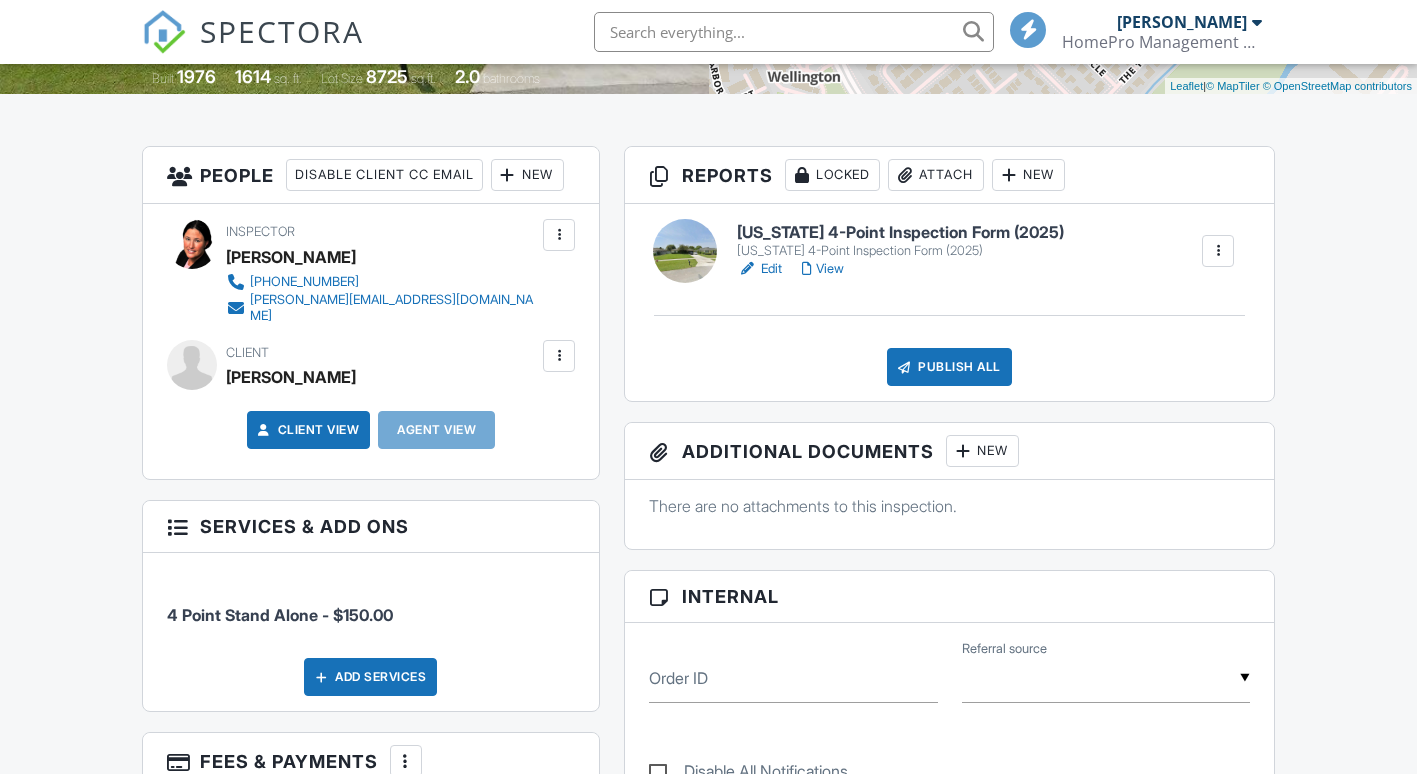 click at bounding box center [559, 356] 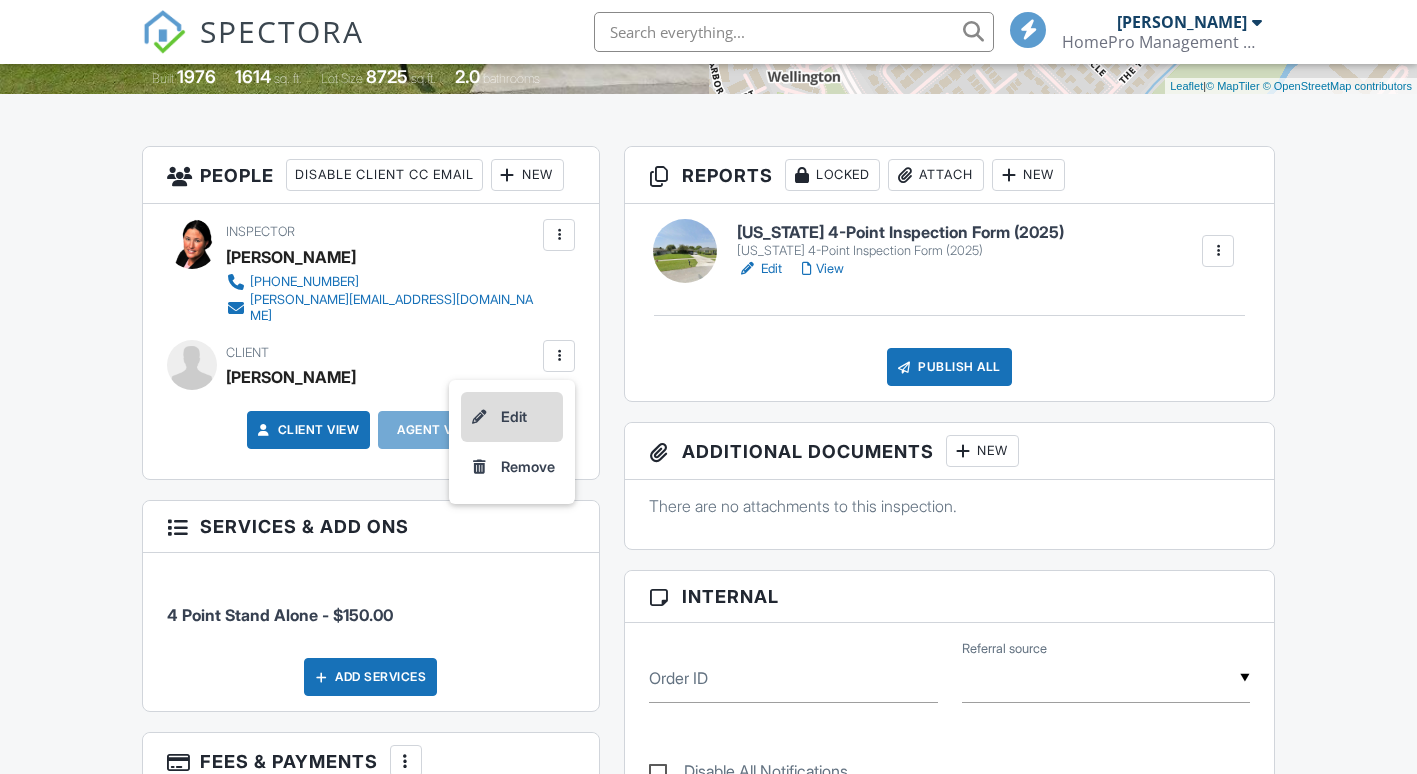 click on "Edit" at bounding box center (512, 417) 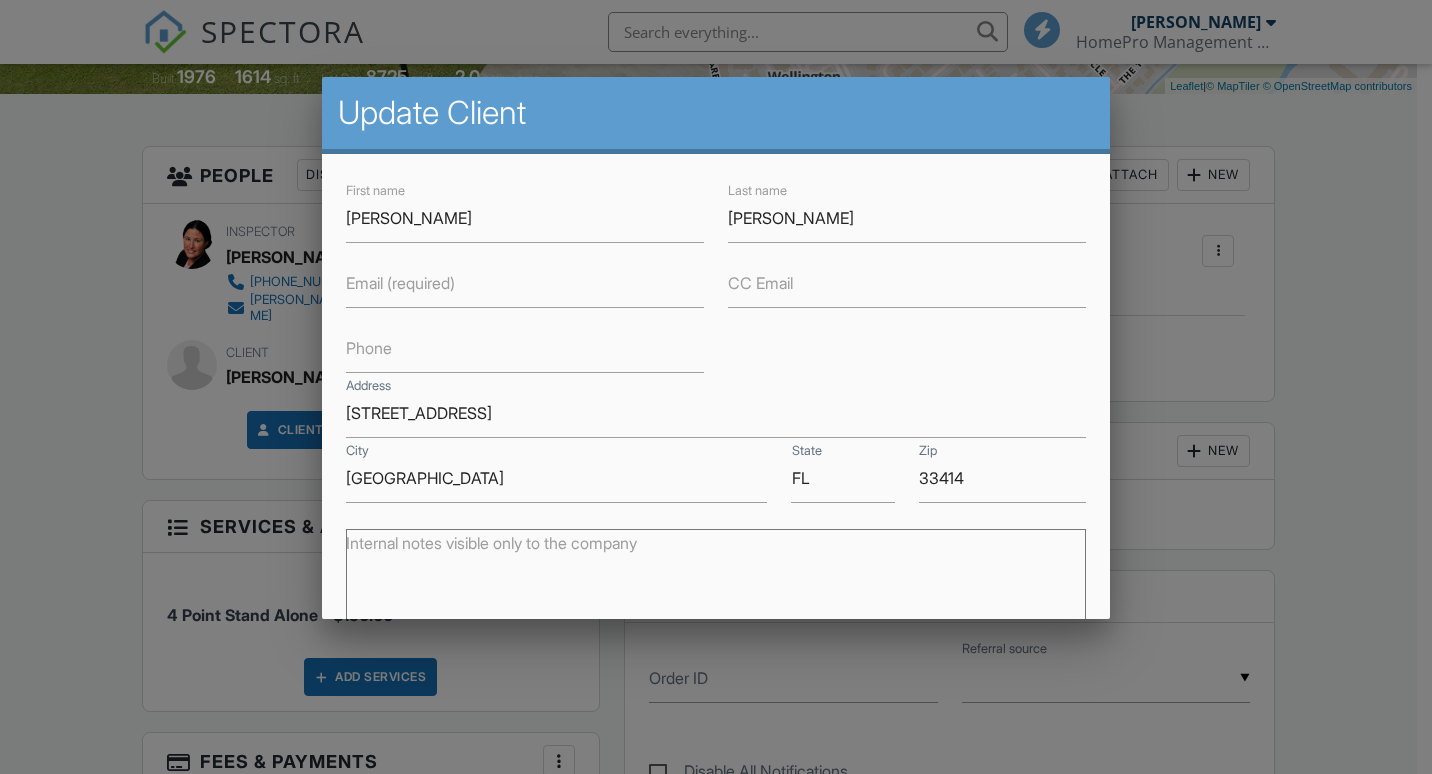 click on "Email (required)" at bounding box center [400, 283] 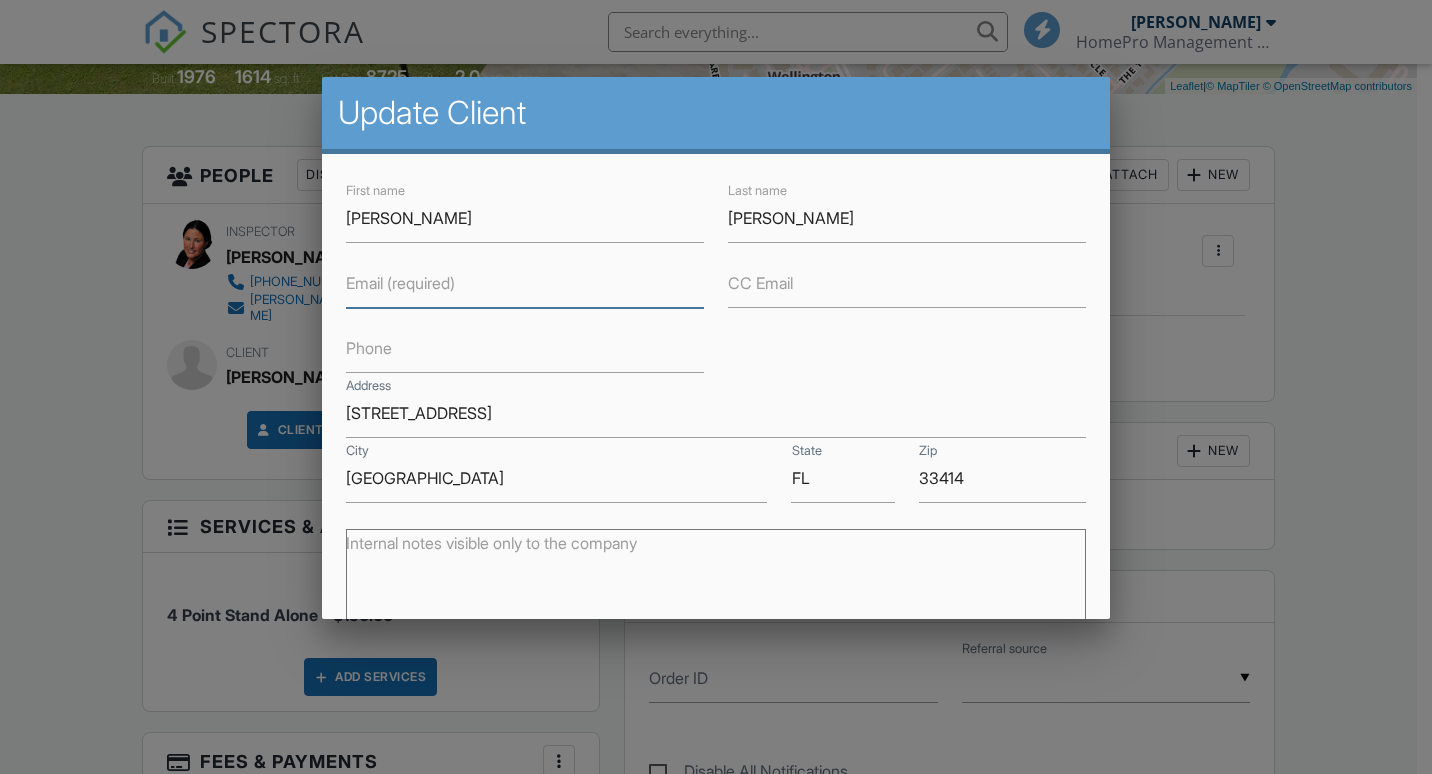 click on "Email (required)" at bounding box center [525, 283] 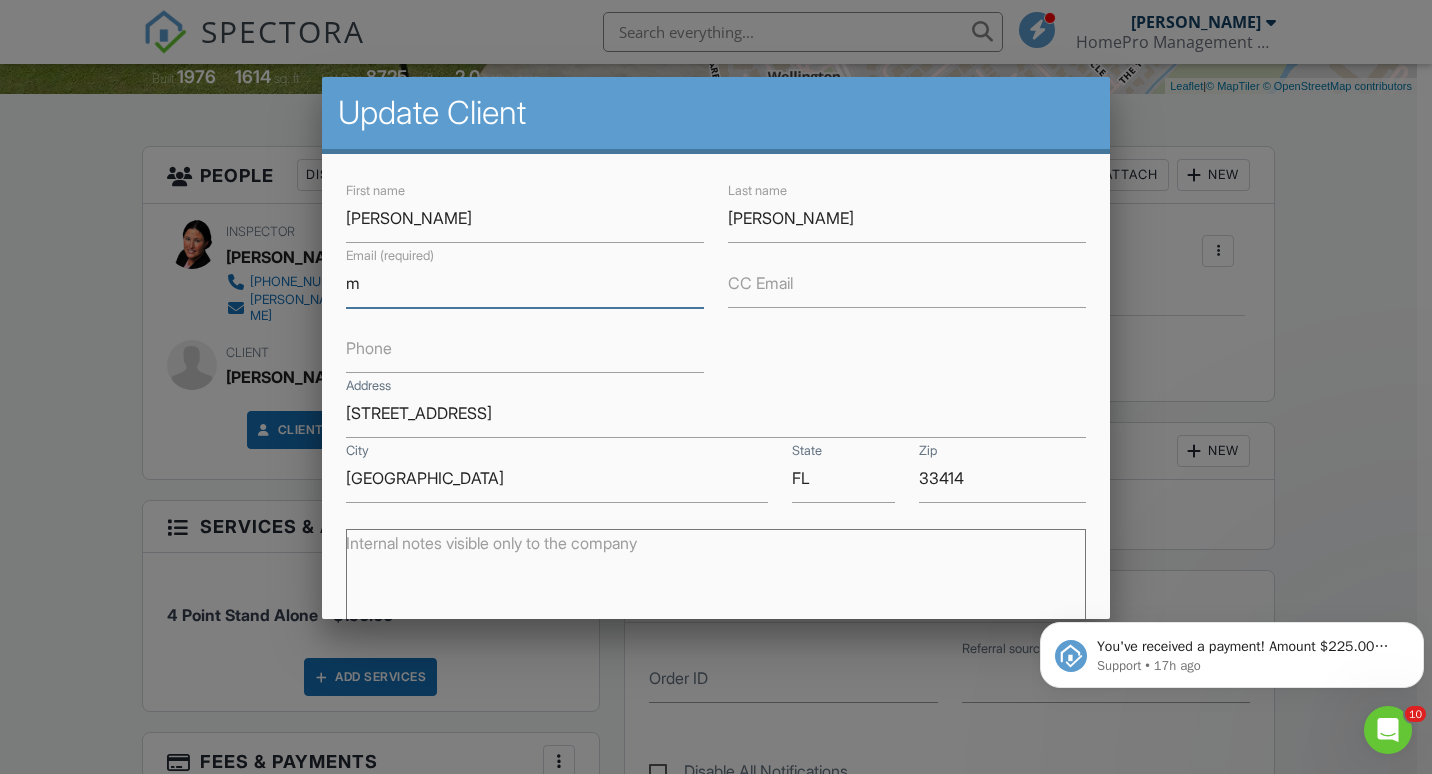 scroll, scrollTop: 0, scrollLeft: 0, axis: both 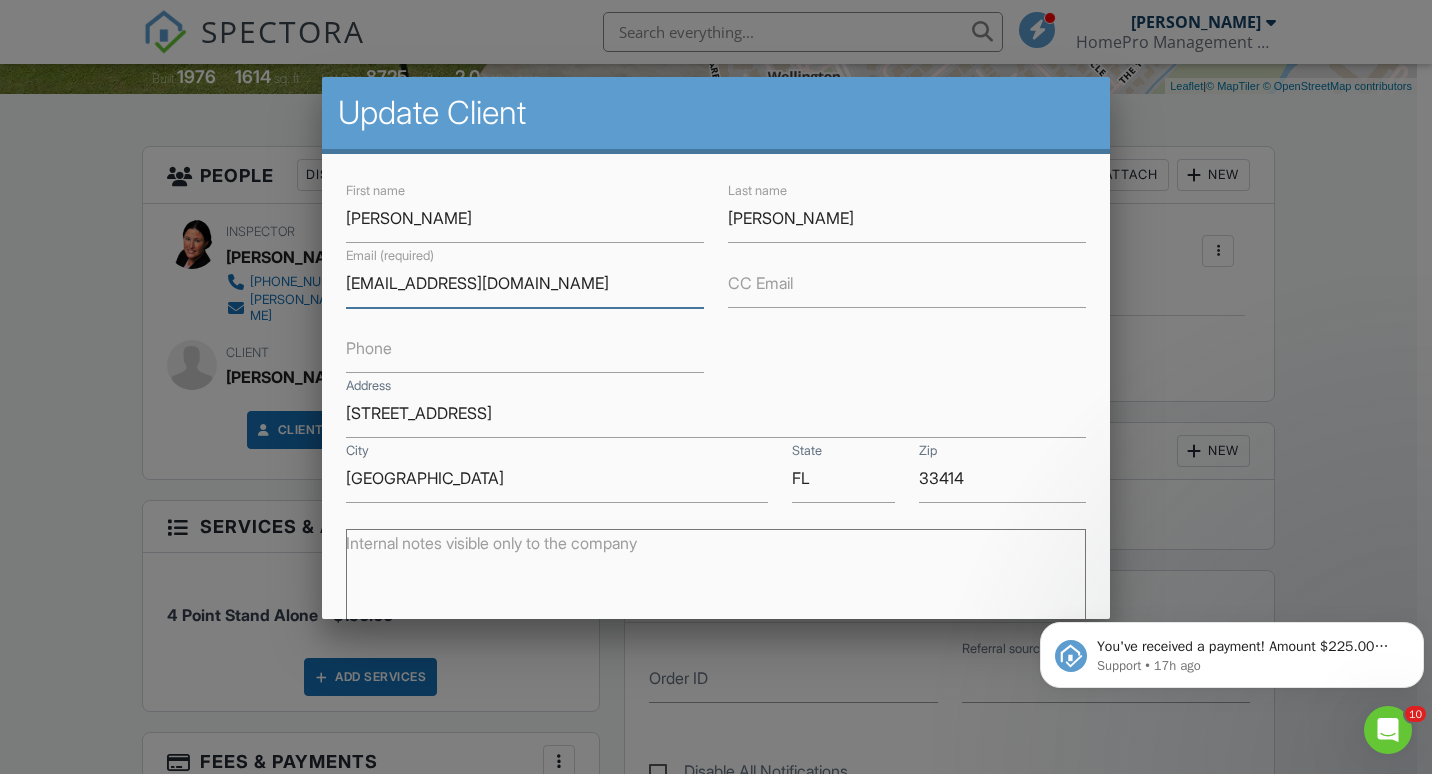 type on "[EMAIL_ADDRESS][DOMAIN_NAME]" 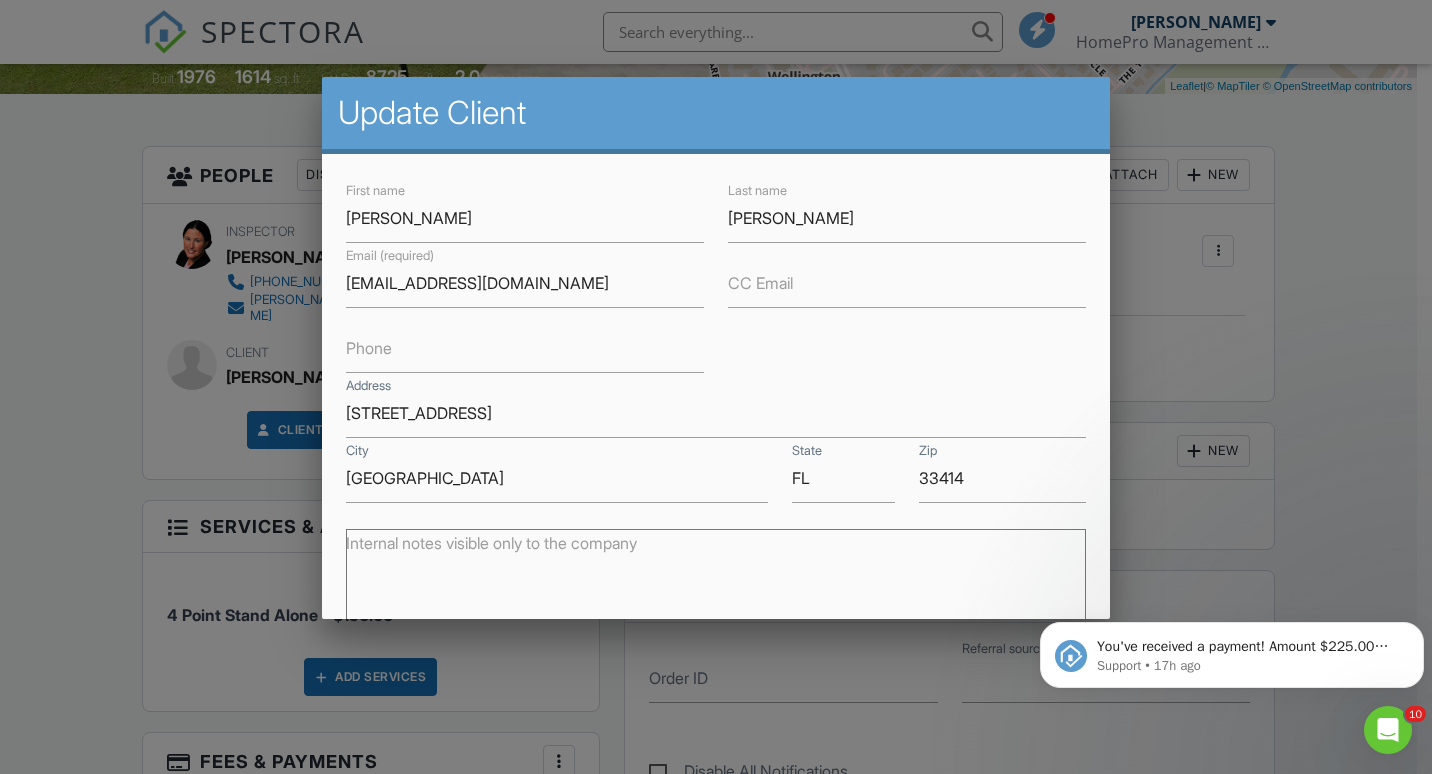 drag, startPoint x: 379, startPoint y: 338, endPoint x: 371, endPoint y: 350, distance: 14.422205 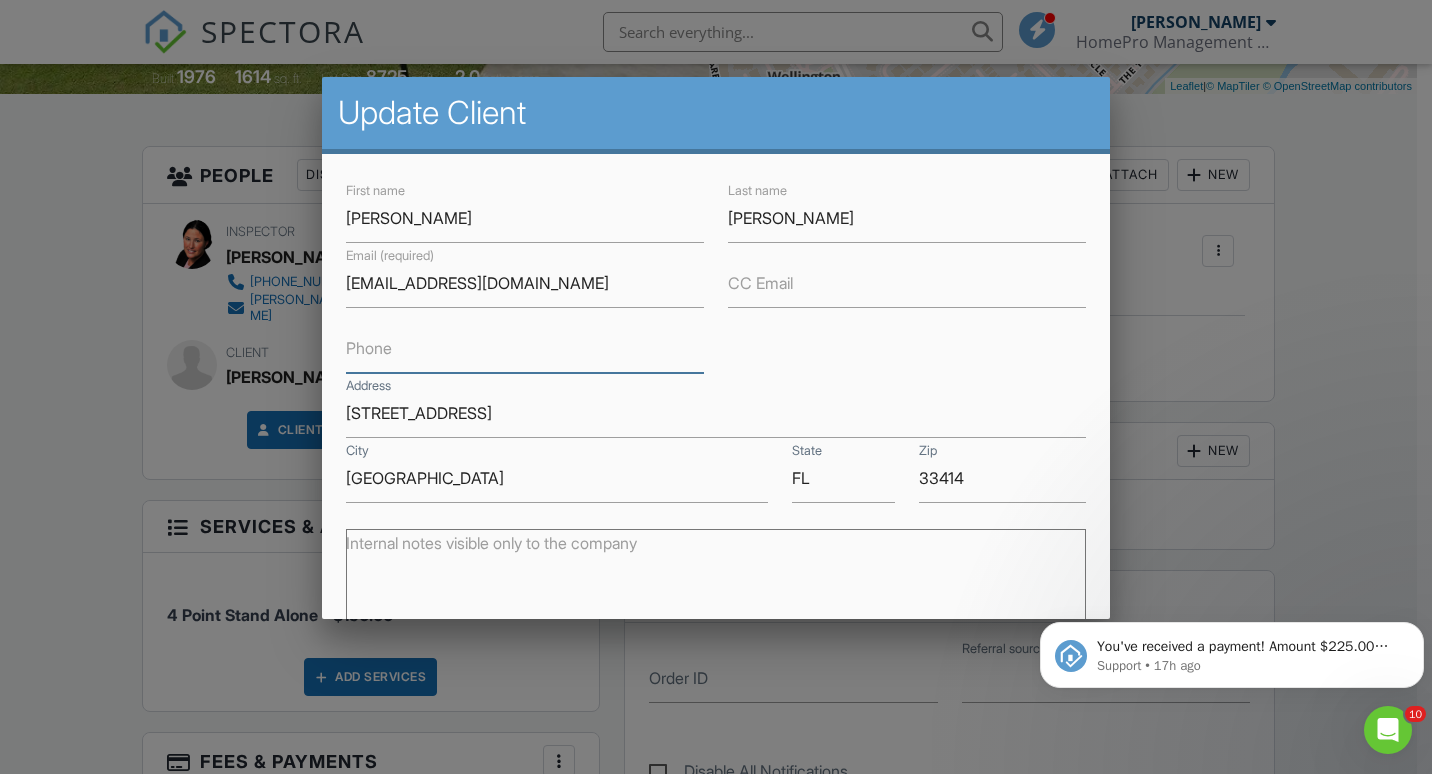 click on "Phone" at bounding box center (525, 348) 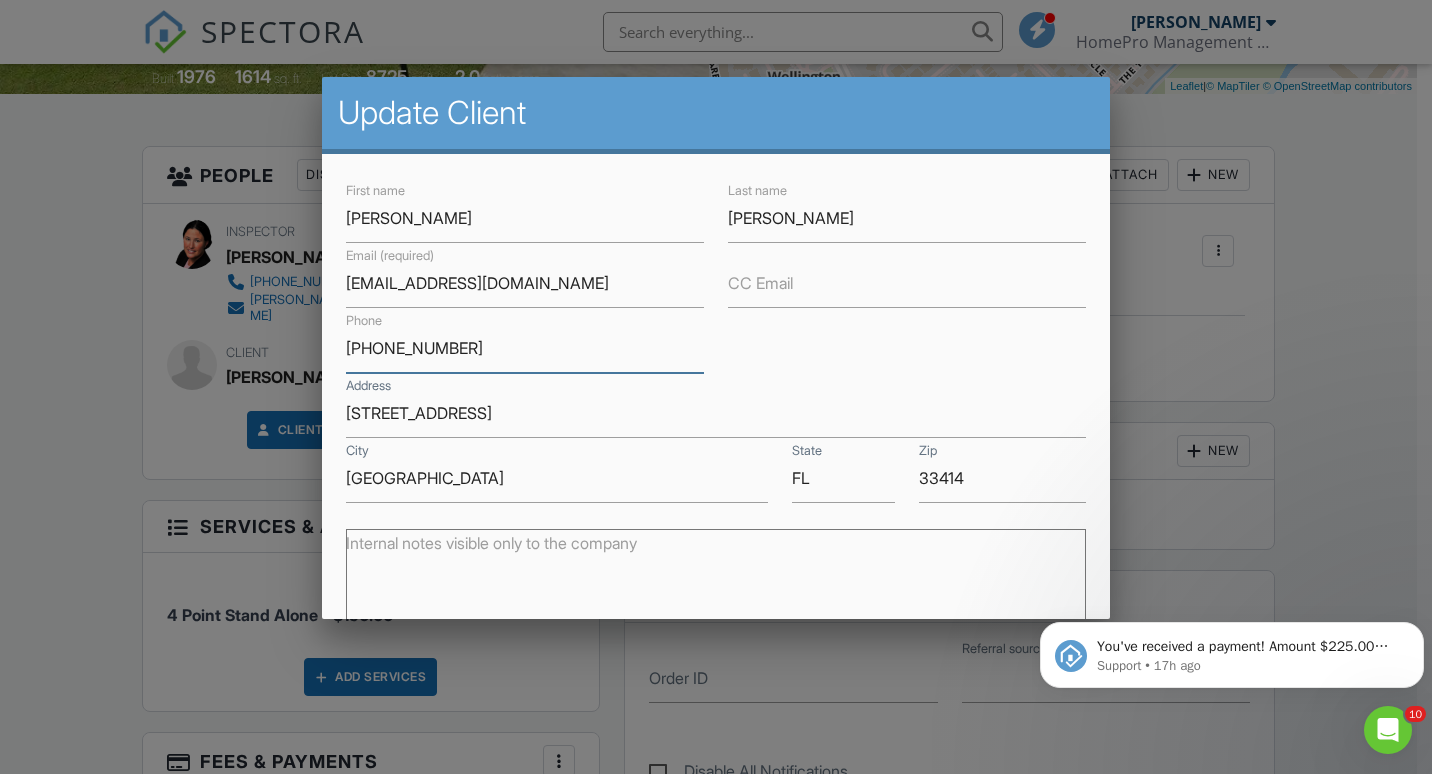 scroll, scrollTop: 243, scrollLeft: 0, axis: vertical 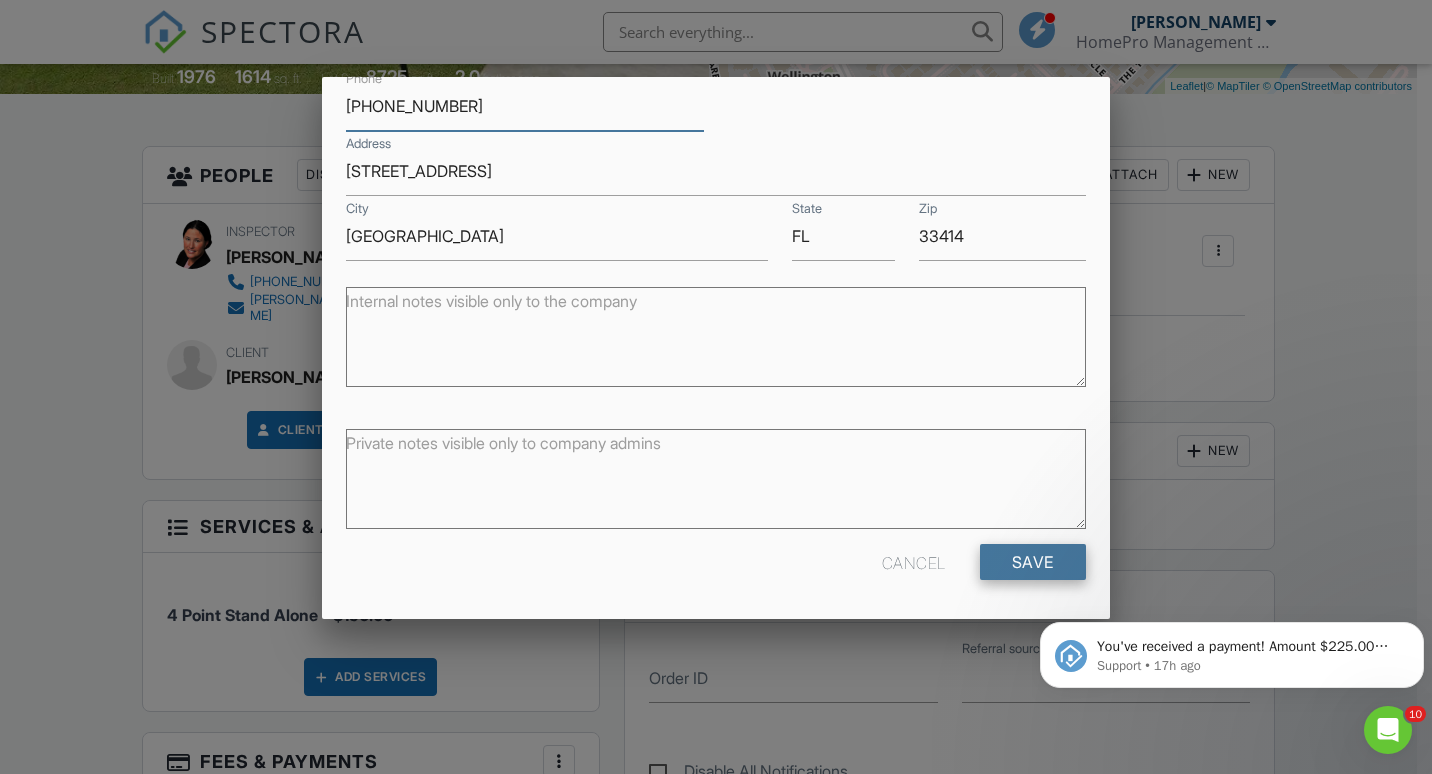 type on "561-307-2942" 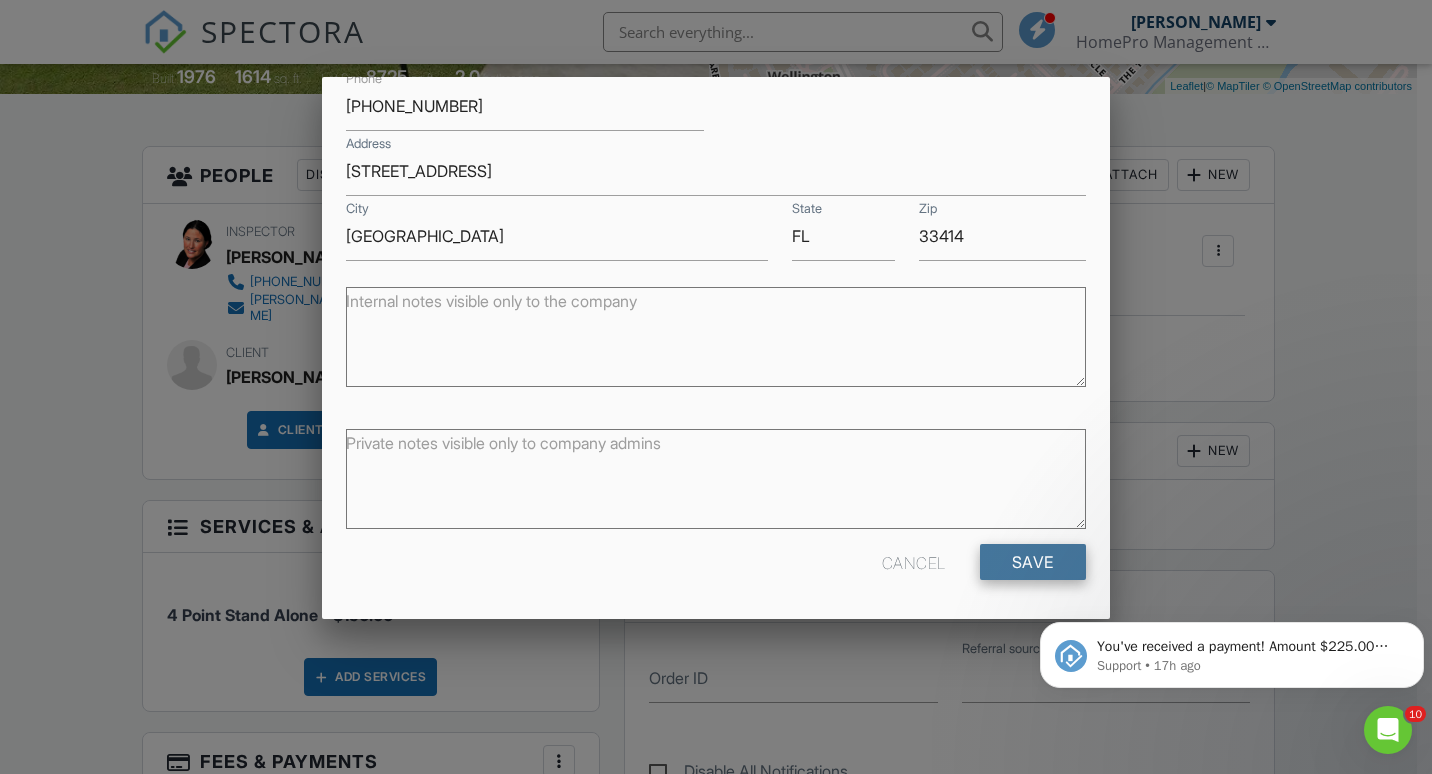 click on "Save" at bounding box center (1033, 562) 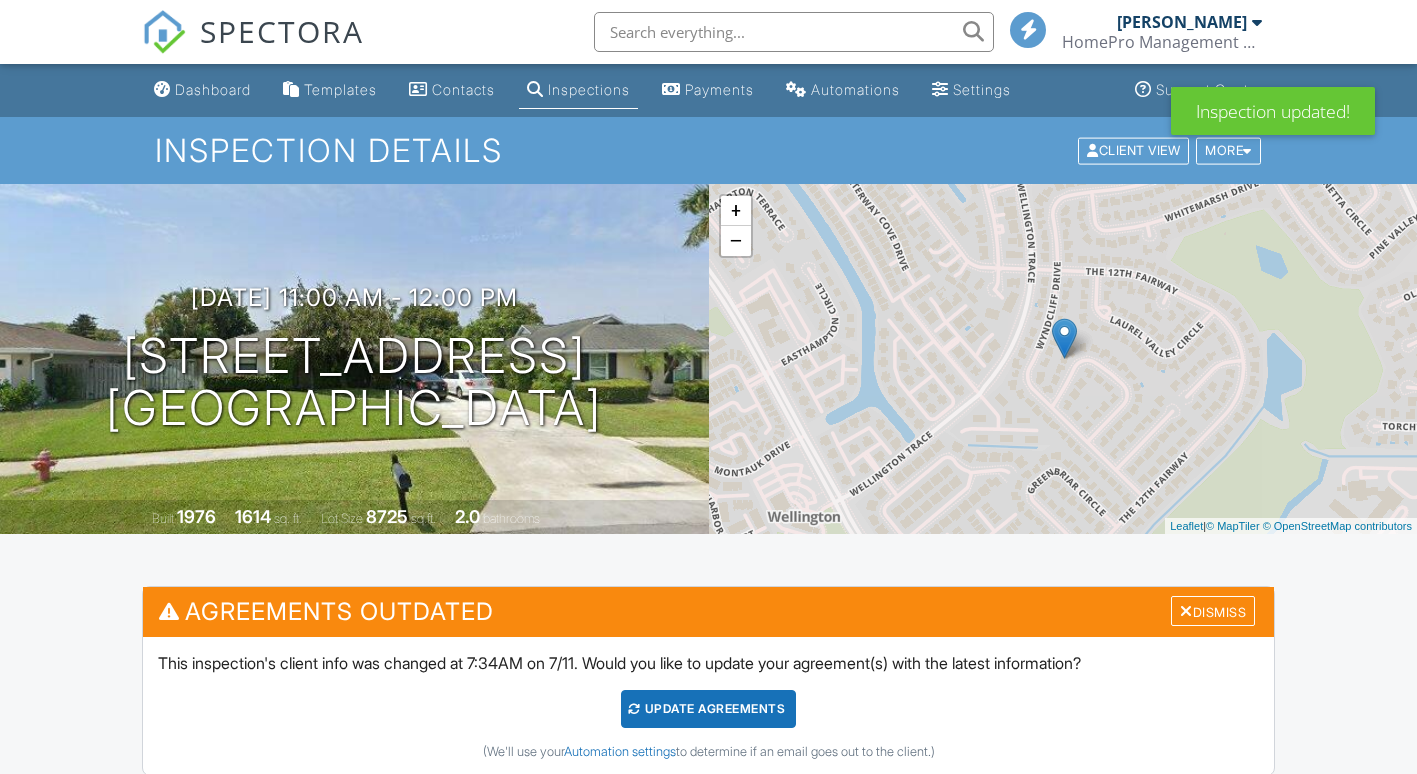 scroll, scrollTop: 340, scrollLeft: 0, axis: vertical 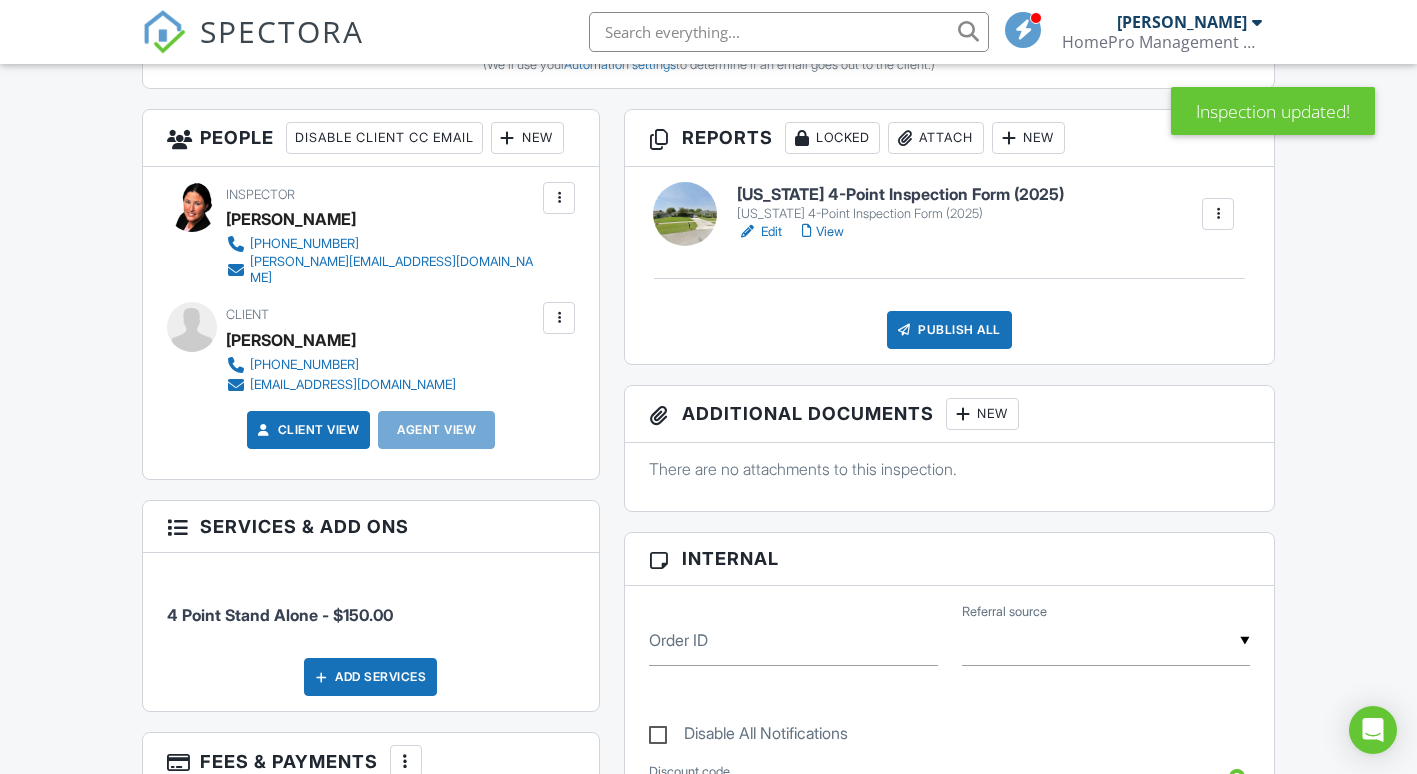 click at bounding box center [559, 318] 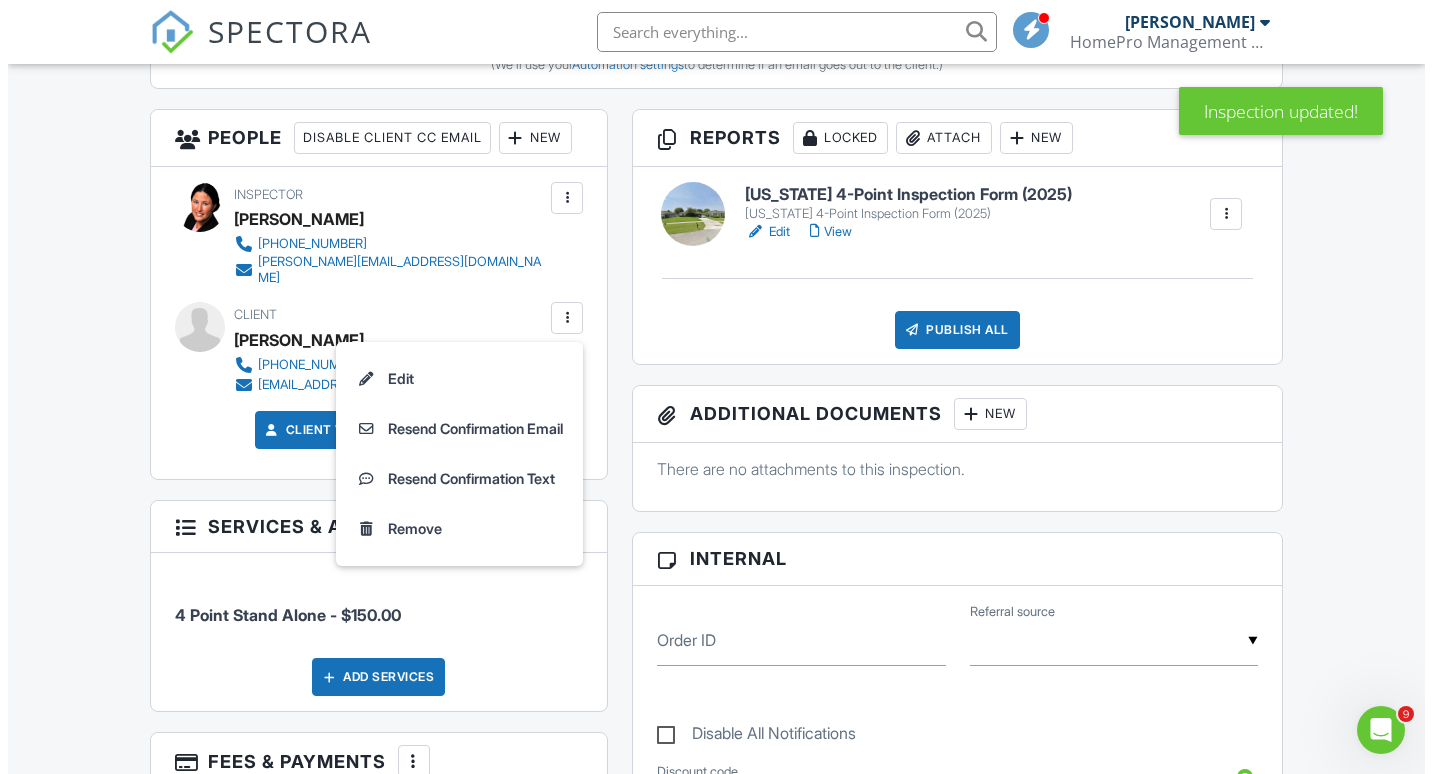 scroll, scrollTop: 0, scrollLeft: 0, axis: both 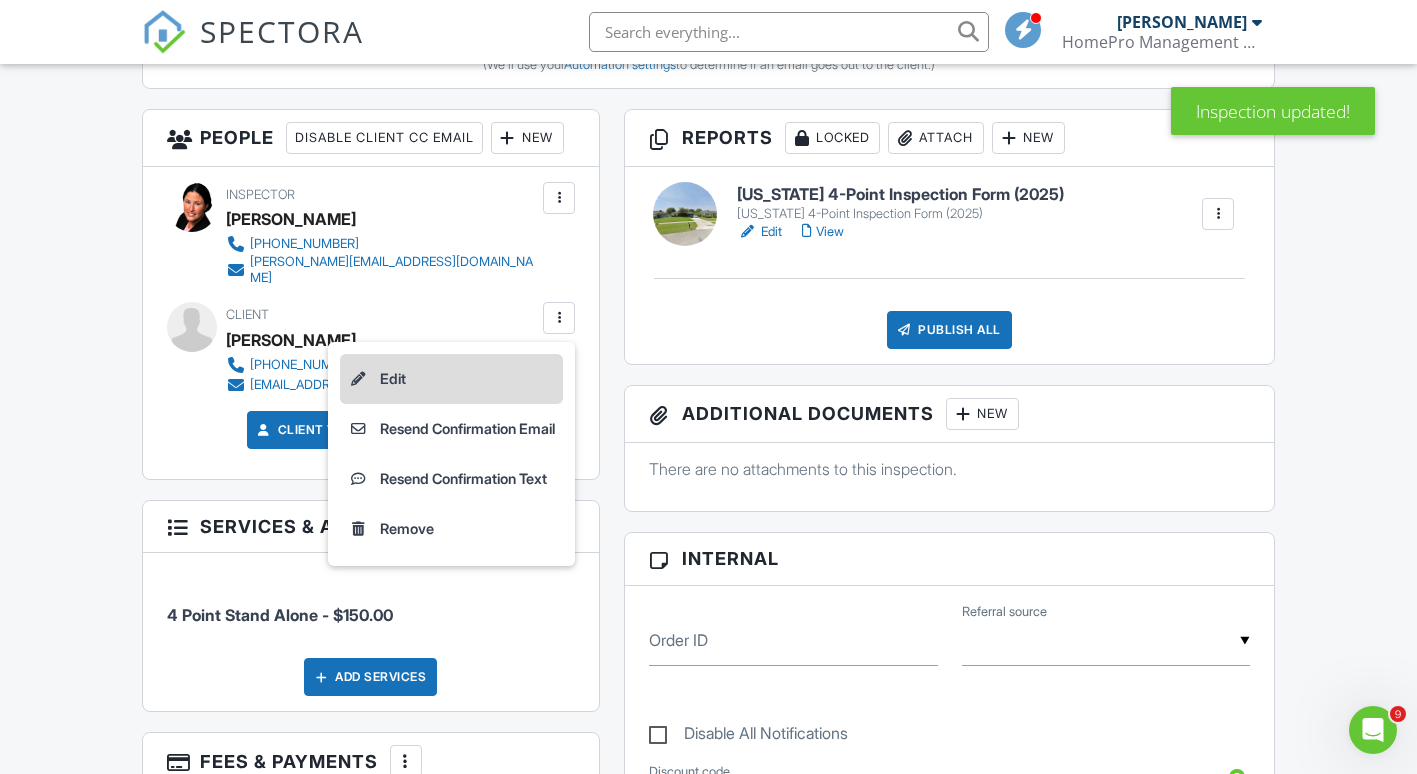 click on "Edit" at bounding box center (451, 379) 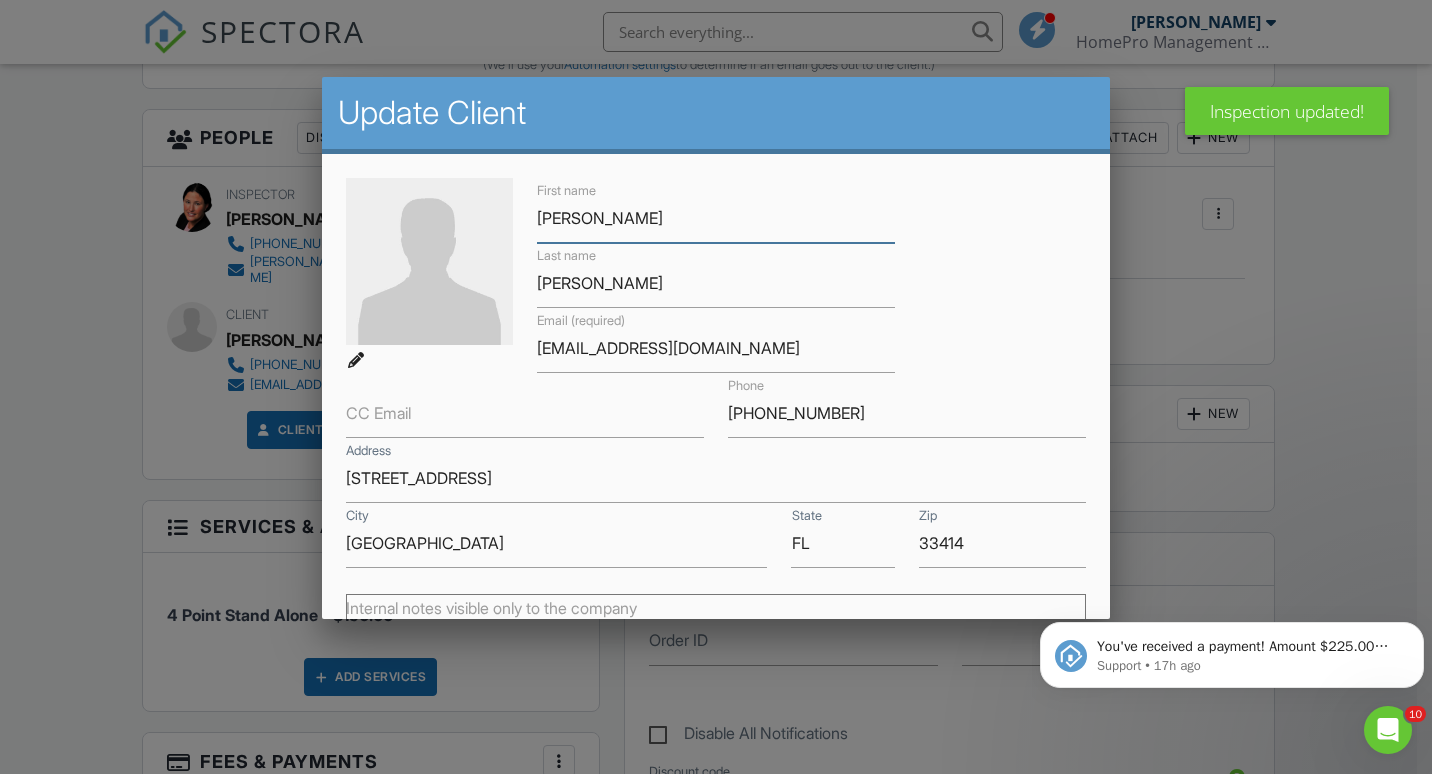 scroll, scrollTop: 0, scrollLeft: 0, axis: both 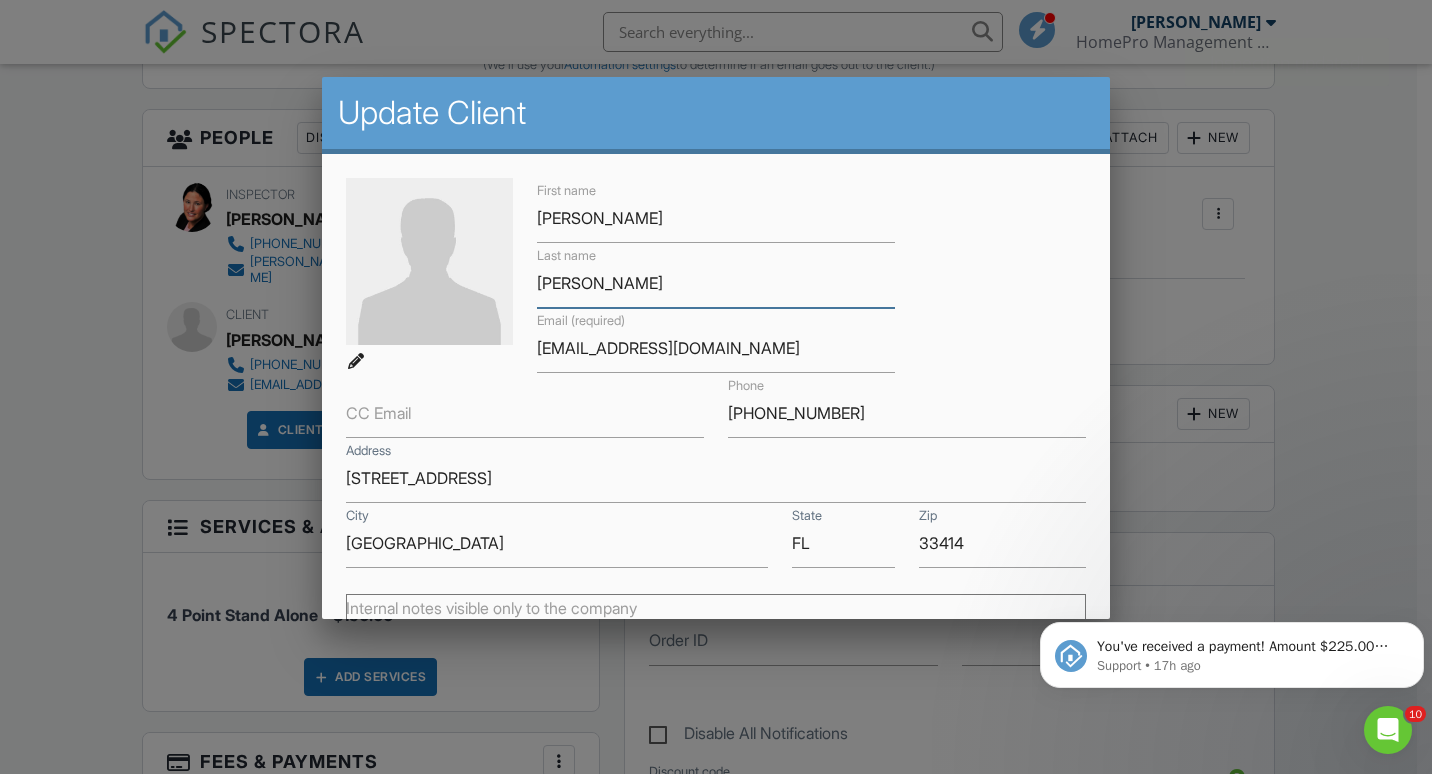 click on "[PERSON_NAME]" at bounding box center [716, 283] 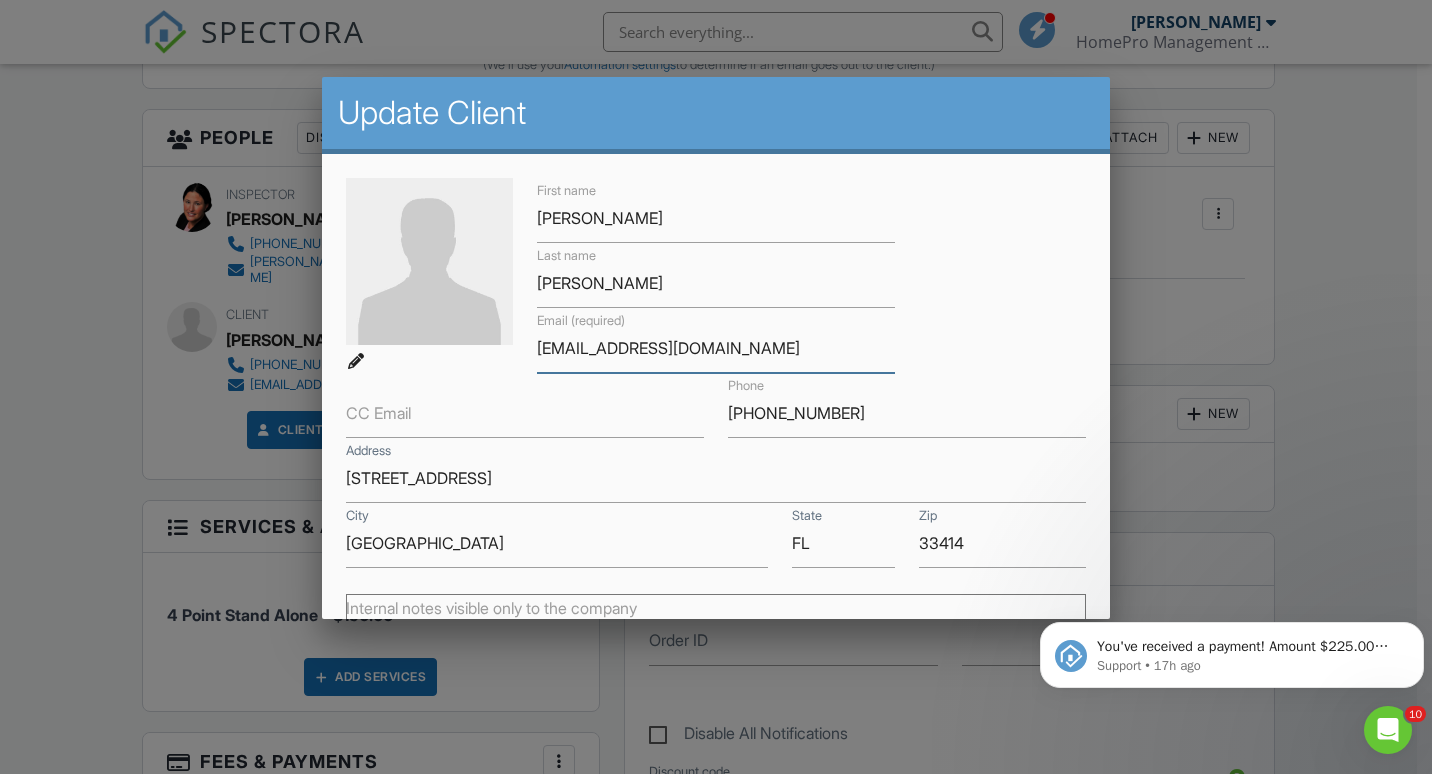drag, startPoint x: 789, startPoint y: 354, endPoint x: 503, endPoint y: 363, distance: 286.14157 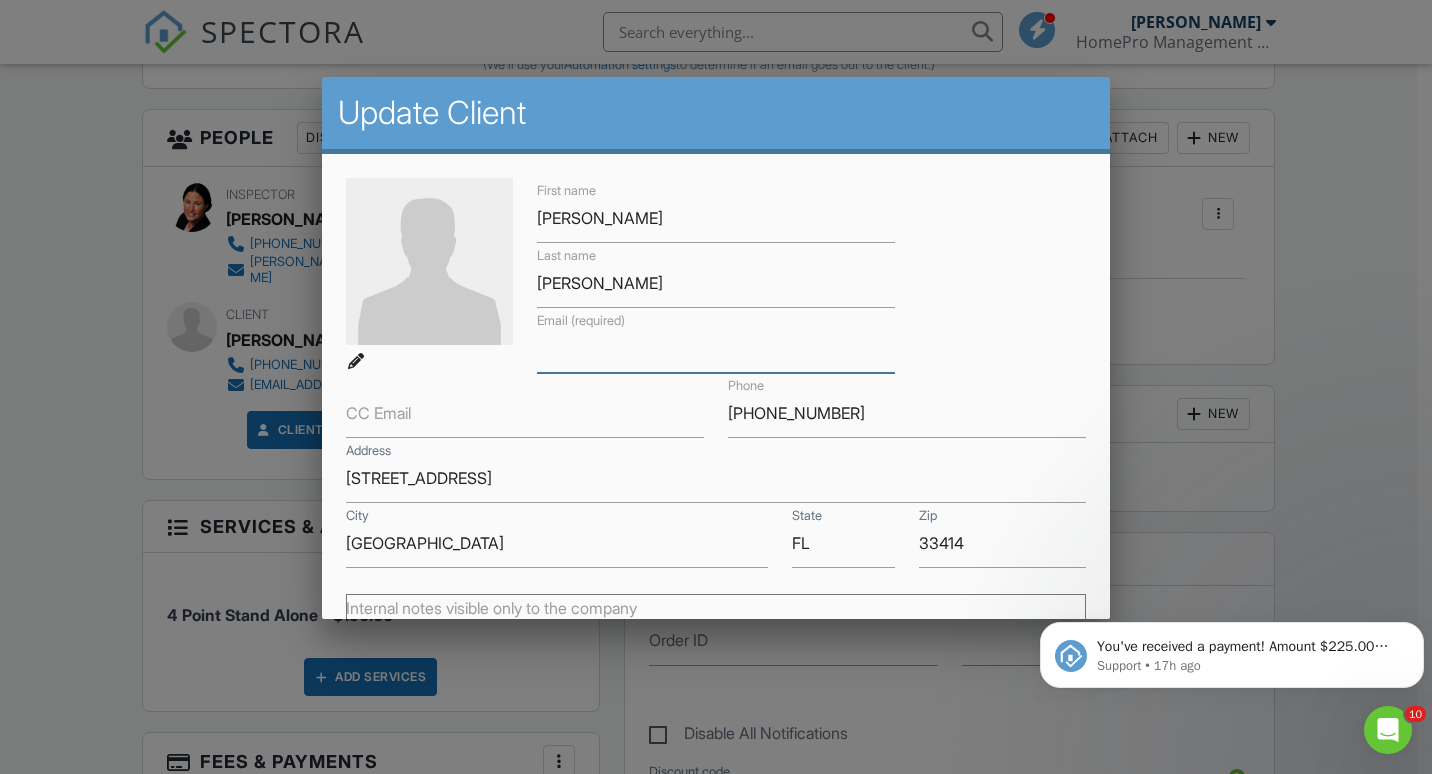type 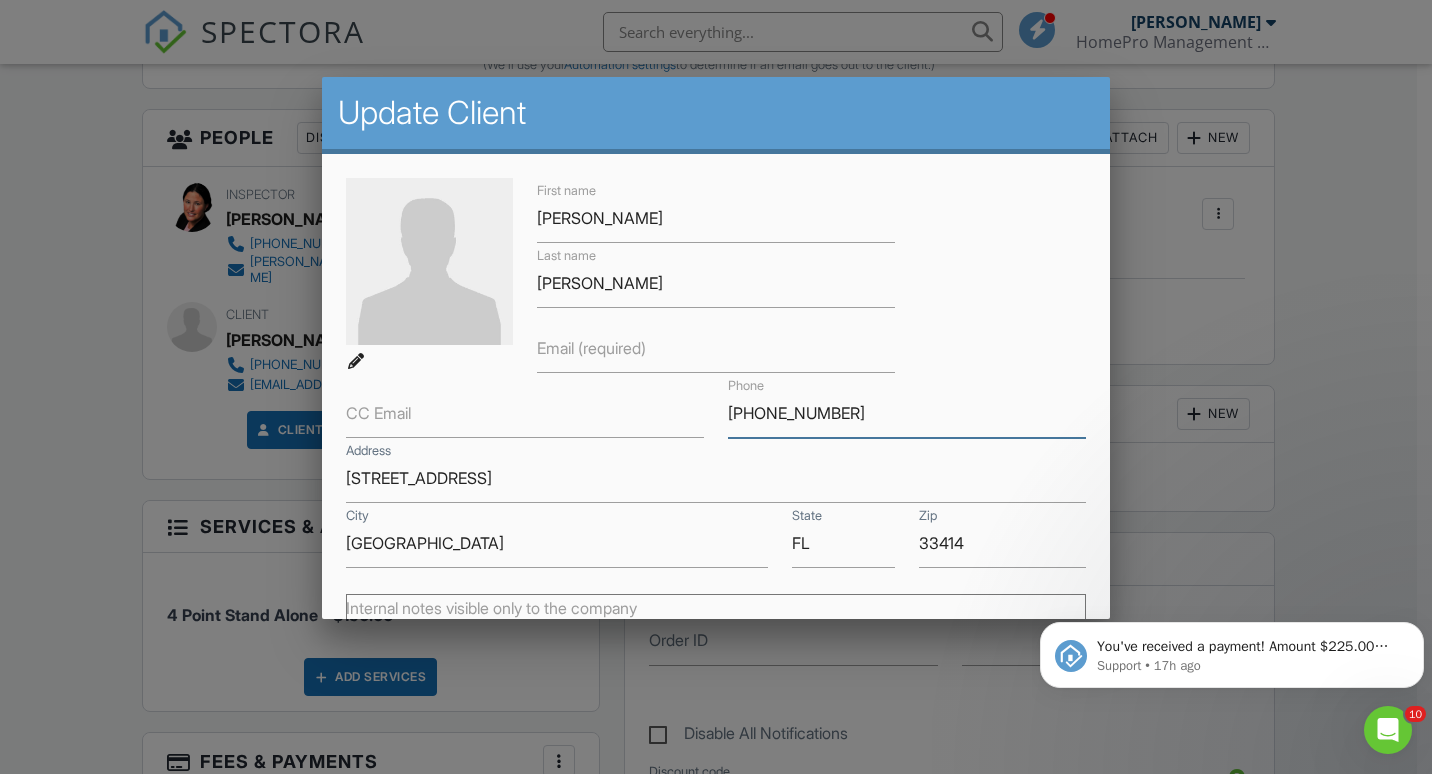drag, startPoint x: 861, startPoint y: 414, endPoint x: 568, endPoint y: 417, distance: 293.01535 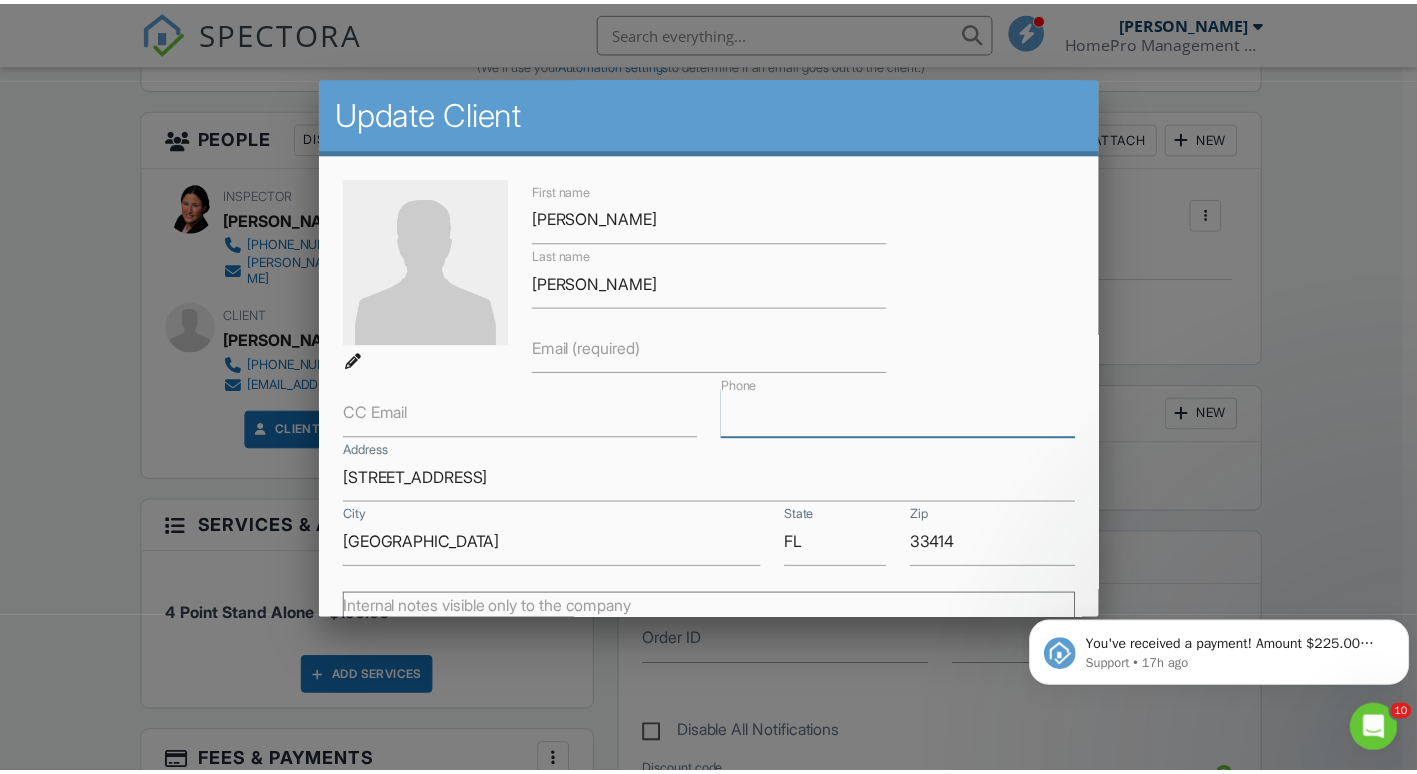 scroll, scrollTop: 306, scrollLeft: 0, axis: vertical 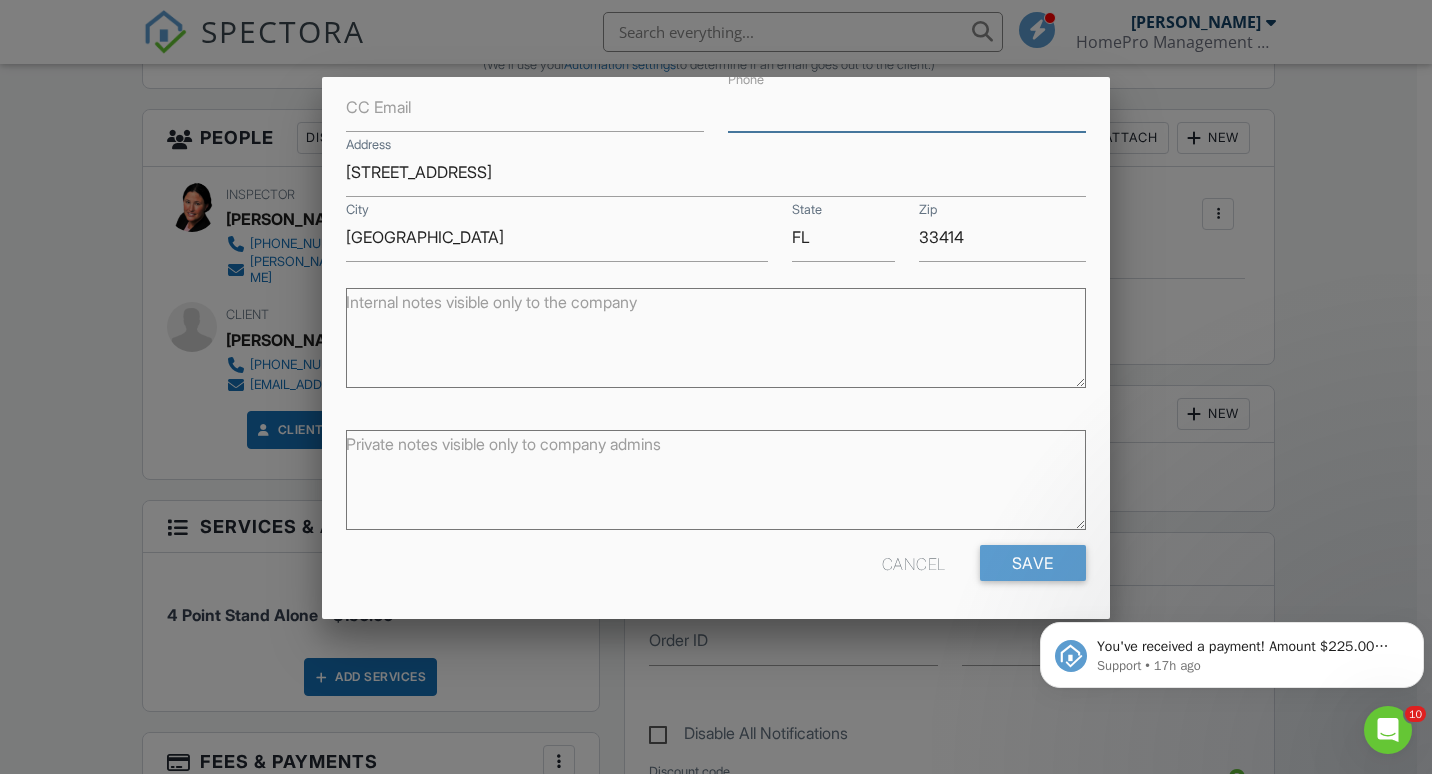 type 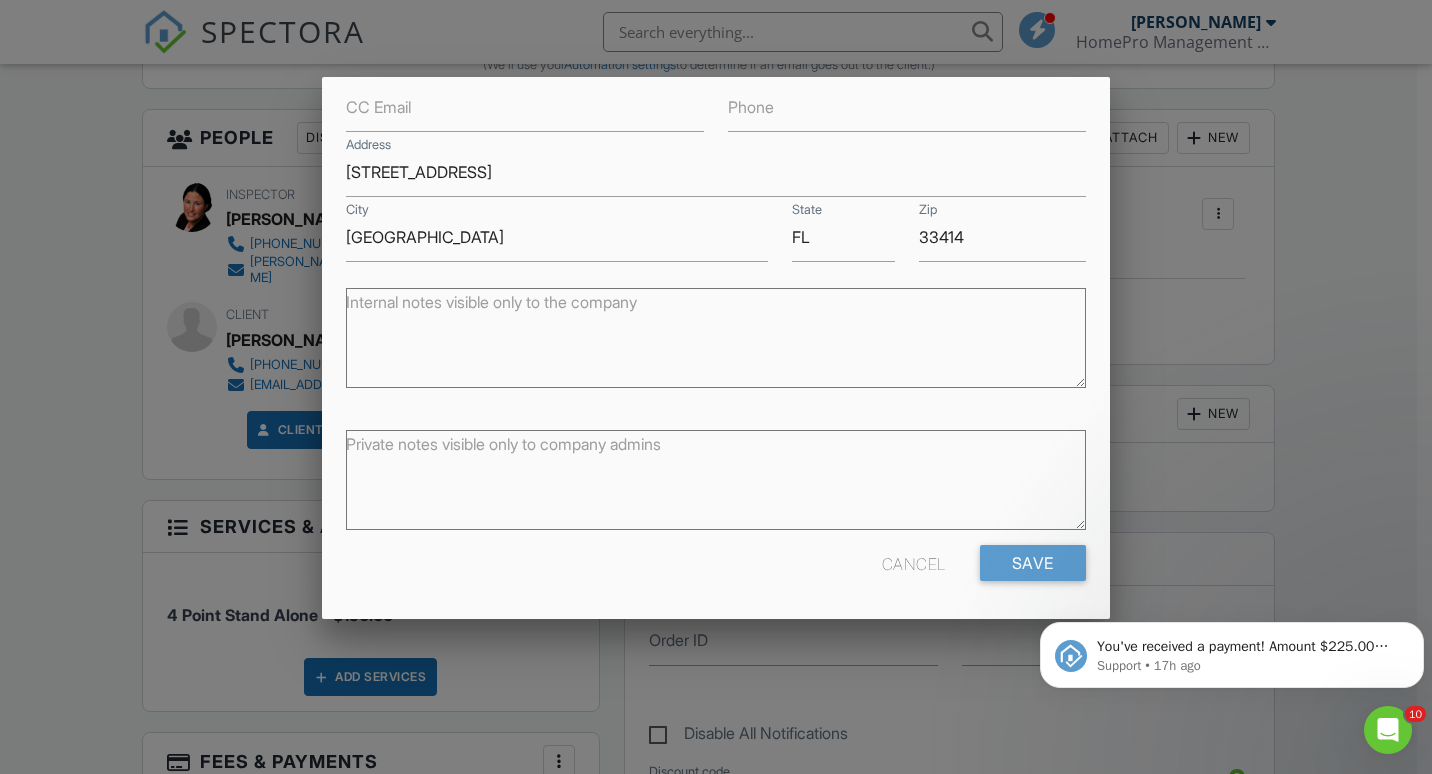 click at bounding box center (716, 384) 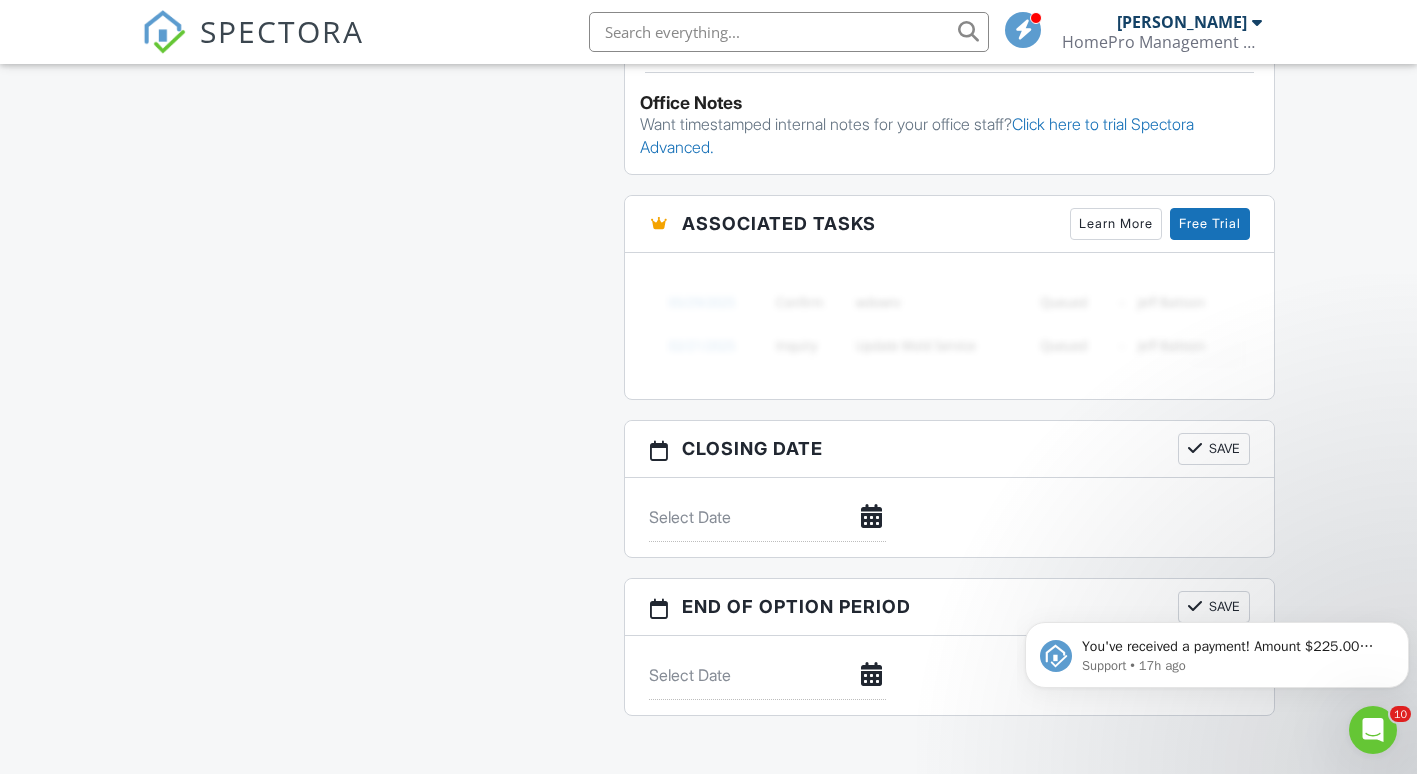 scroll, scrollTop: 2195, scrollLeft: 0, axis: vertical 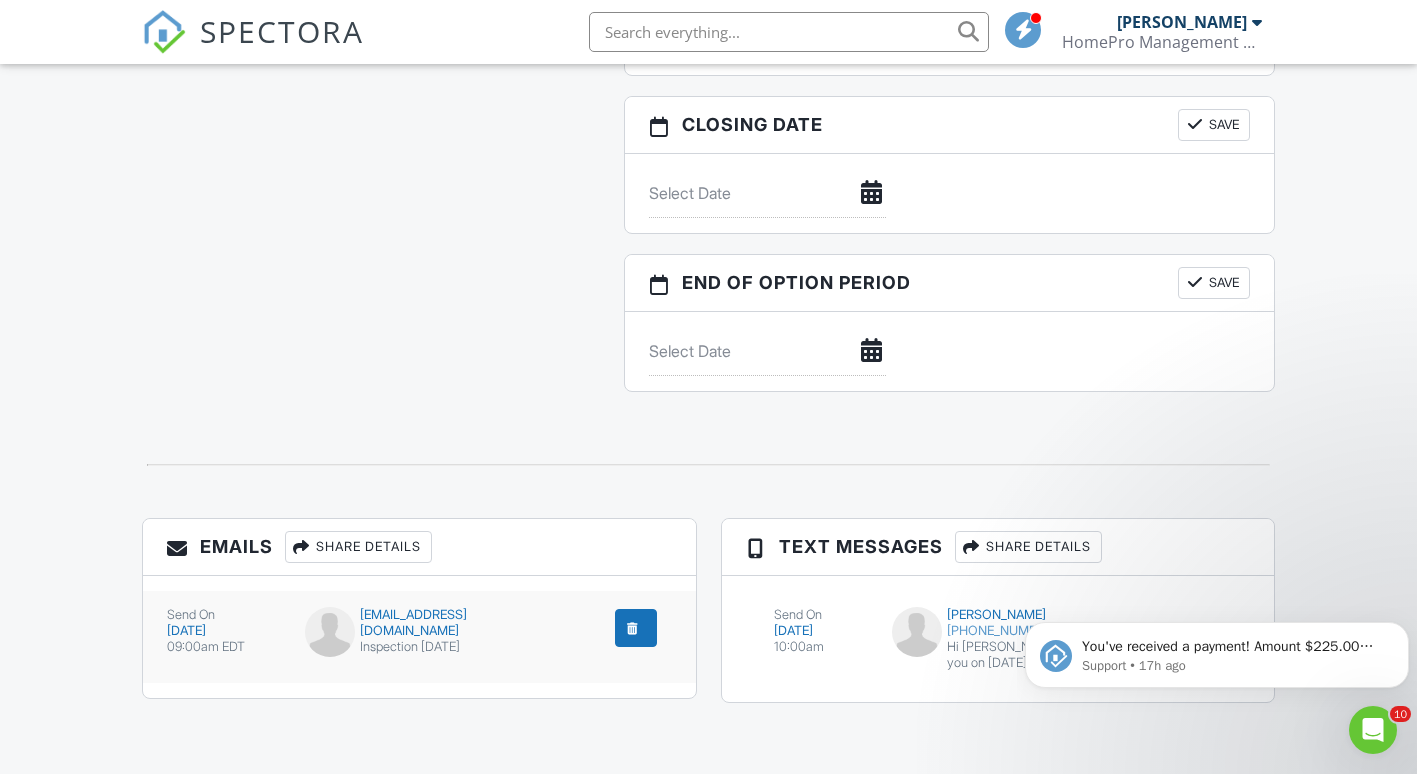 click at bounding box center [632, 628] 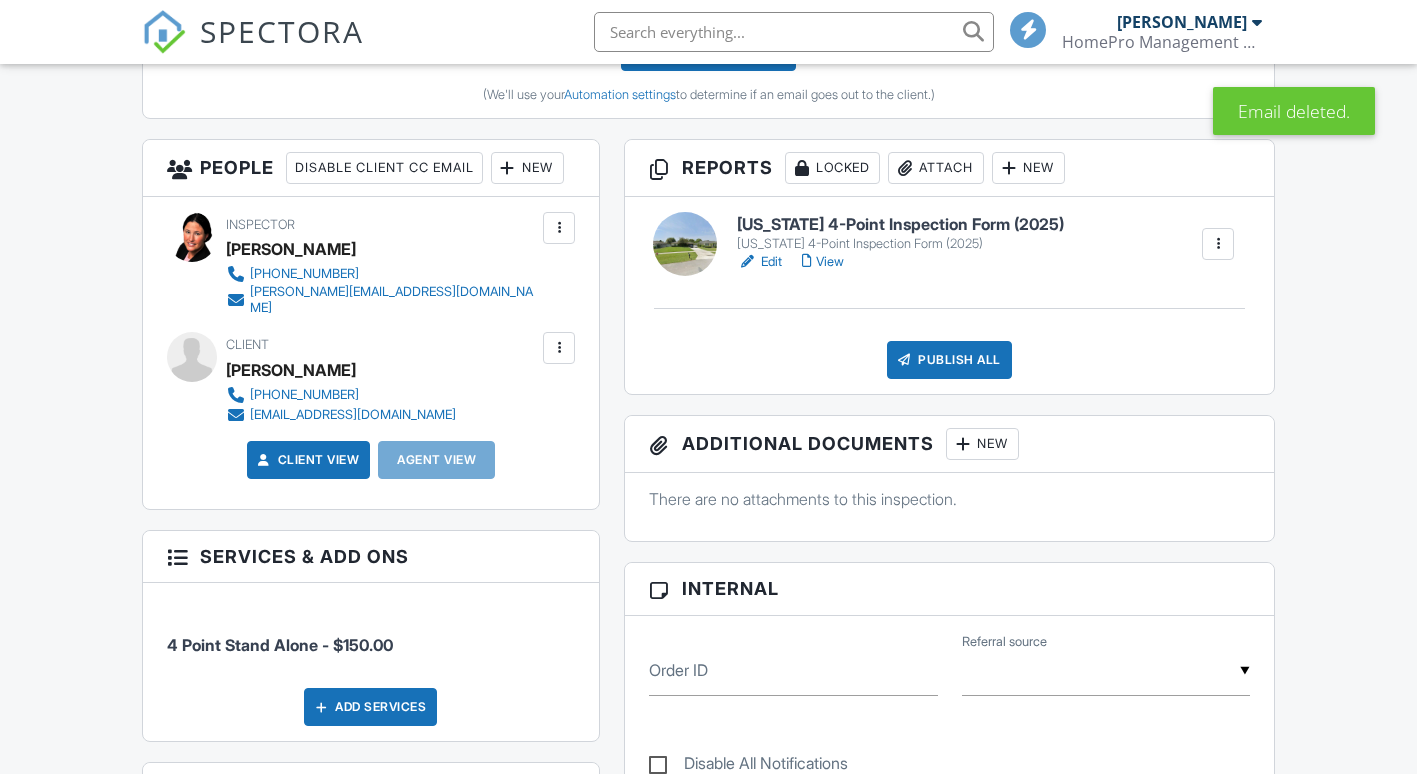 scroll, scrollTop: 1517, scrollLeft: 0, axis: vertical 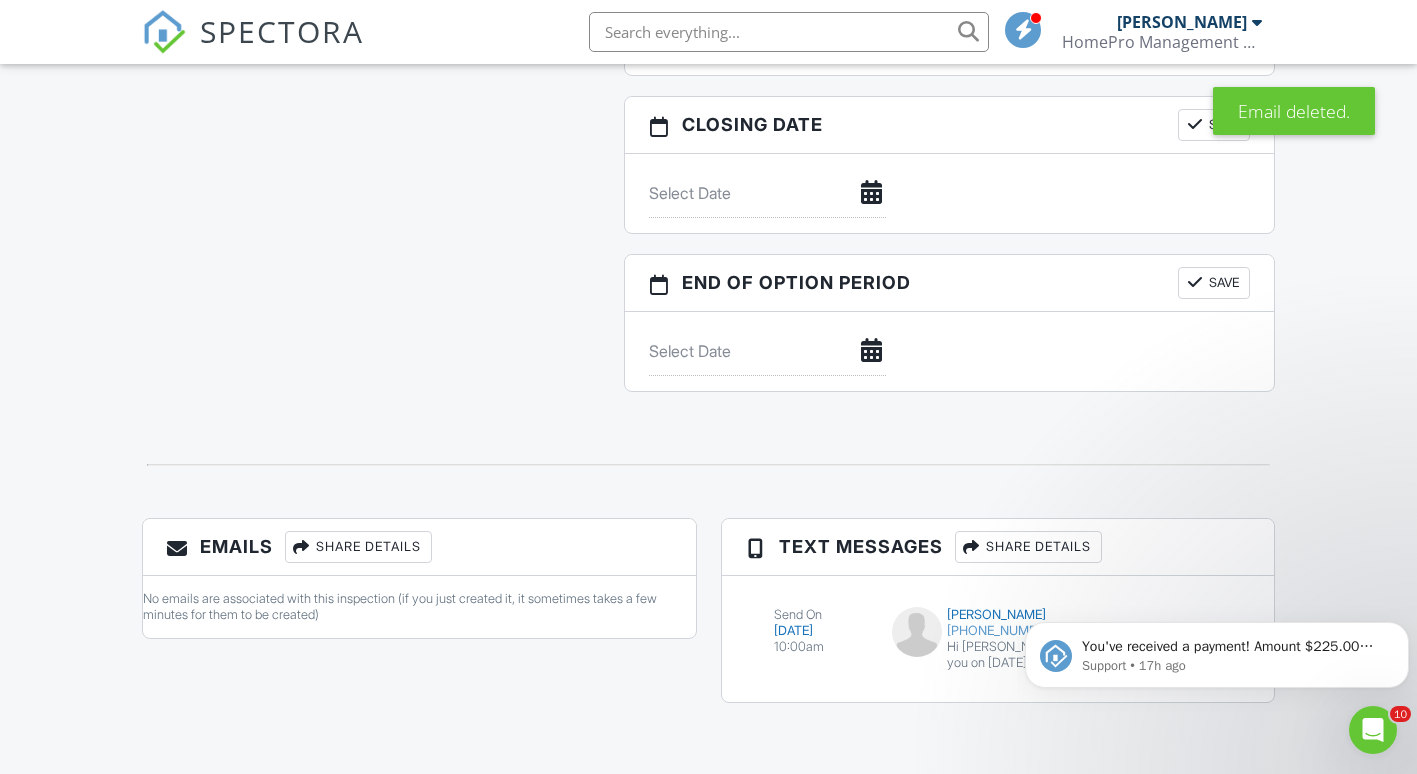 click on "Dashboard
Templates
Contacts
Inspections
Payments
Automations
Settings
Support Center
Inspection Details
Client View
More
Property Details
Reschedule
Reorder / Copy
Share
Cancel
Delete
Print Order
Convert to V10
Enable Pass on CC Fees
View Change Log
07/11/2025 11:00 am
- 12:00 pm
11809 Inverness Cir
Wellington, FL 33414
Built
1976
1614
sq. ft.
Lot Size
8725
sq.ft.
2.0
bathrooms
+ −  Leaflet   |   © MapTiler   © OpenStreetMap contributors
All emails and texts are disabled for this inspection!
Turn on emails and texts
Turn on and Requeue Notifications
Agreements Outdated
Dismiss
Update Agreements
(We'll use your  Automation settings" at bounding box center (708, -678) 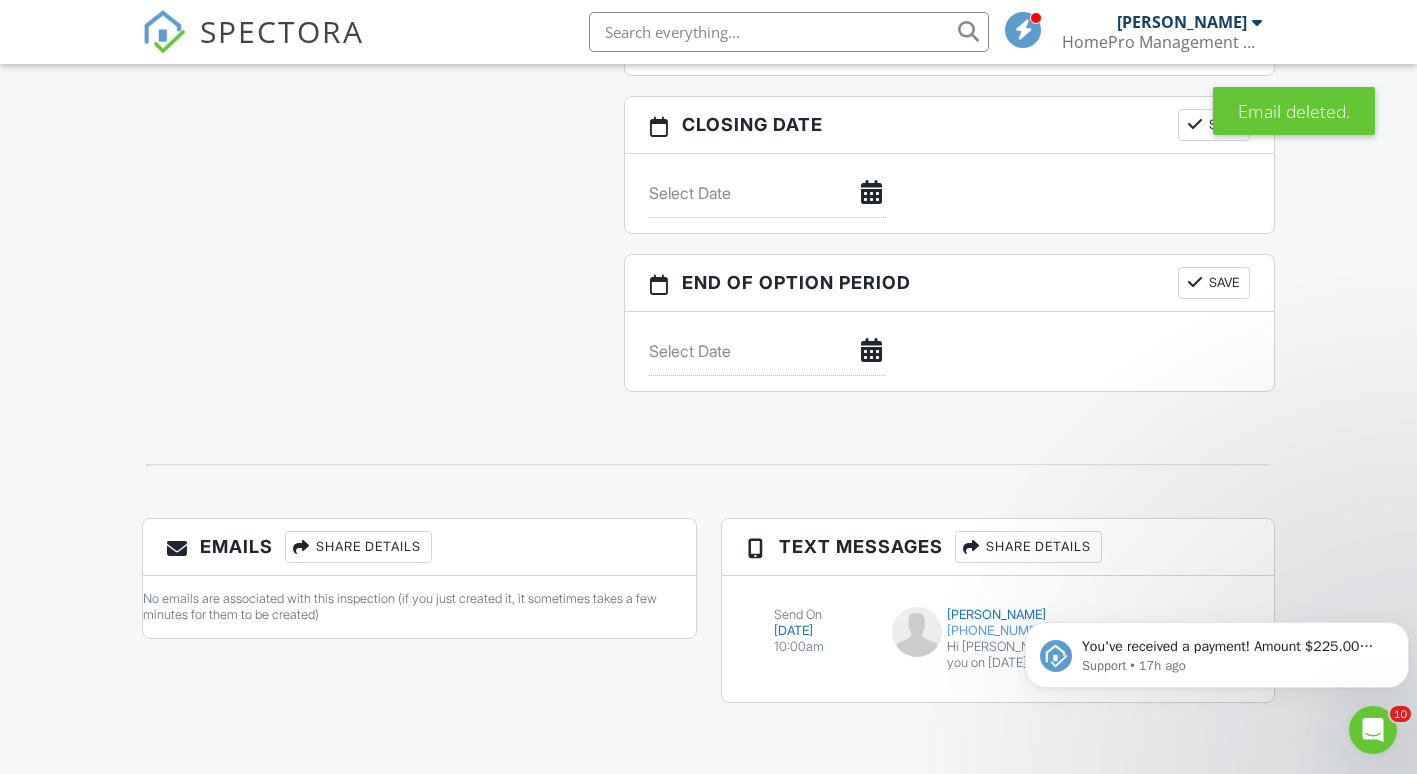 click on "Text Messages
Share Details
Send On
07/11/2025
10:00am
Daniel Gonzalez
561-307-2942
Hi Daniel, I'll see you on 07/11/2025 at 11:00 am for your inspection. I look forward to it!
- Tracy Scully 561-632-6847" at bounding box center [998, 620] 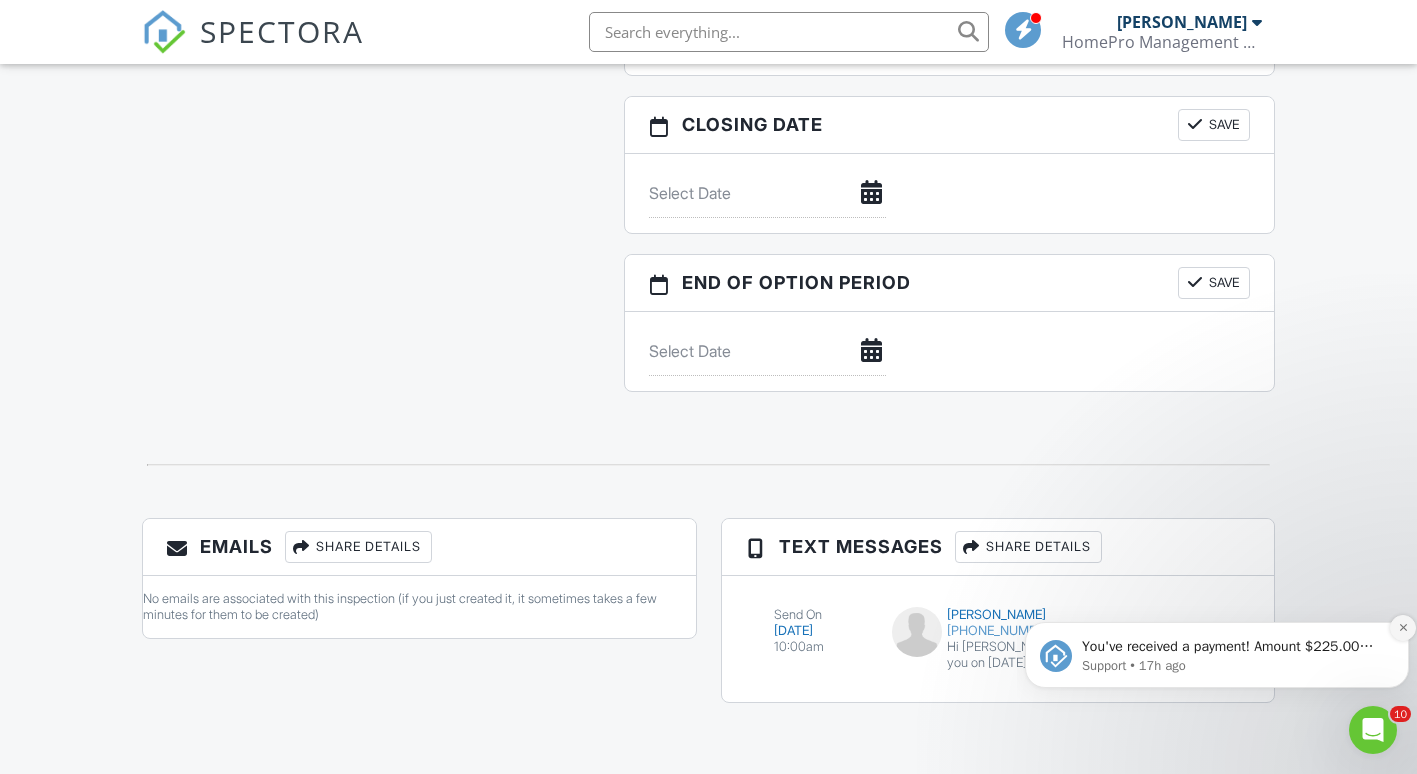 click 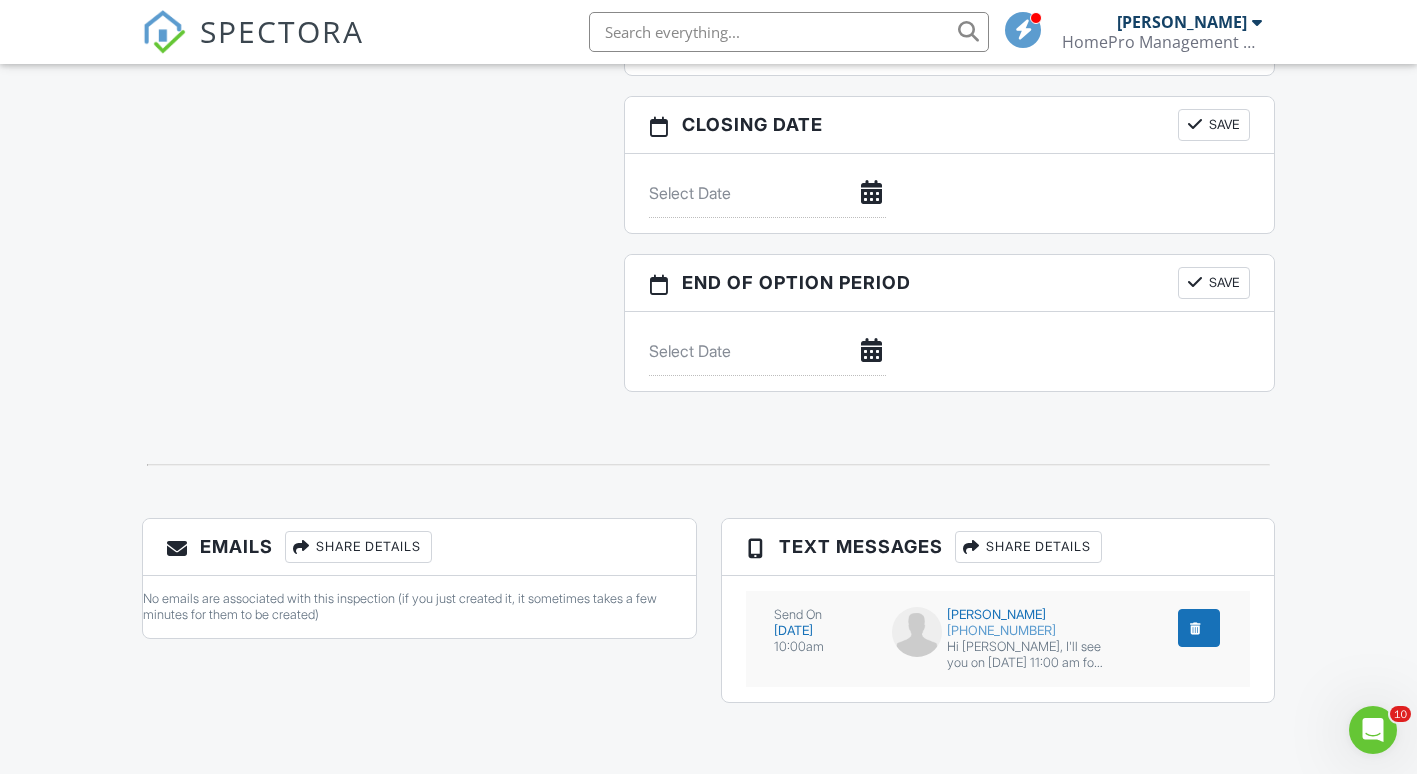 click at bounding box center [1195, 628] 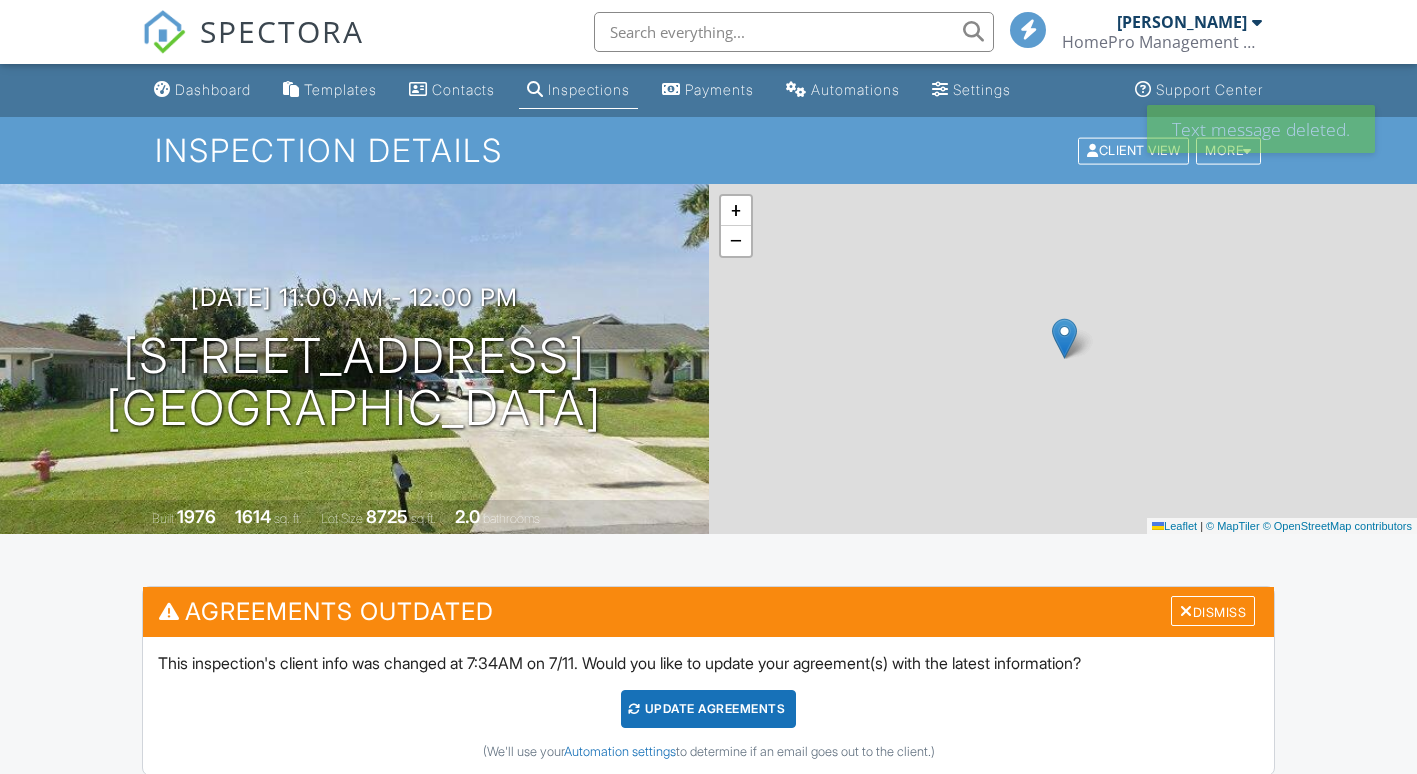 scroll, scrollTop: 0, scrollLeft: 0, axis: both 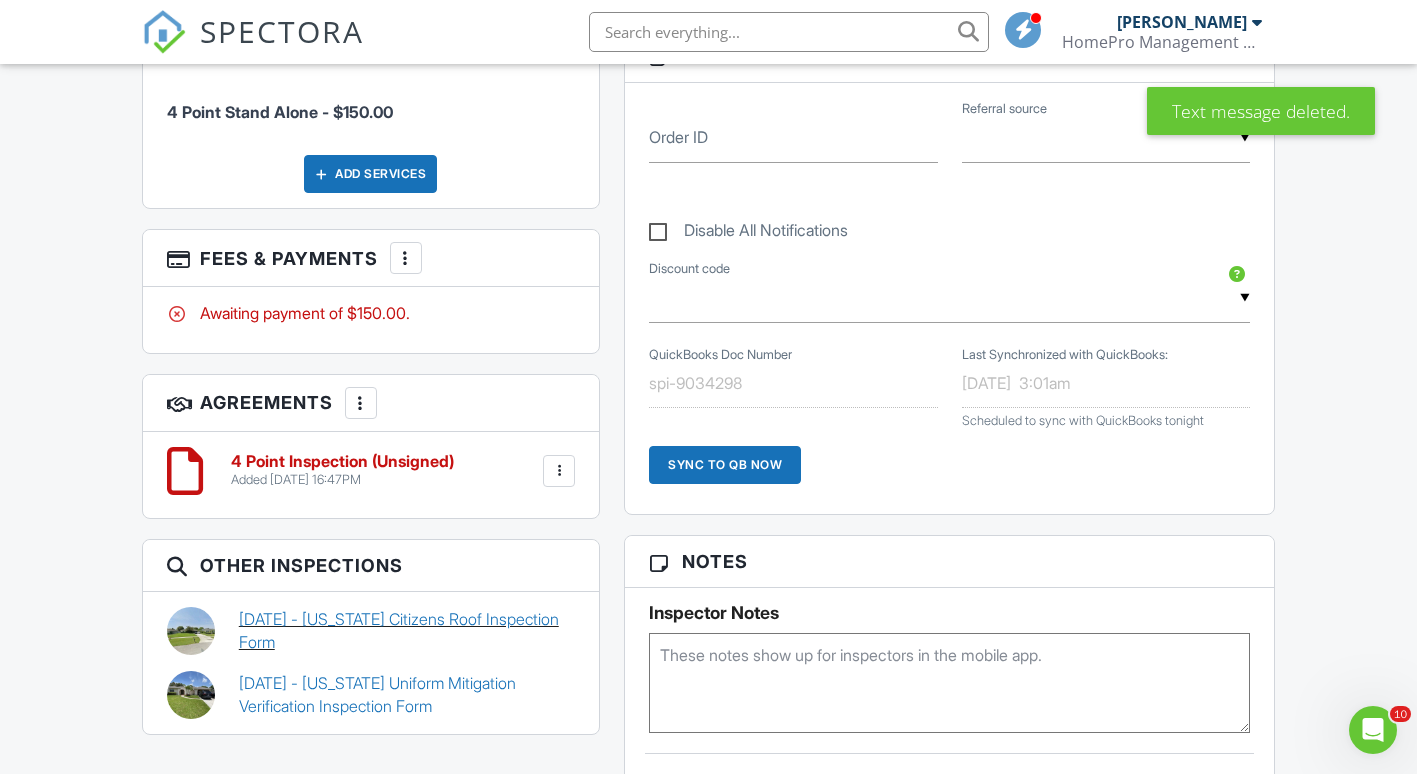 click on "[DATE] - [US_STATE] Citizens Roof Inspection Form" at bounding box center (407, 630) 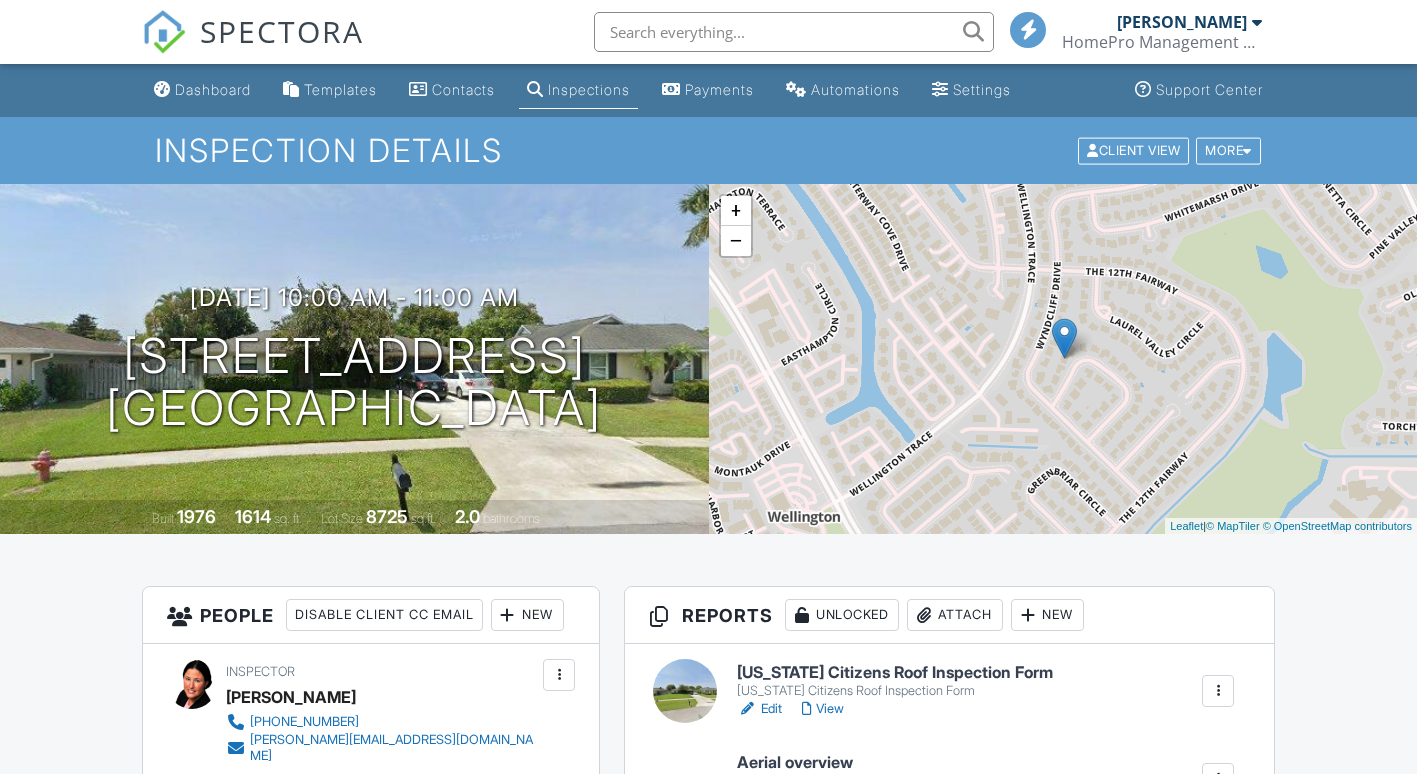 scroll, scrollTop: 263, scrollLeft: 0, axis: vertical 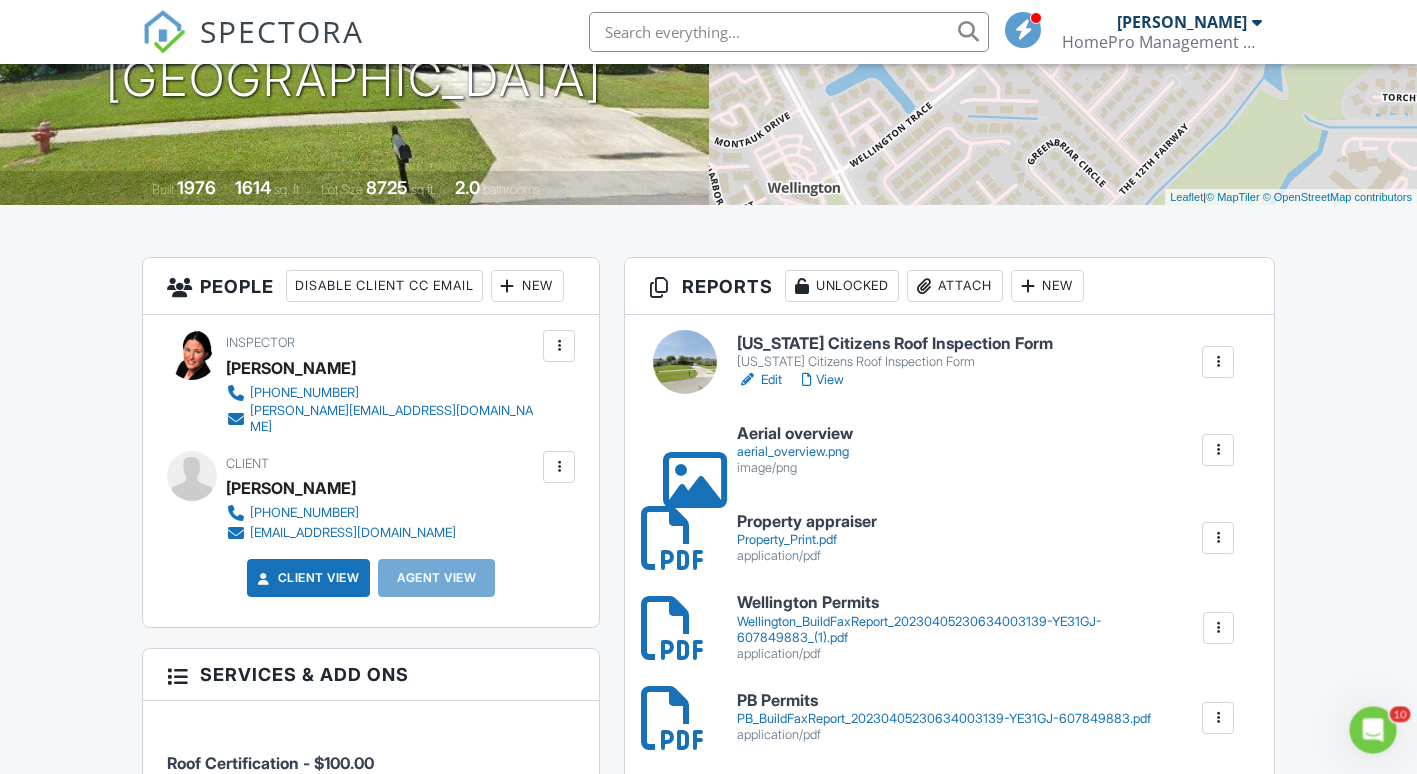 click at bounding box center [164, 32] 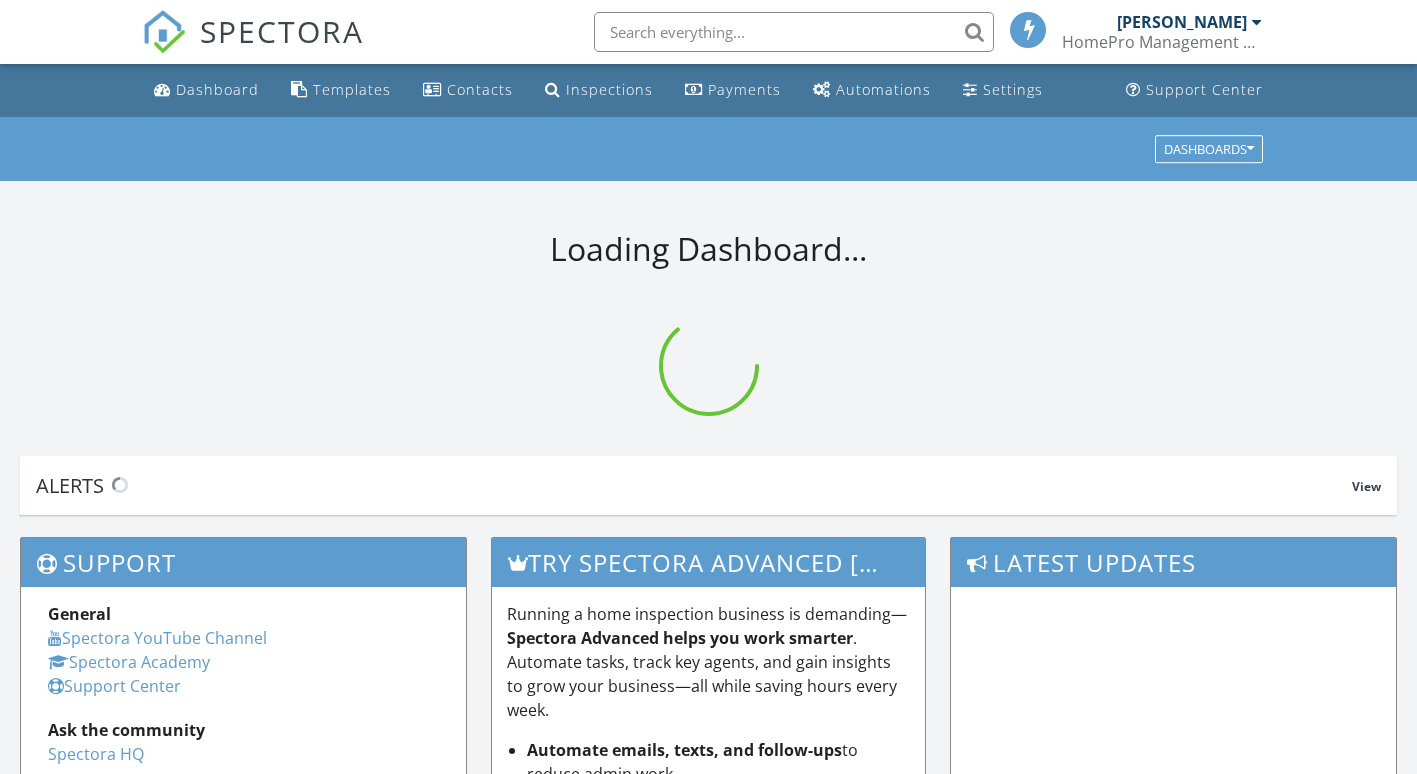 scroll, scrollTop: 0, scrollLeft: 0, axis: both 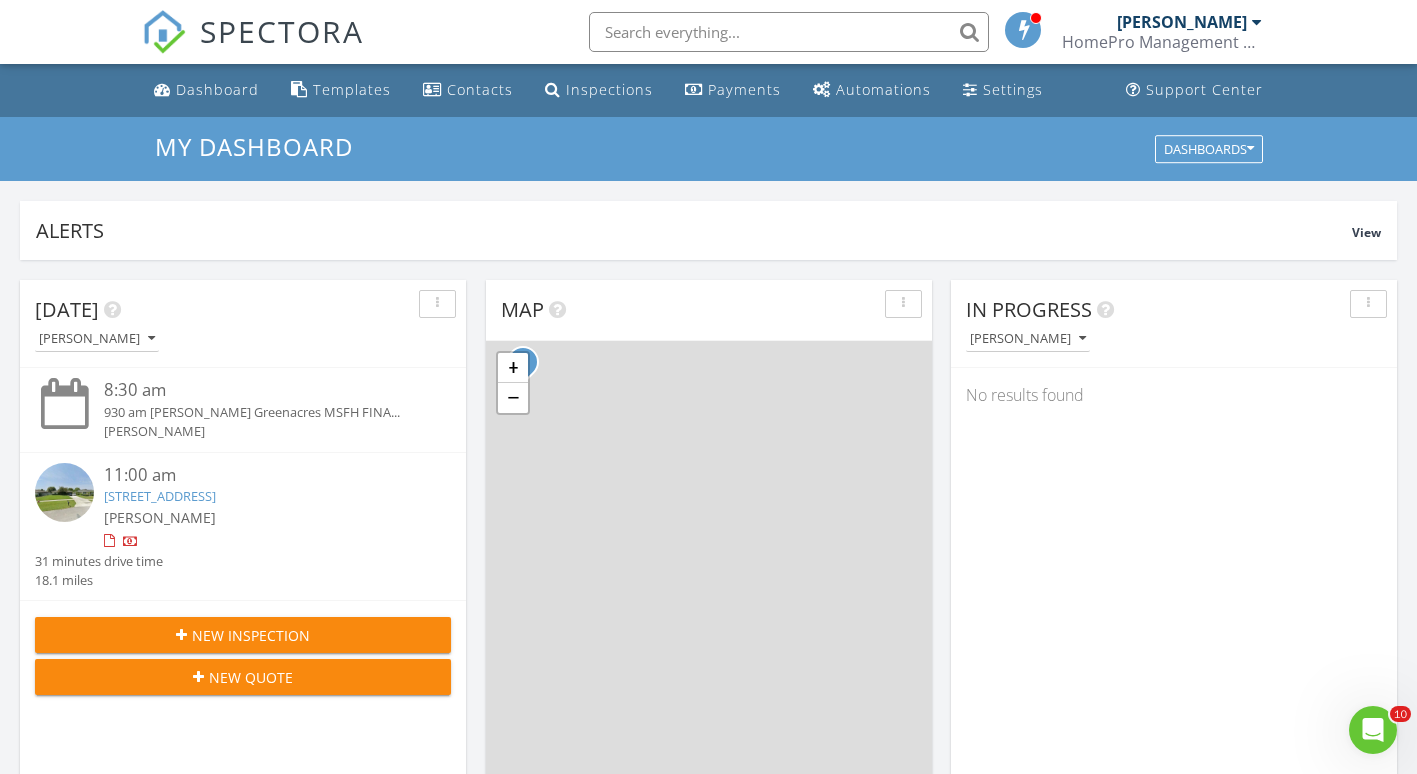 click on "11809 Inverness Cir, Wellington, FL 33414" at bounding box center [160, 496] 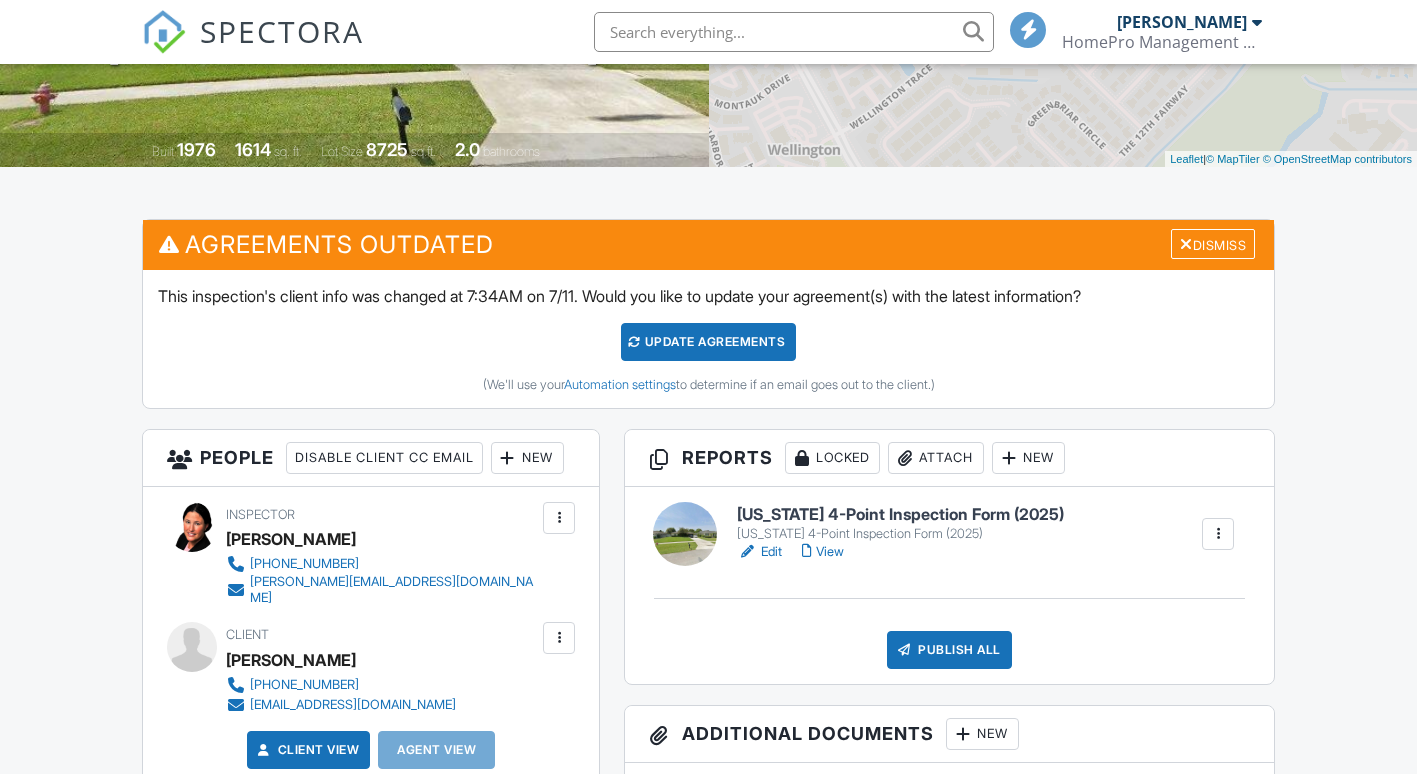 scroll, scrollTop: 370, scrollLeft: 0, axis: vertical 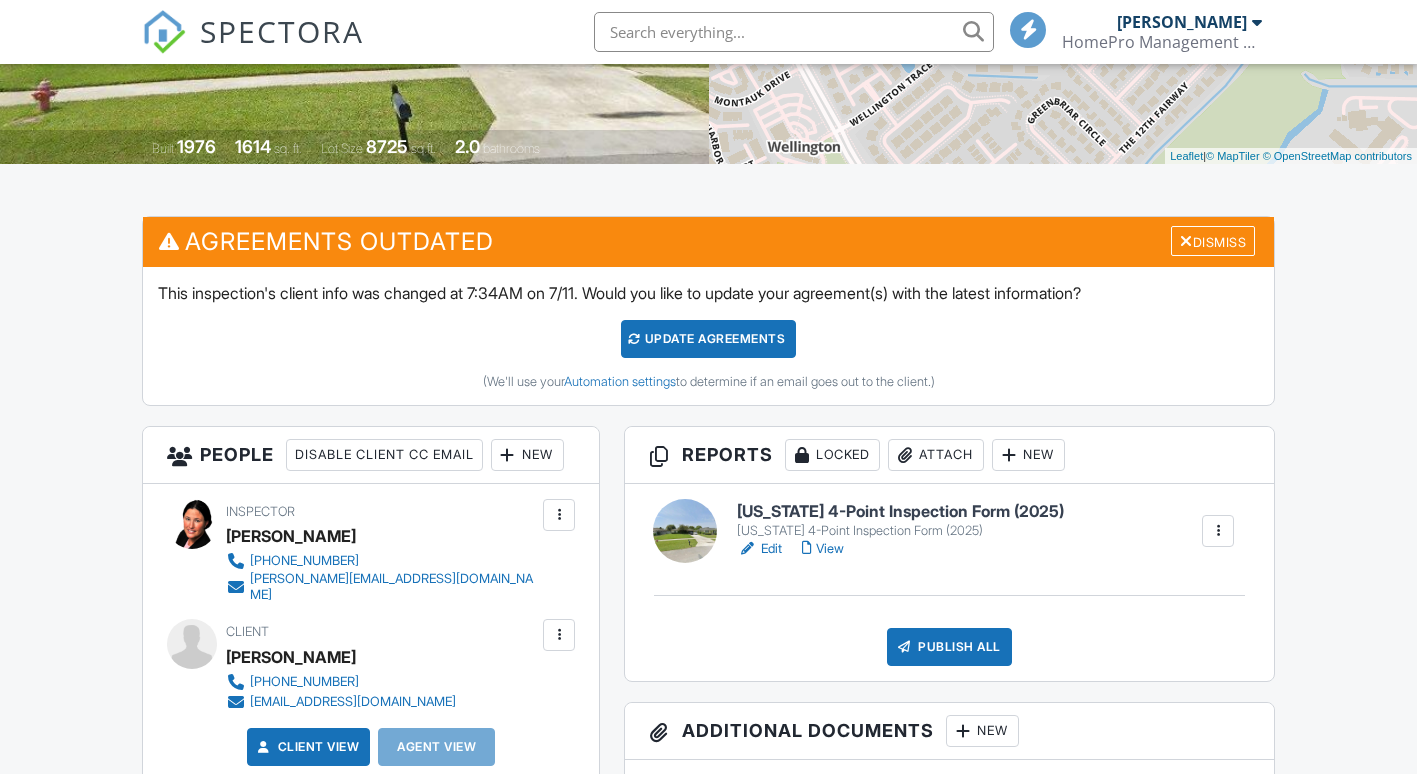 click at bounding box center [559, 635] 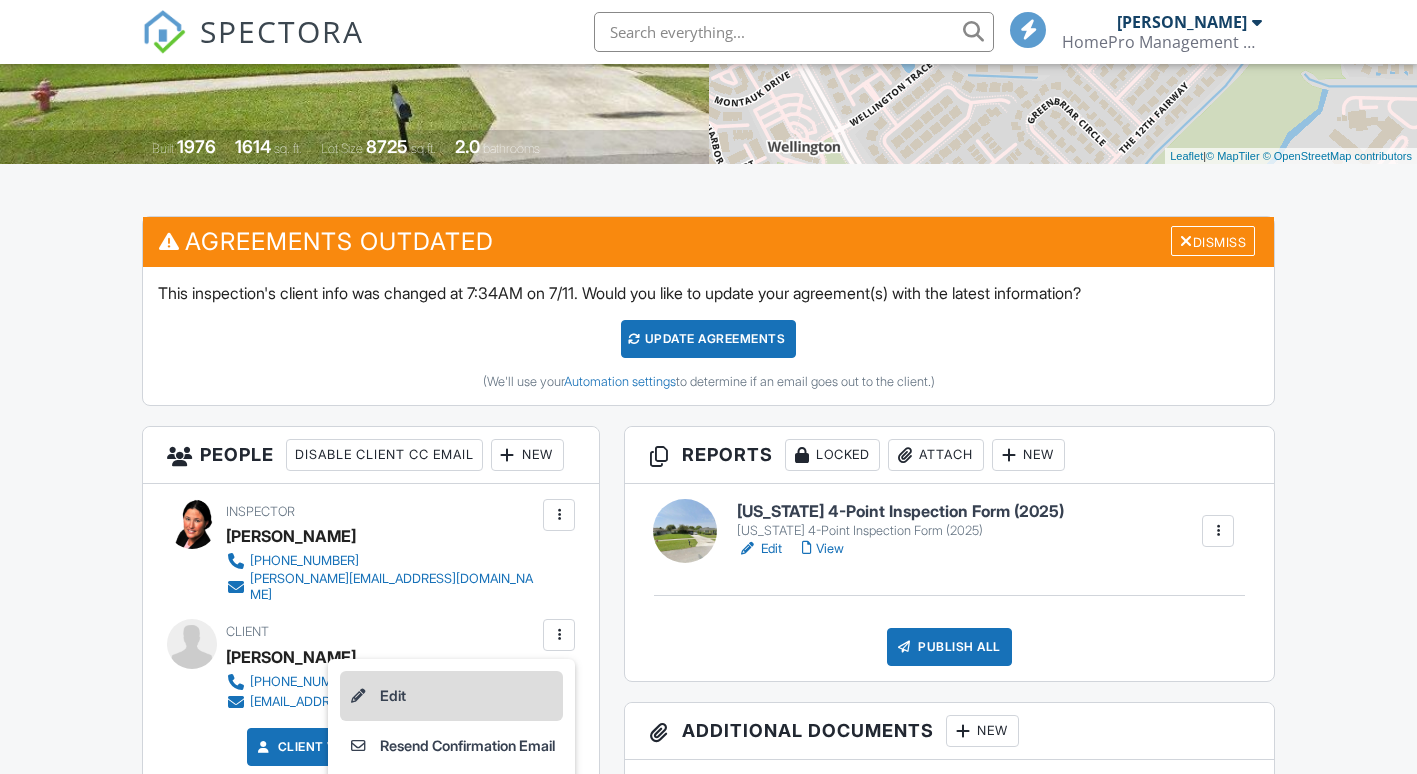 click on "Edit" at bounding box center [451, 696] 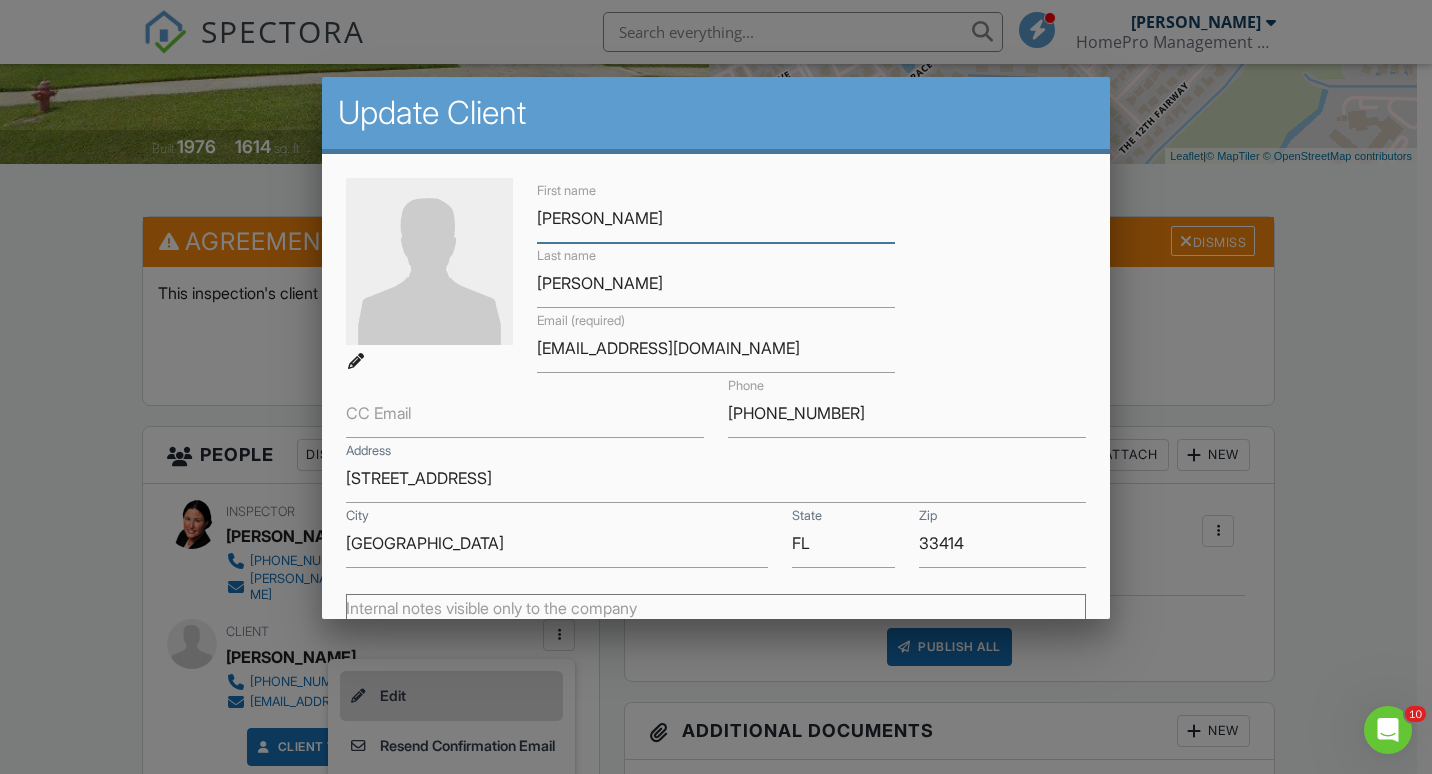 scroll, scrollTop: 0, scrollLeft: 0, axis: both 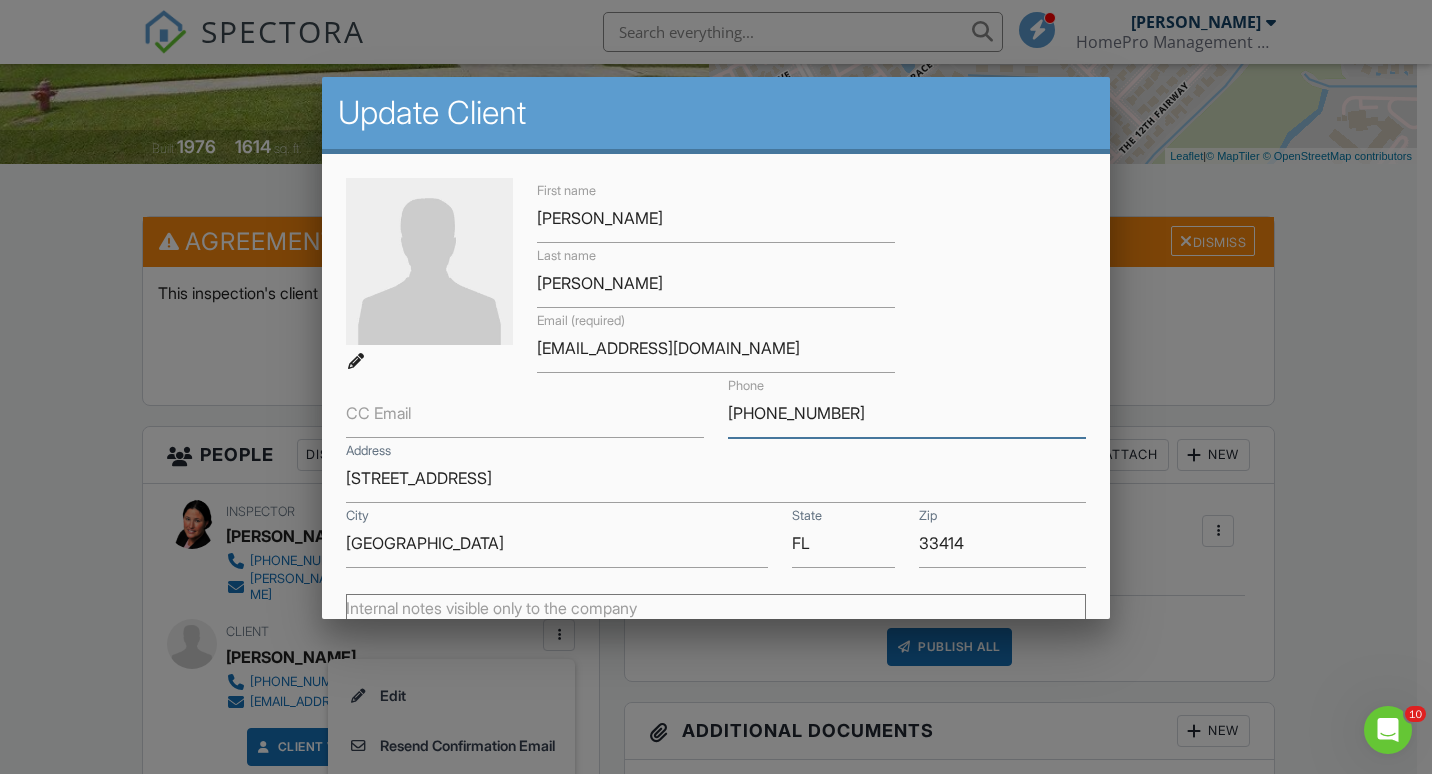 drag, startPoint x: 836, startPoint y: 409, endPoint x: 560, endPoint y: 420, distance: 276.21912 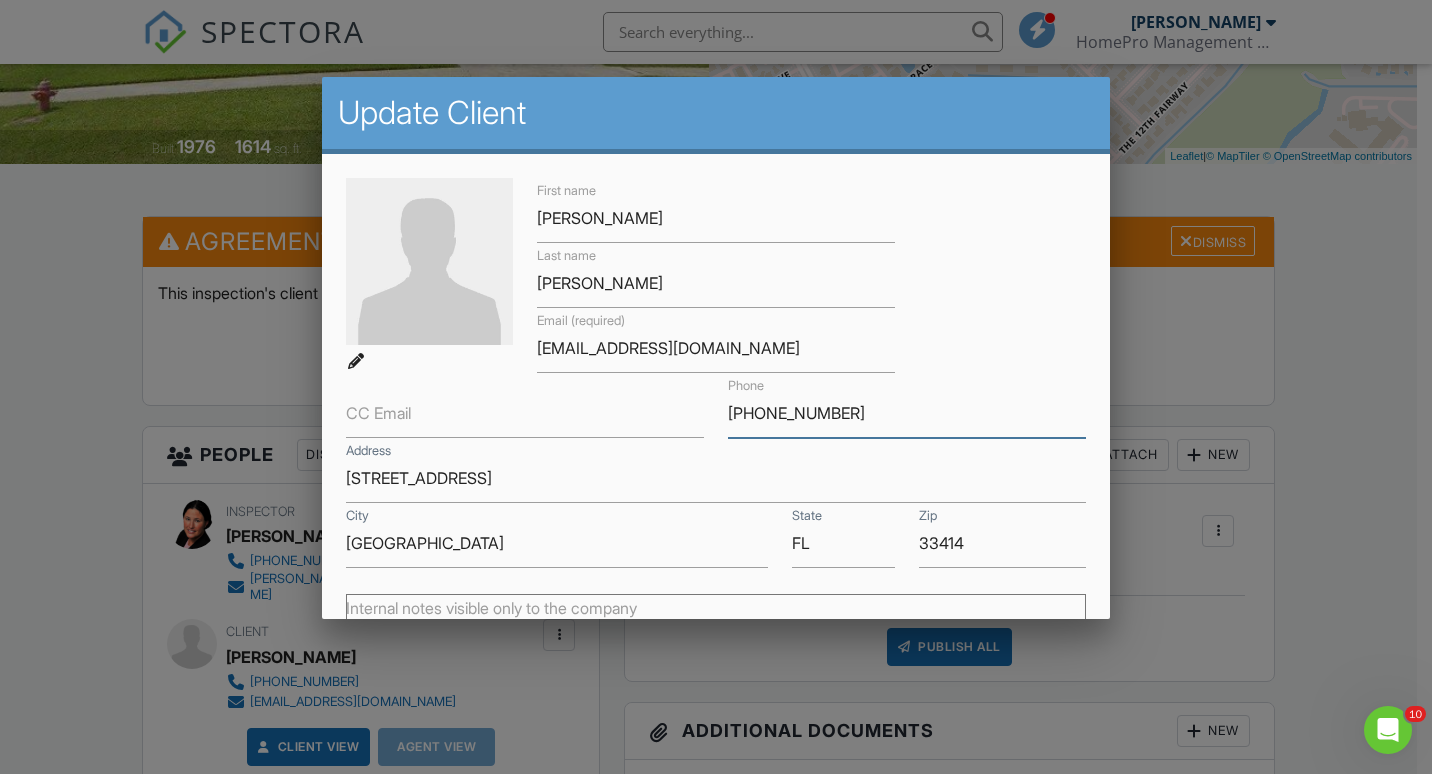 type on "[PHONE_NUMBER]" 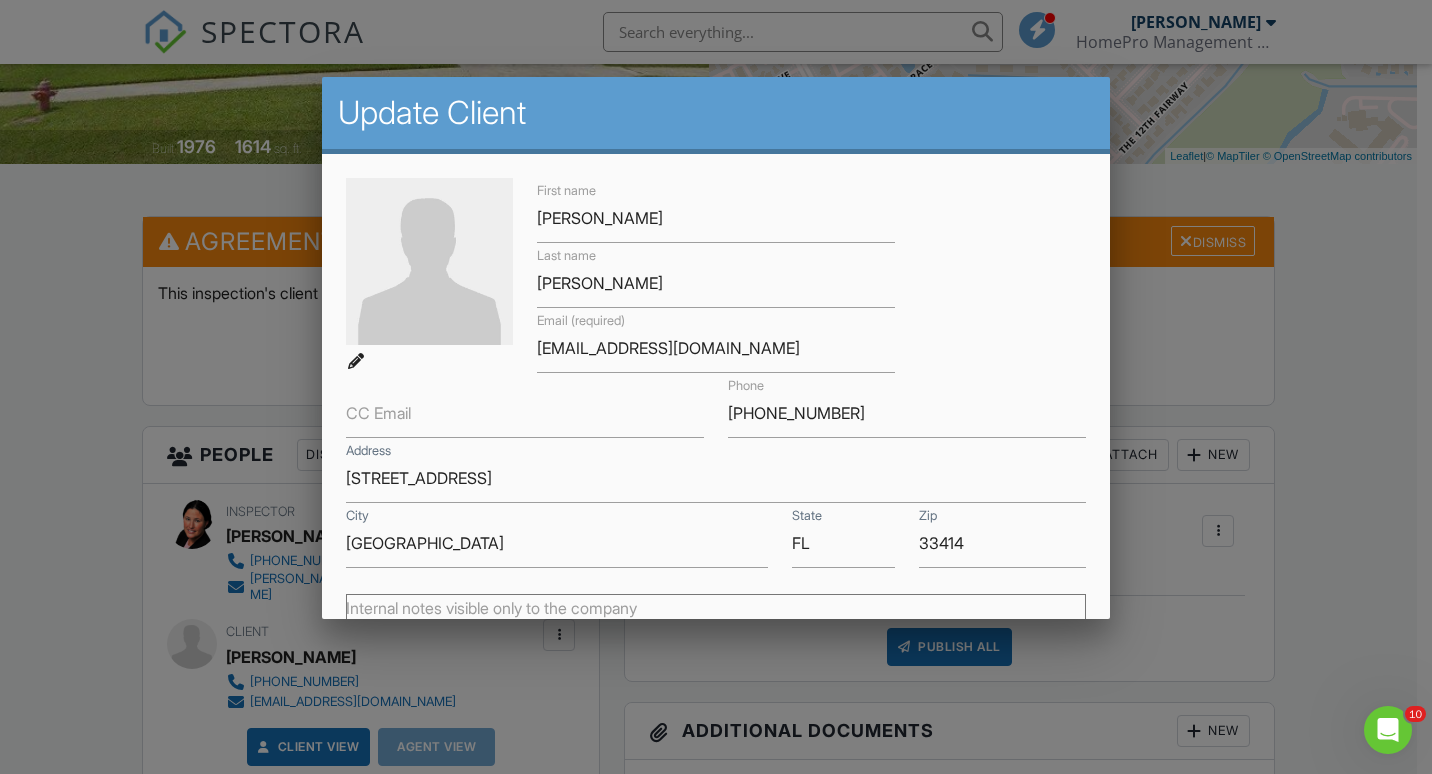 click on "CC Email" at bounding box center [378, 413] 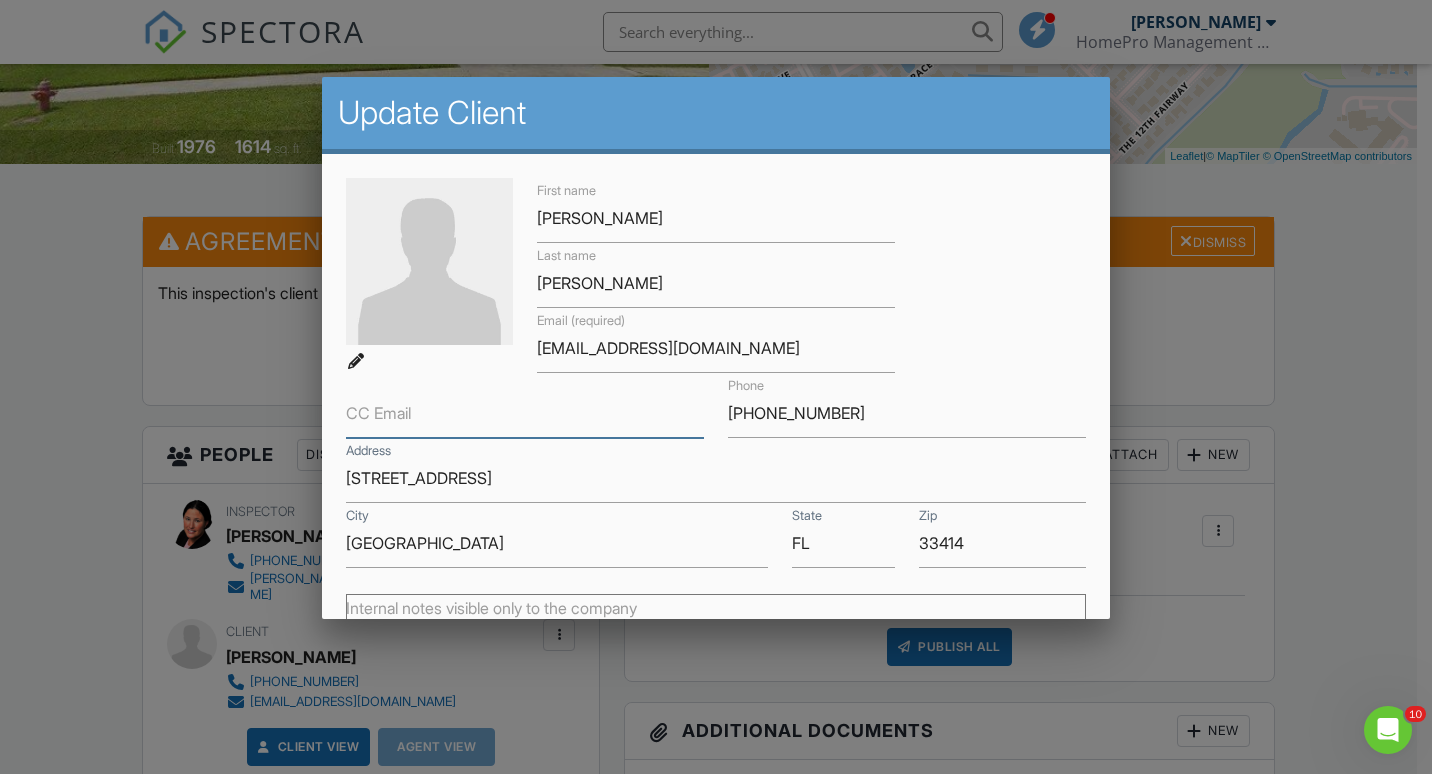 click on "CC Email" at bounding box center [525, 413] 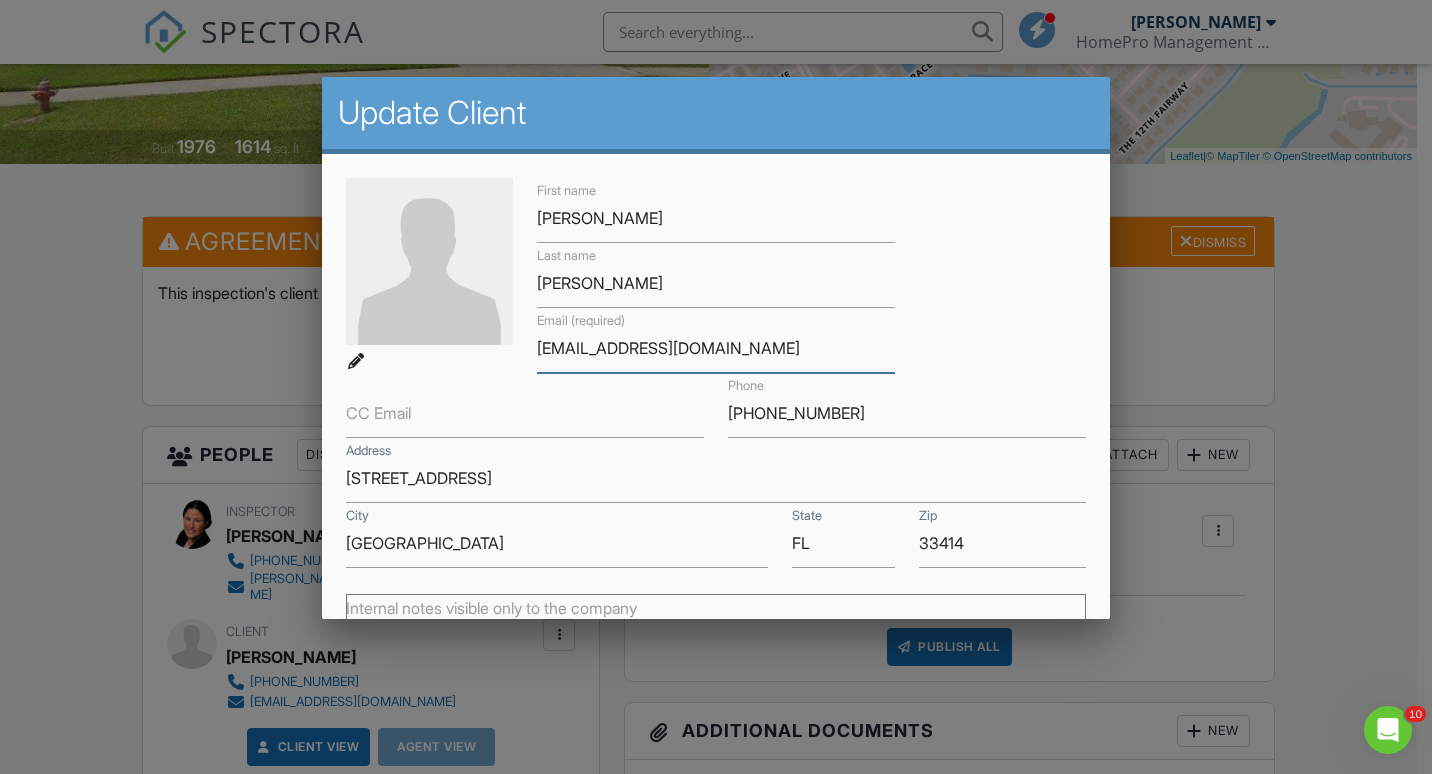 drag, startPoint x: 753, startPoint y: 352, endPoint x: 272, endPoint y: 413, distance: 484.85257 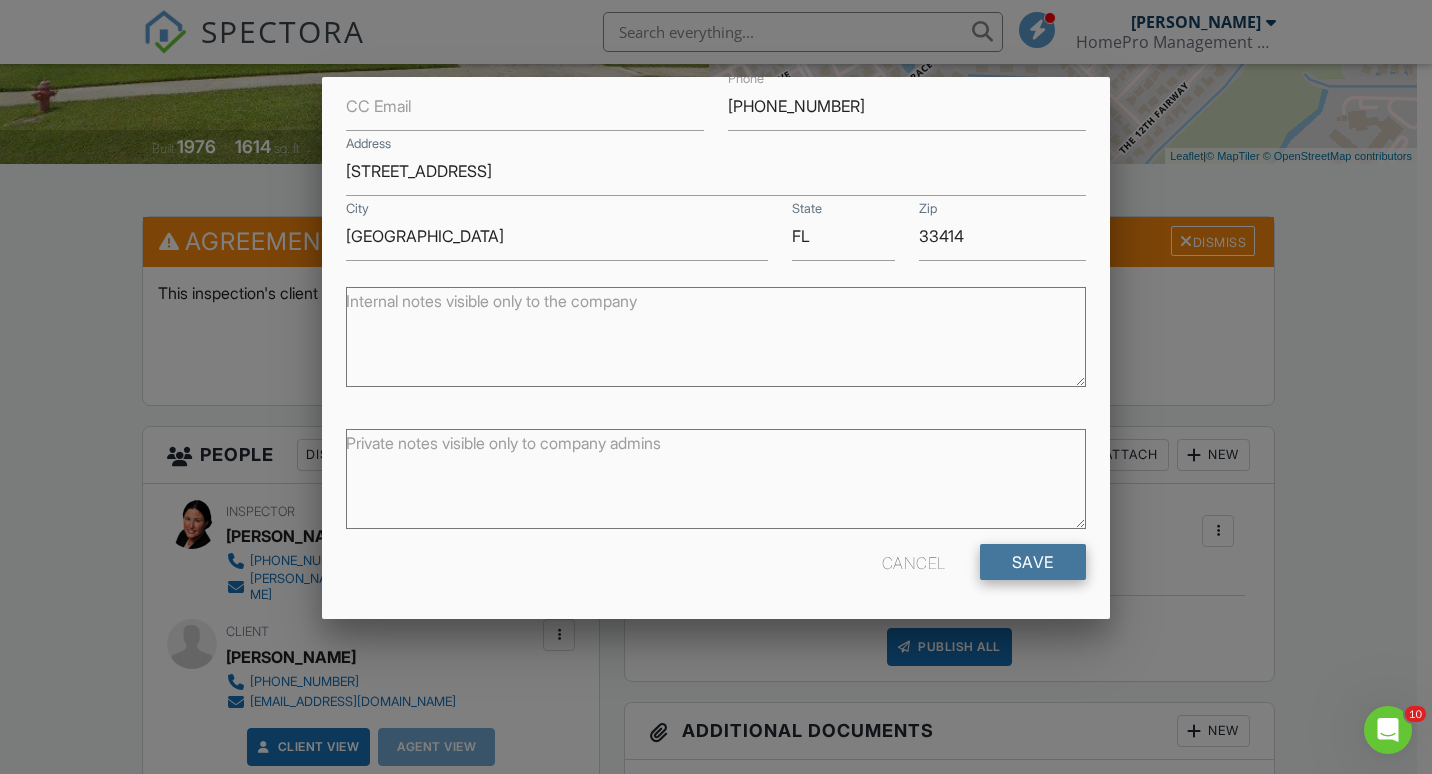 type on "dgonz1@msn.com" 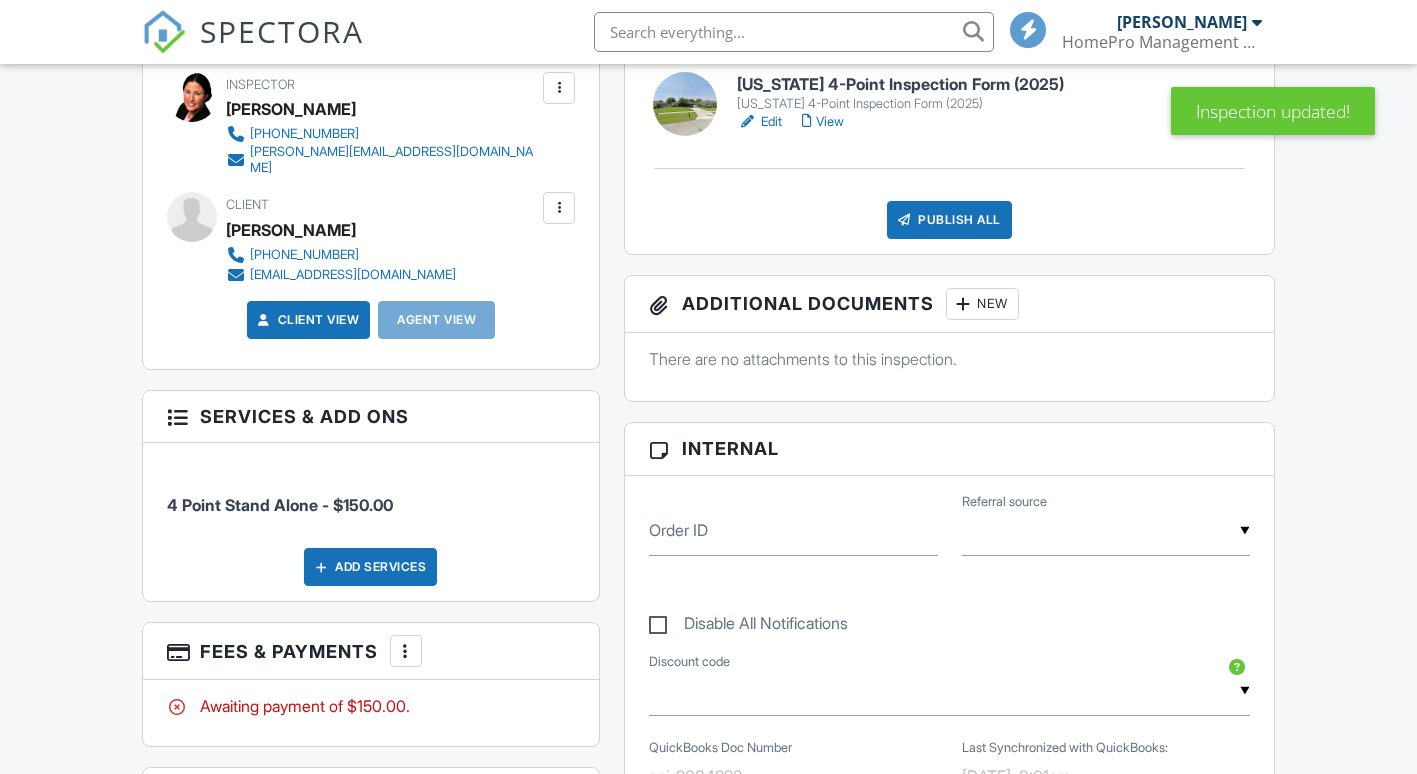 scroll, scrollTop: 1226, scrollLeft: 0, axis: vertical 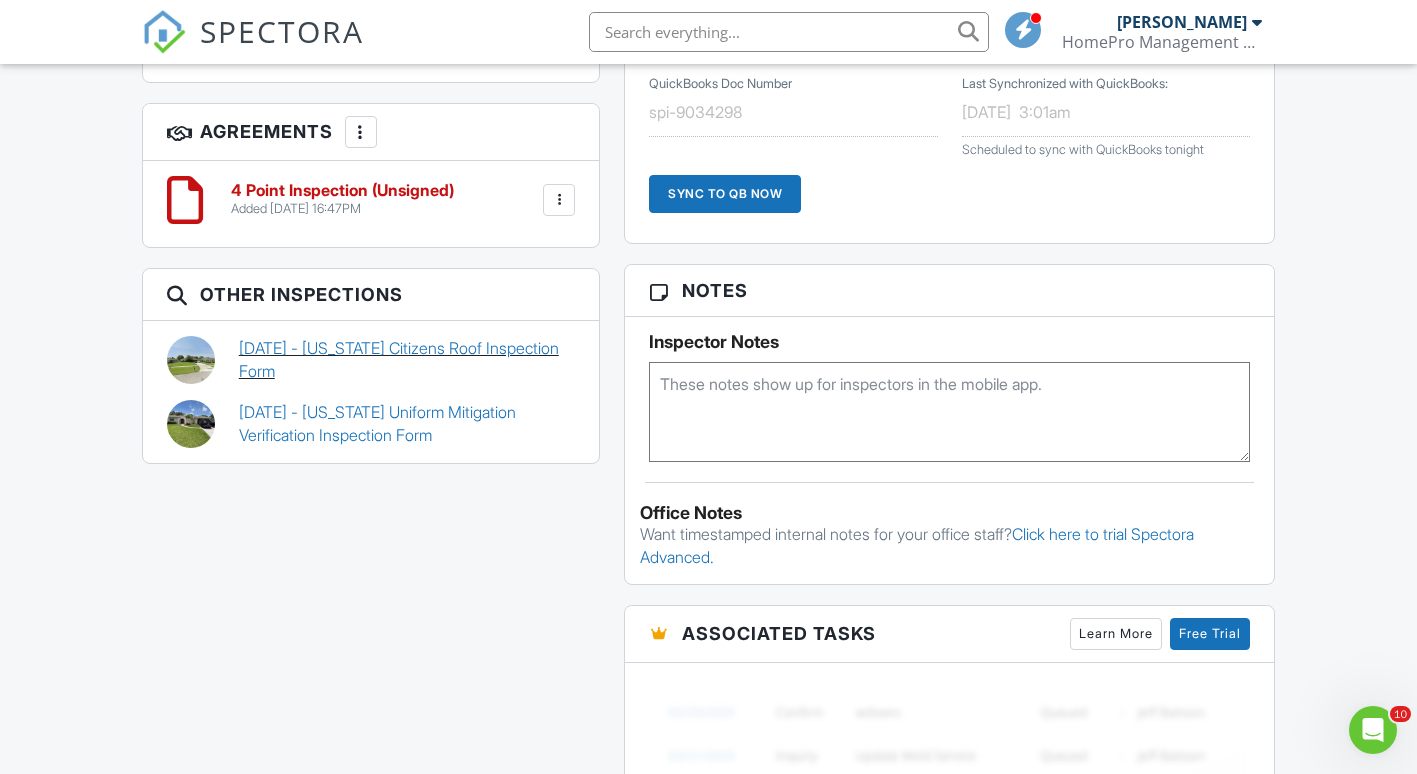 click on "04/06/2023 - Florida Citizens Roof Inspection Form" at bounding box center (407, 359) 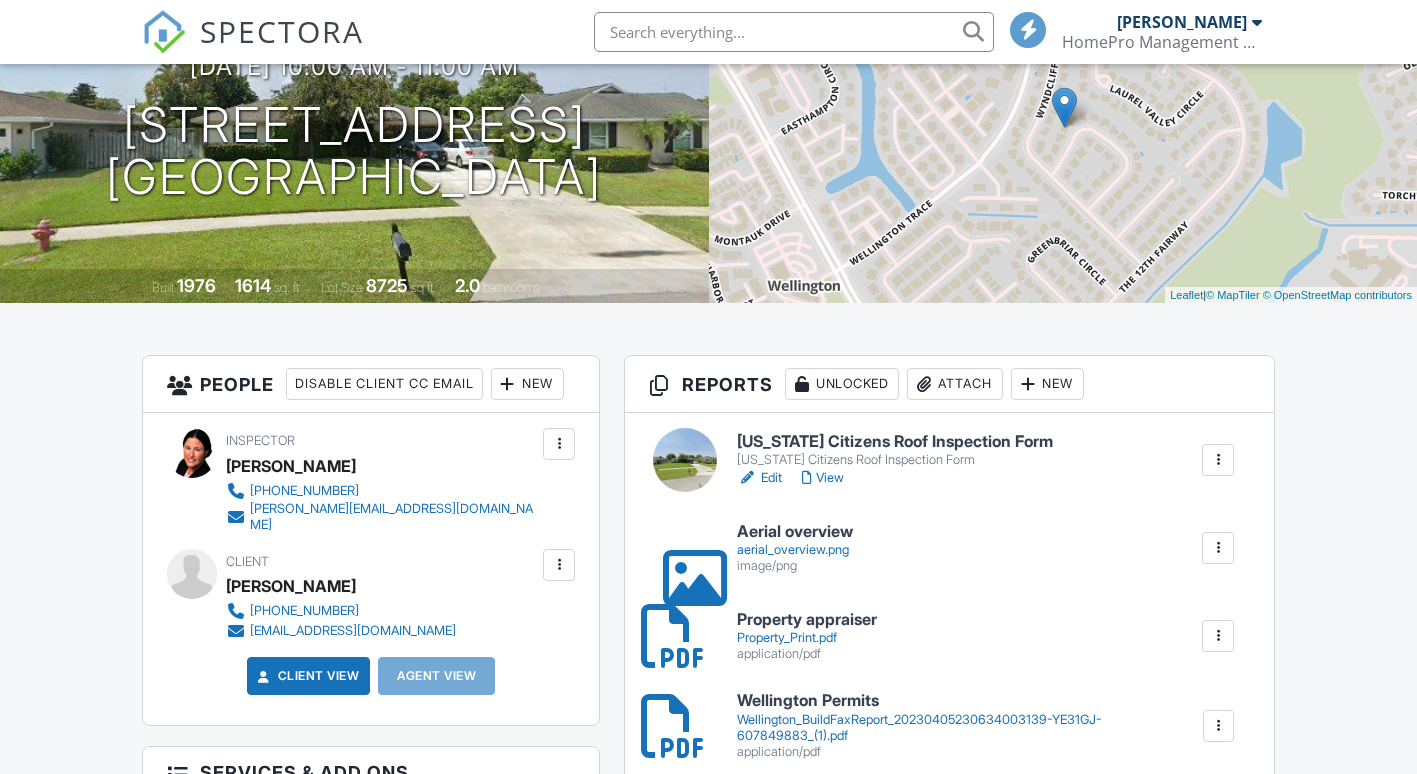 scroll, scrollTop: 231, scrollLeft: 0, axis: vertical 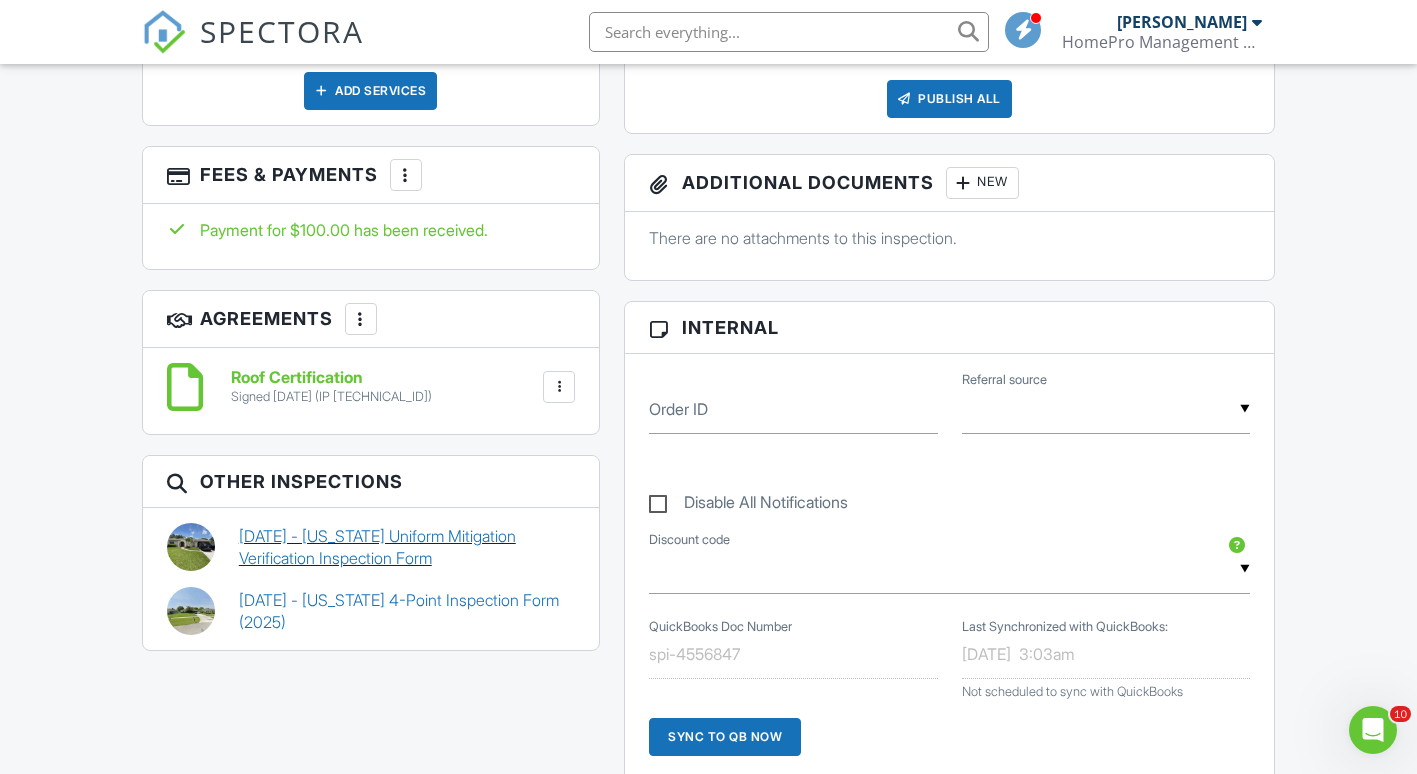 click on "07/10/2023 - Florida Uniform Mitigation Verification Inspection Form" at bounding box center [407, 547] 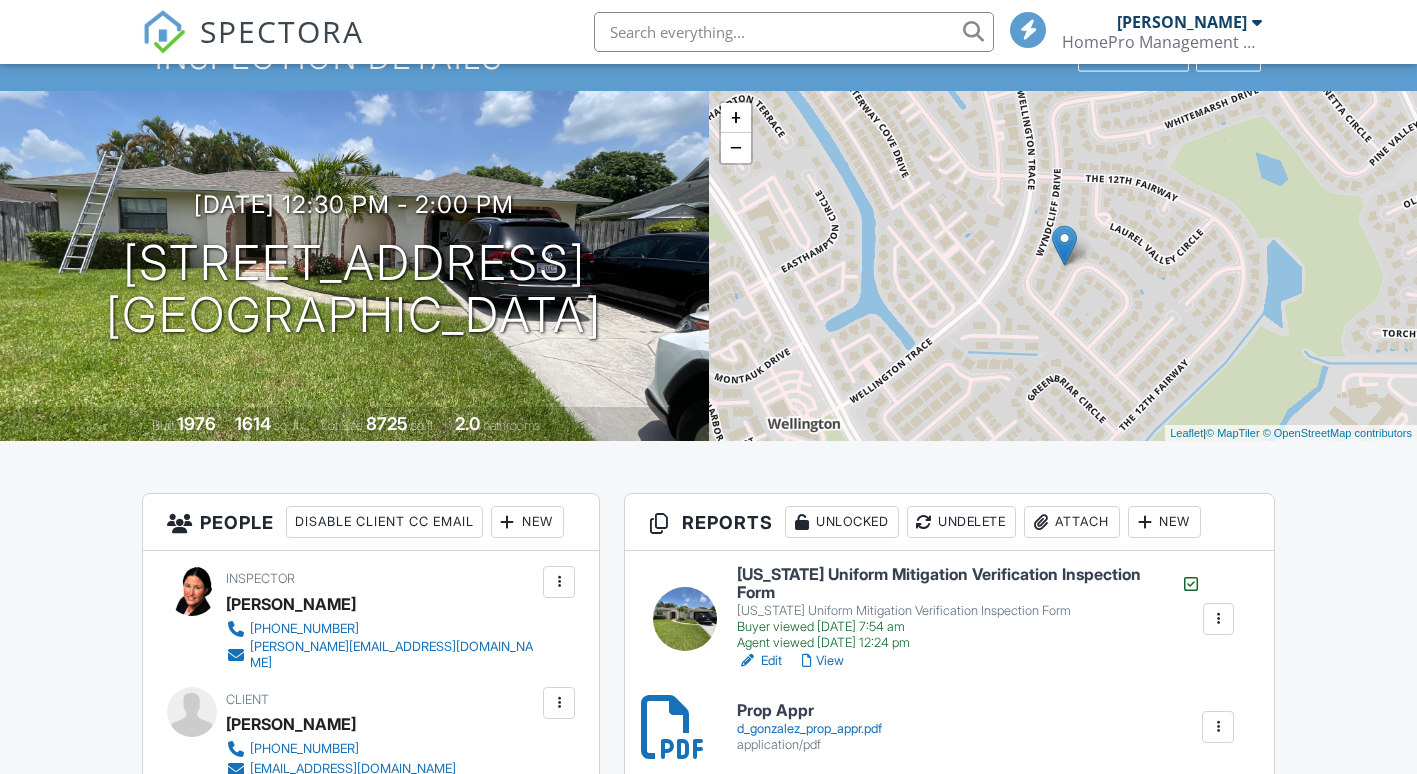 scroll, scrollTop: 94, scrollLeft: 0, axis: vertical 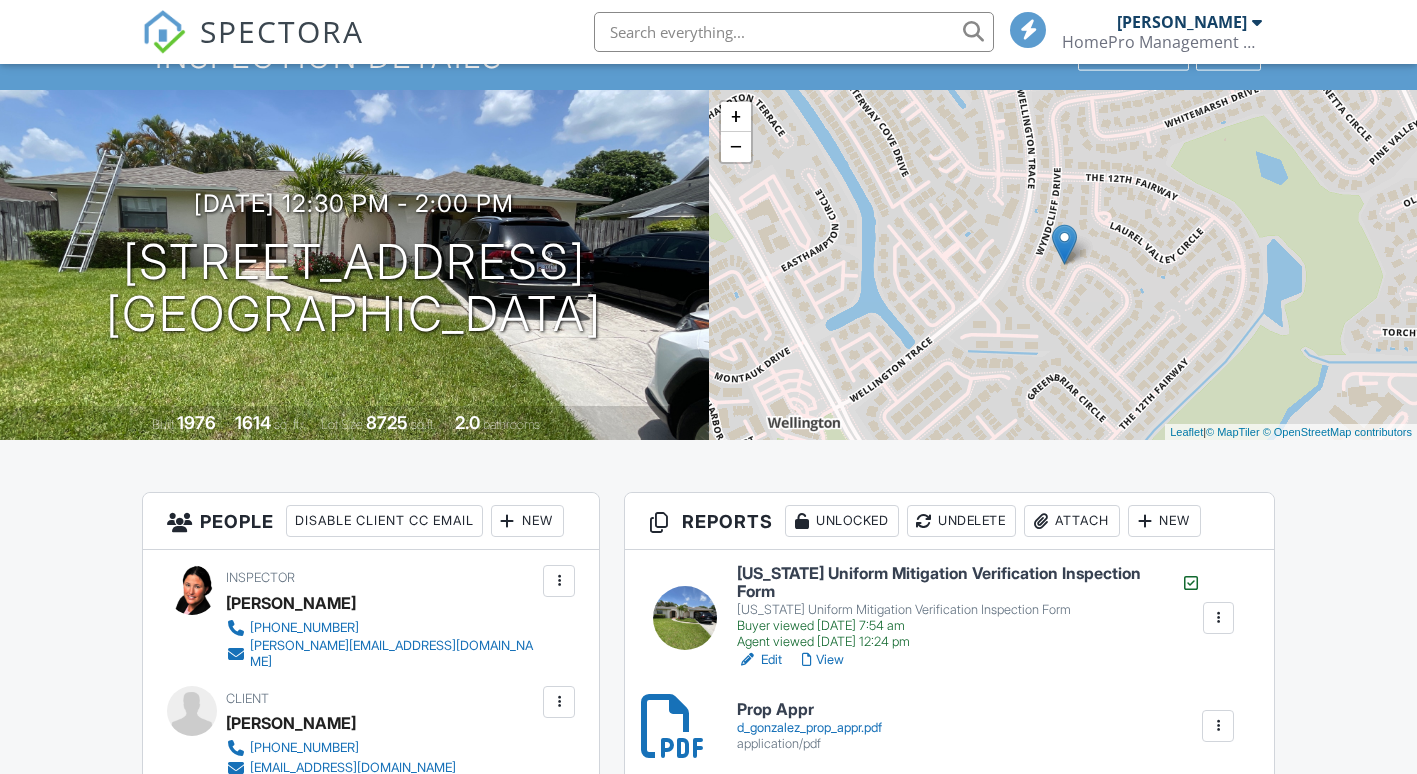 click on "View" at bounding box center (823, 660) 